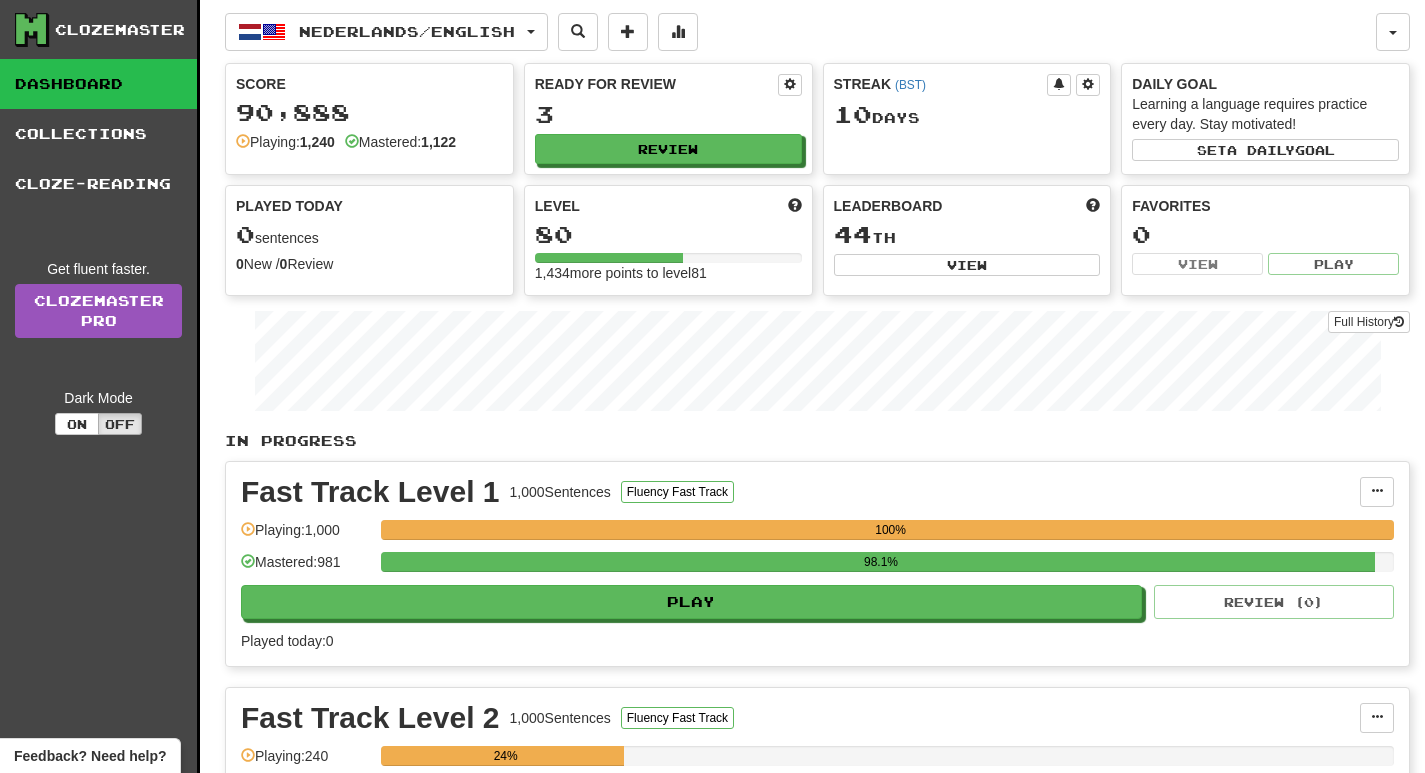 scroll, scrollTop: 0, scrollLeft: 0, axis: both 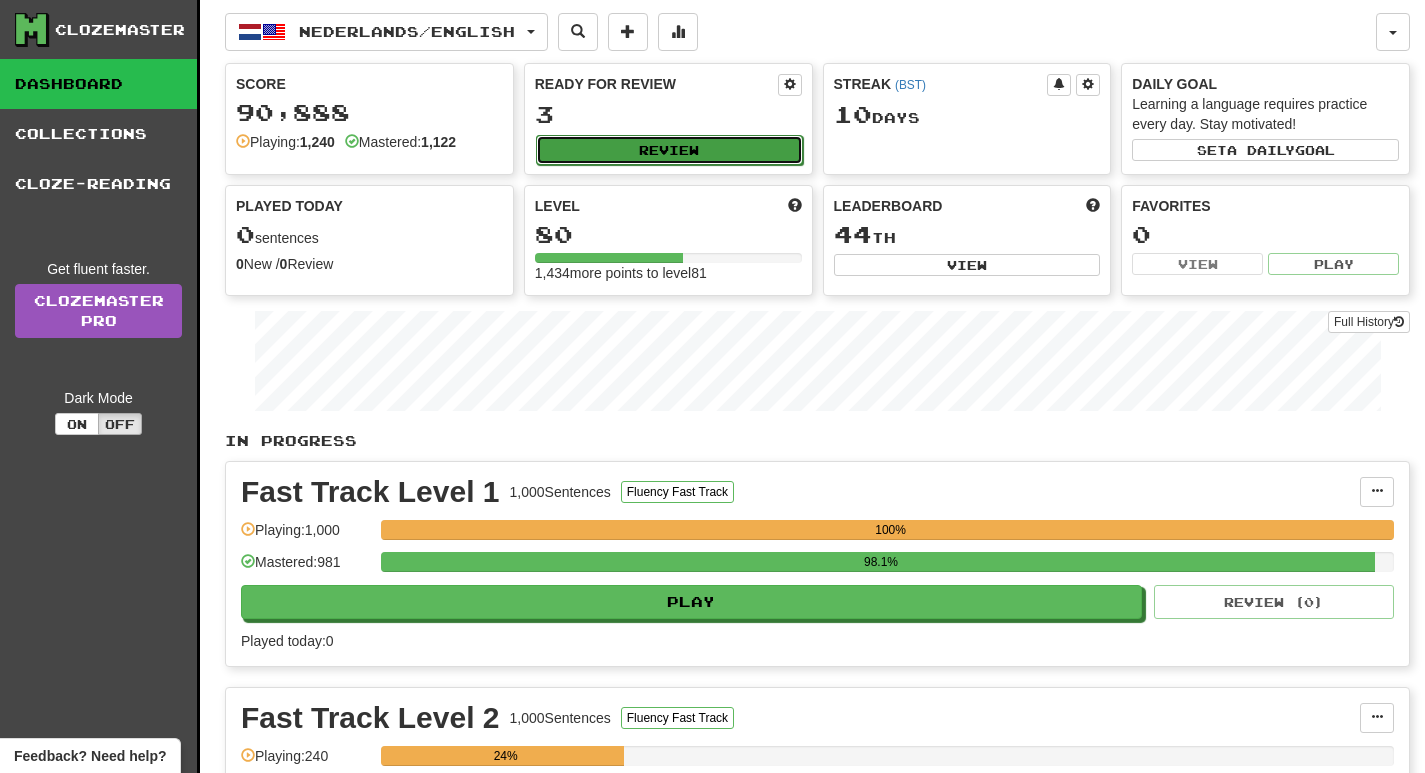 click on "Review" at bounding box center (669, 150) 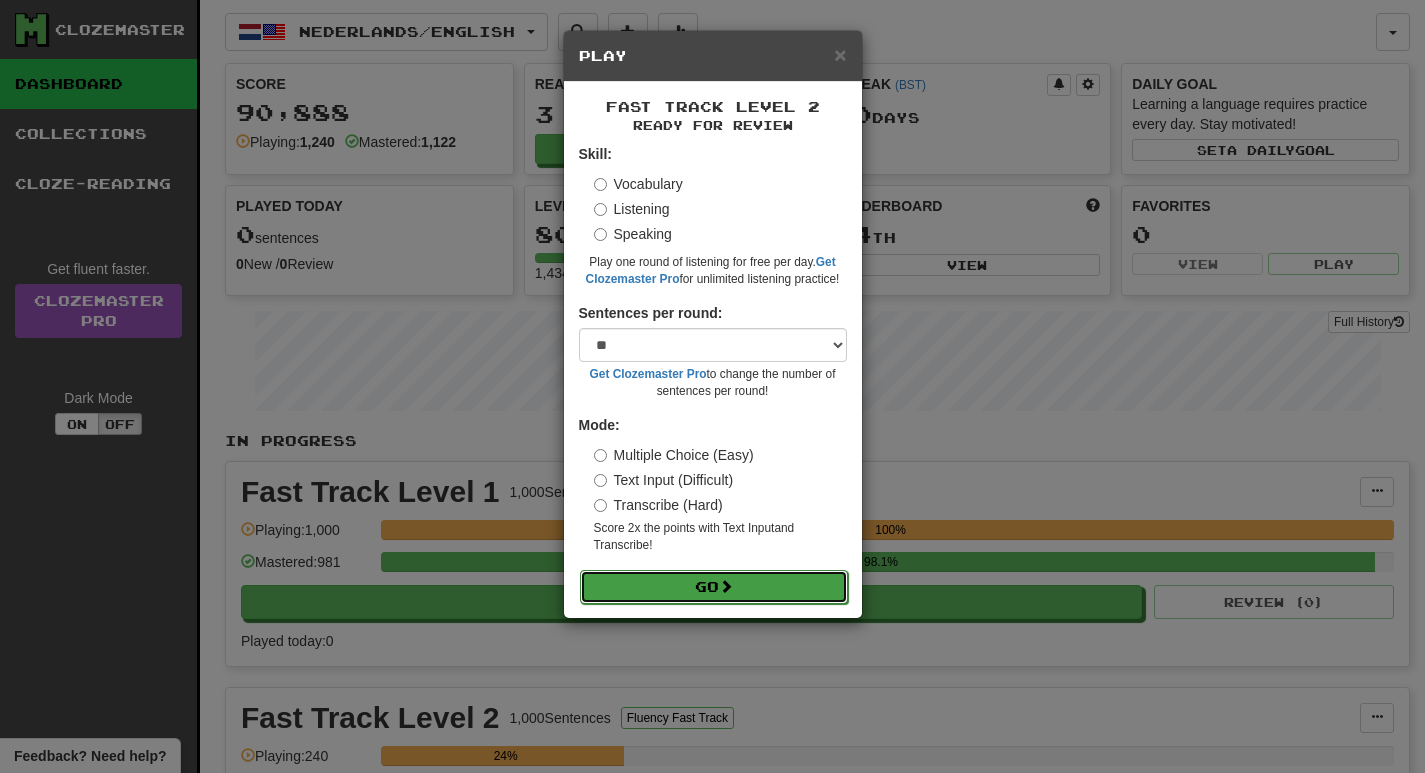 click on "Go" at bounding box center [714, 587] 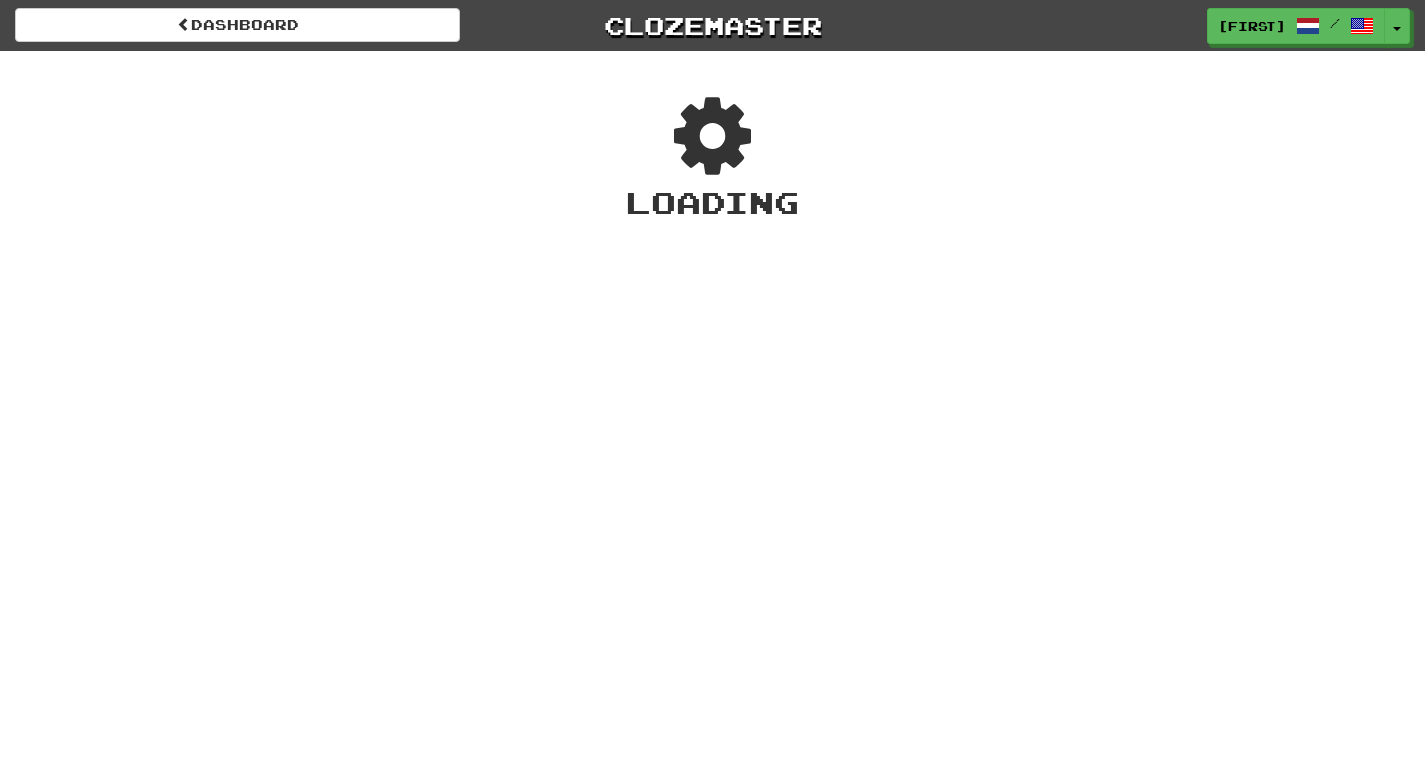 scroll, scrollTop: 0, scrollLeft: 0, axis: both 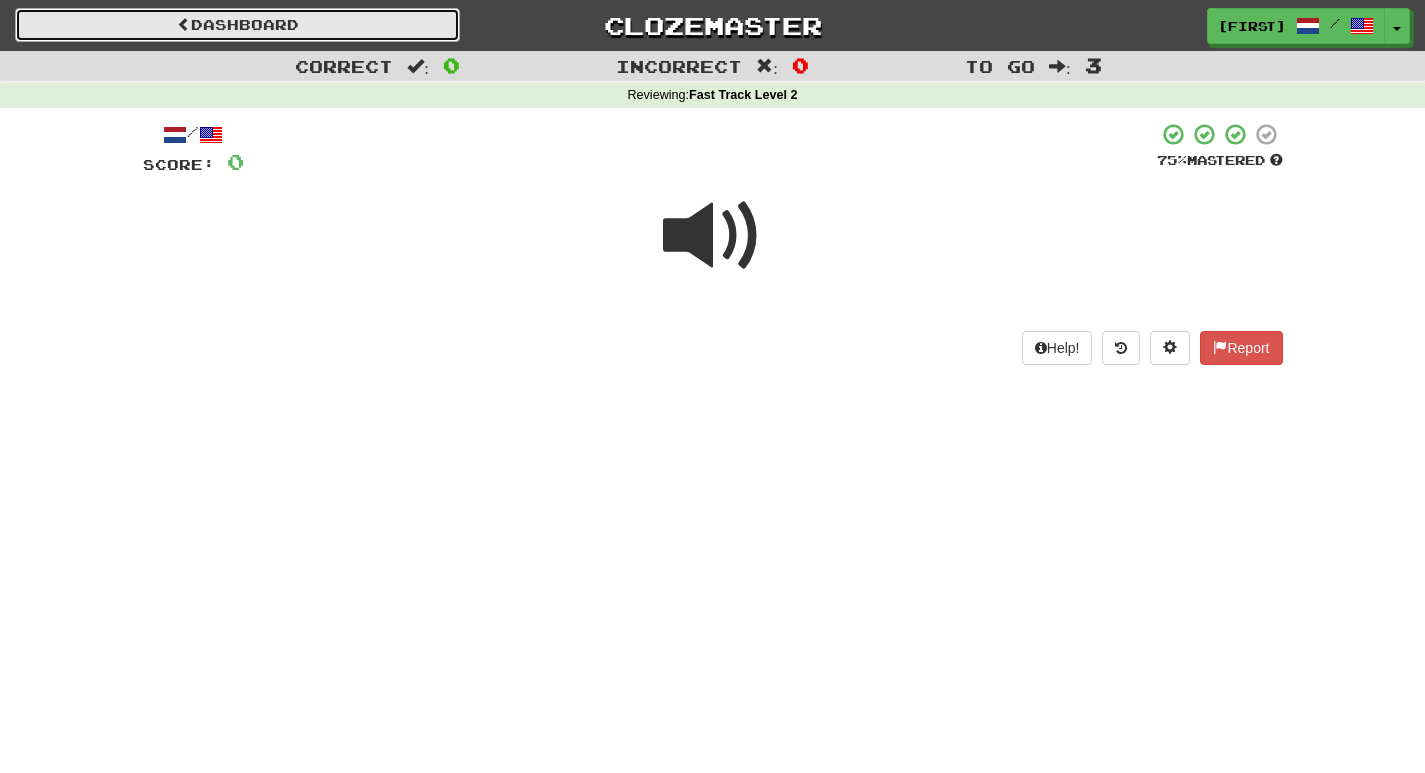 click on "Dashboard" at bounding box center (237, 25) 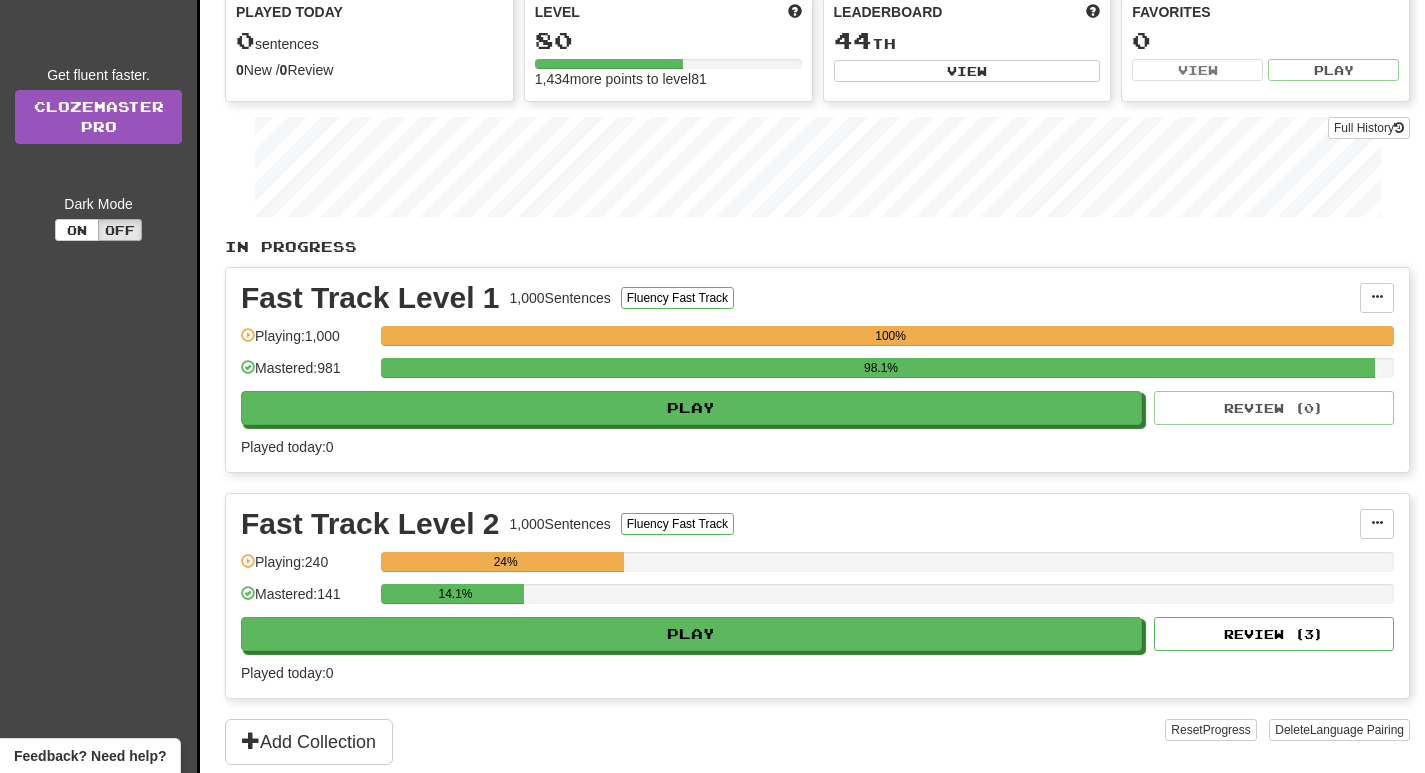 scroll, scrollTop: 357, scrollLeft: 0, axis: vertical 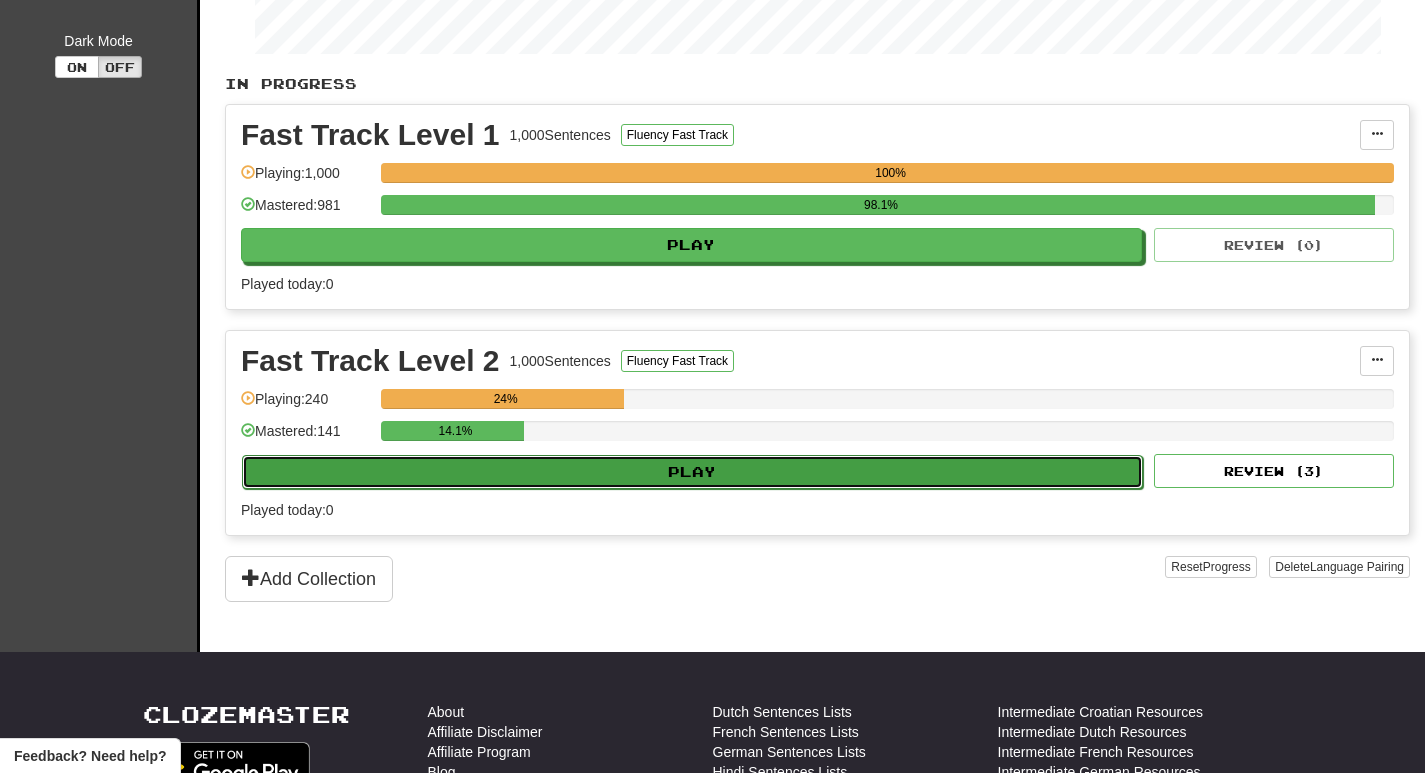 click on "Play" at bounding box center (692, 472) 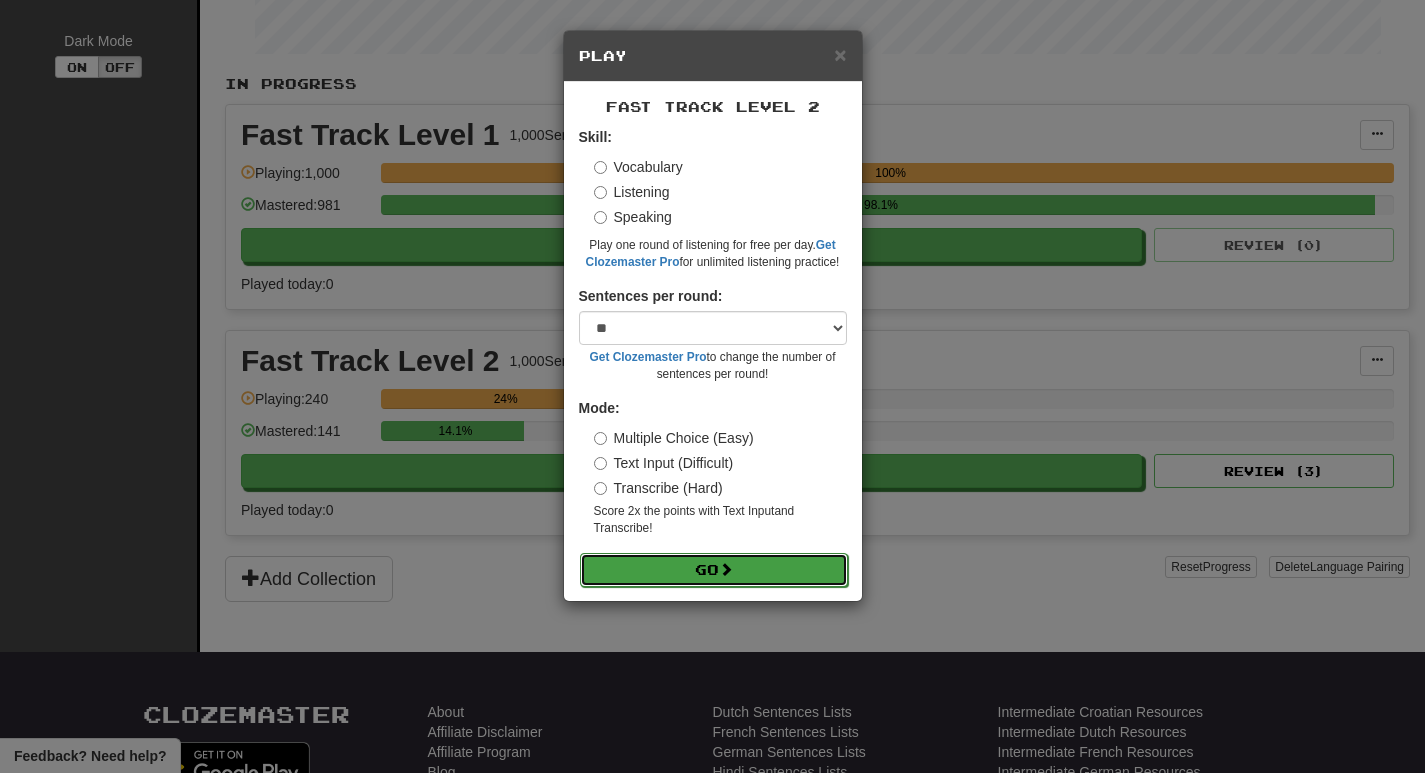 click on "Go" at bounding box center [714, 570] 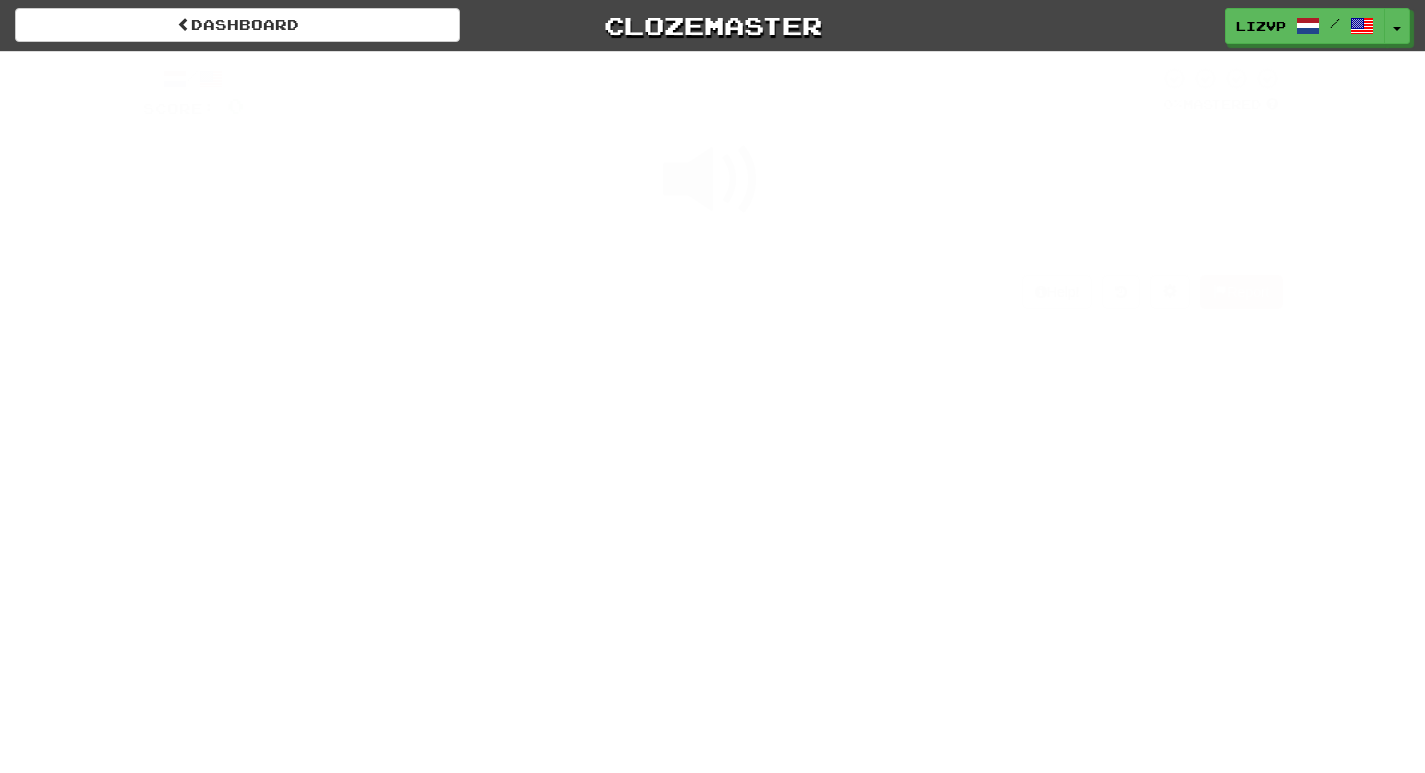 scroll, scrollTop: 0, scrollLeft: 0, axis: both 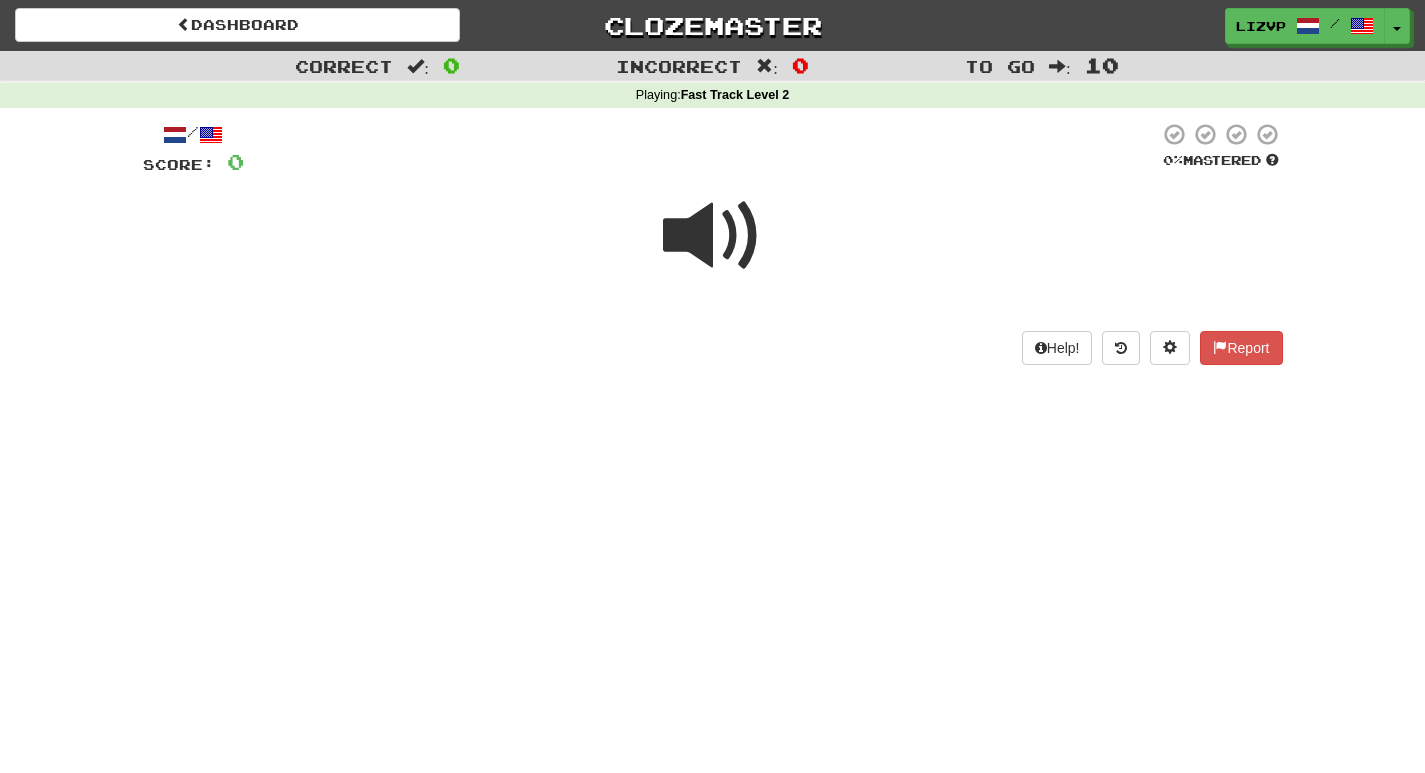 click at bounding box center [713, 236] 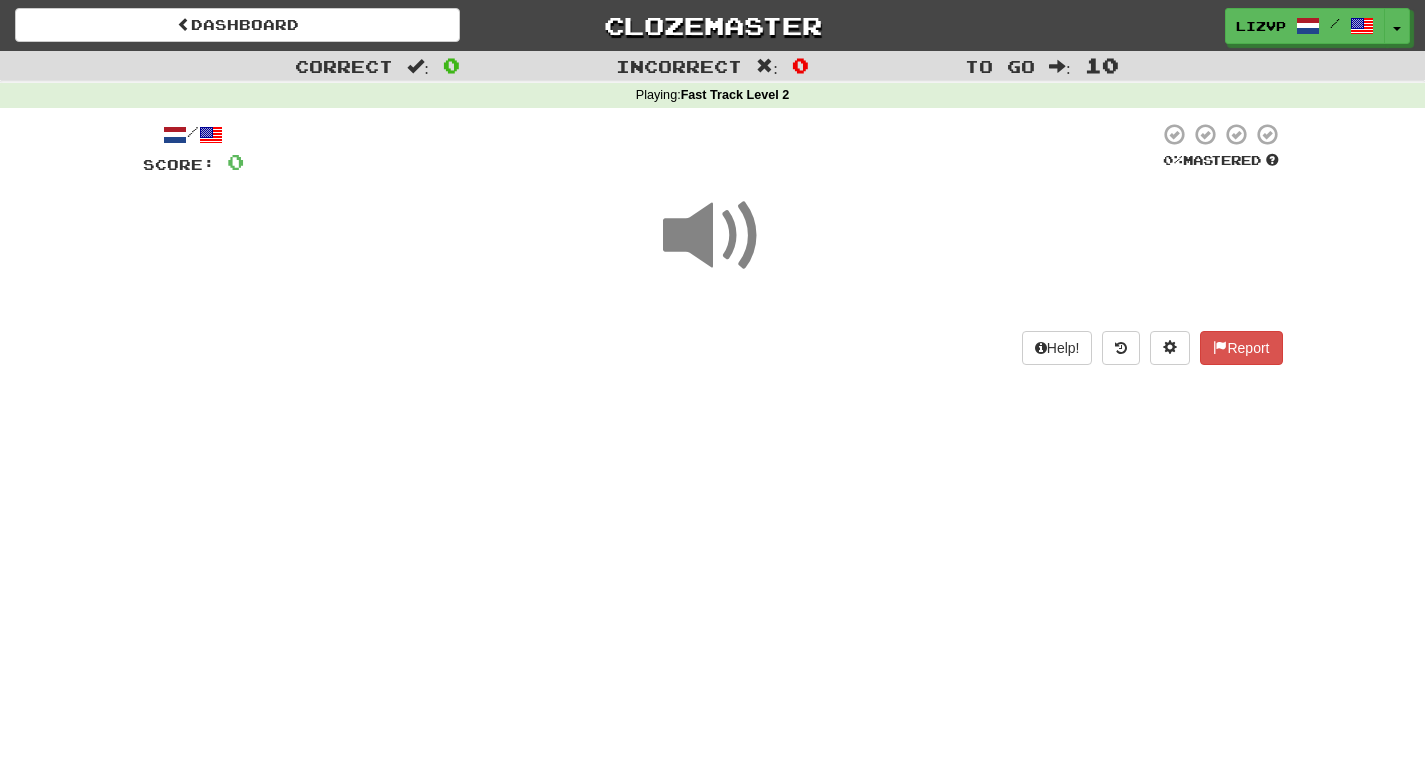 click on "Dashboard
Clozemaster
LizVP
/
Toggle Dropdown
Dashboard
Leaderboard
Activity Feed
Notifications
Profile
Discussions
Nederlands
/
English
Streak:
10
Review:
3
Points Today: 0
Languages
Account
Logout
LizVP
/
Toggle Dropdown
Dashboard
Leaderboard
Activity Feed
Notifications
Profile
Discussions
Nederlands
/
English
Streak:
10
Review:
3
Points Today: 0
Languages
Account
Logout
clozemaster
Correct   :   0 Incorrect   :   0 To go   :   10 Playing :  Fast Track Level 2  /  Score:   0 0 %  Mastered  Help!  Report" at bounding box center (712, 386) 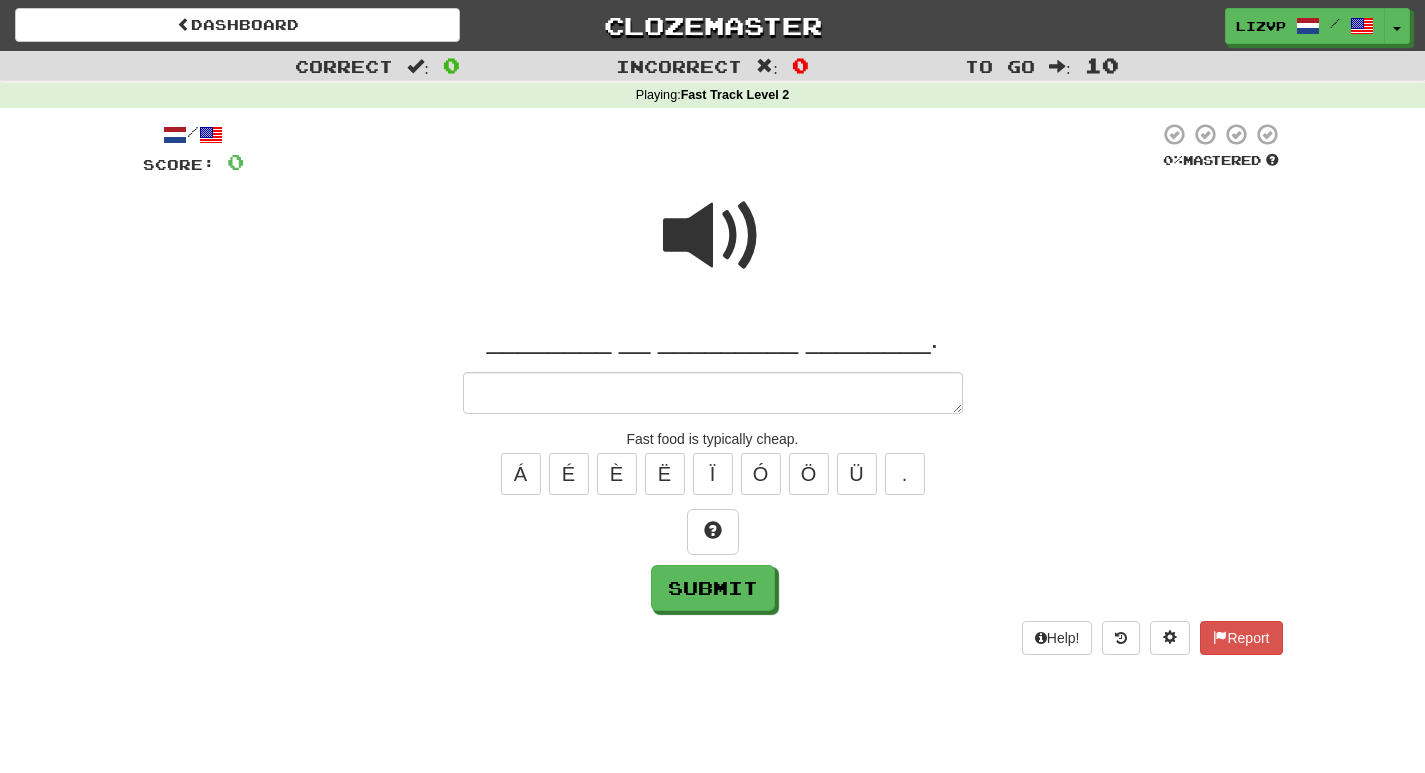 type on "*" 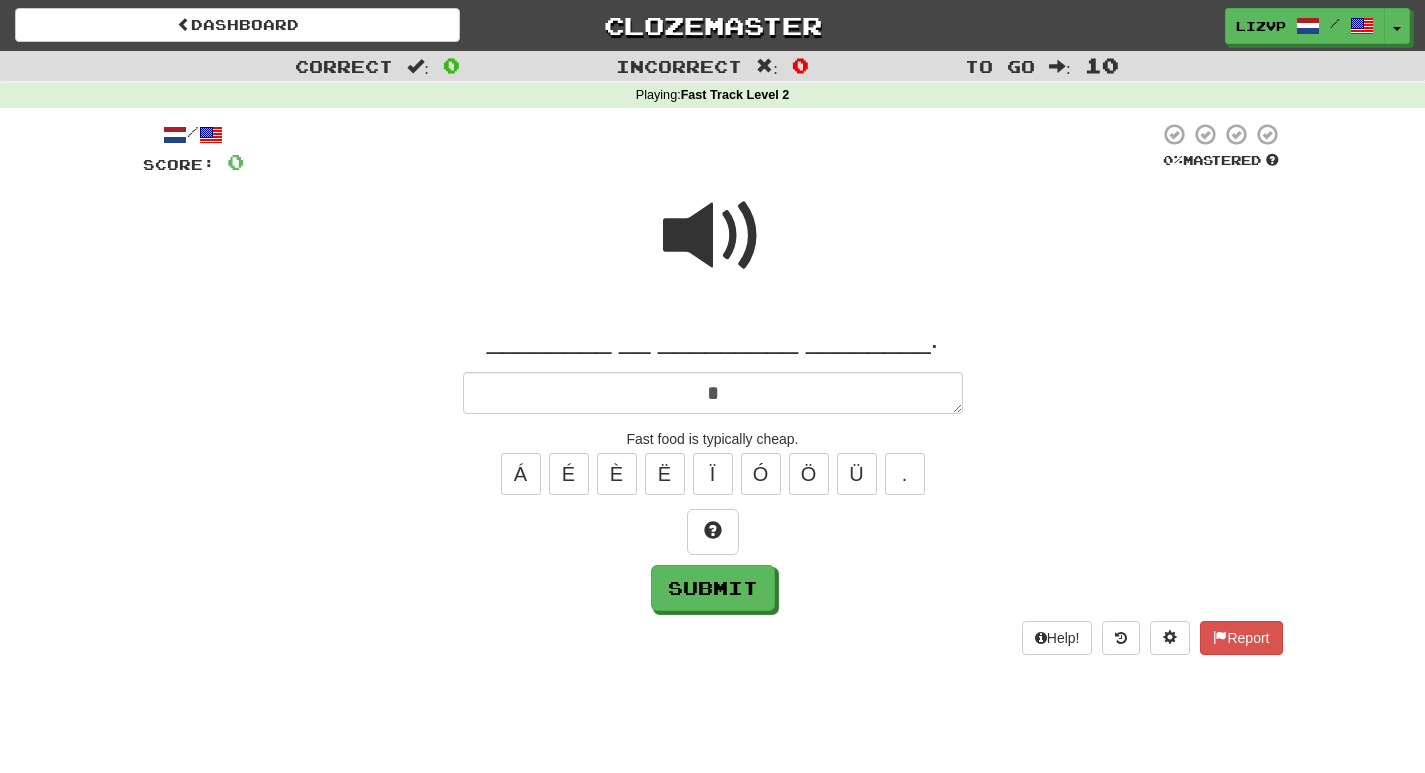 type on "*" 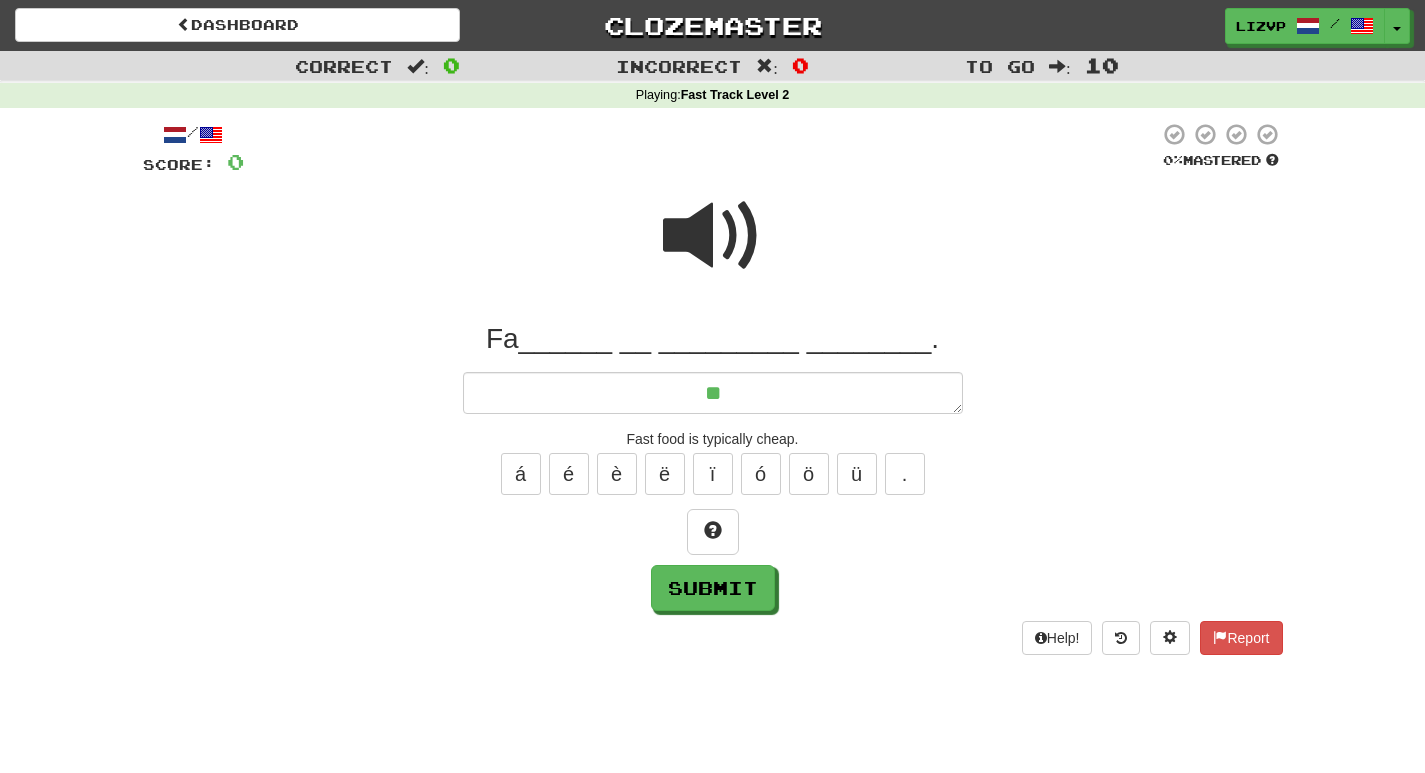 type on "*" 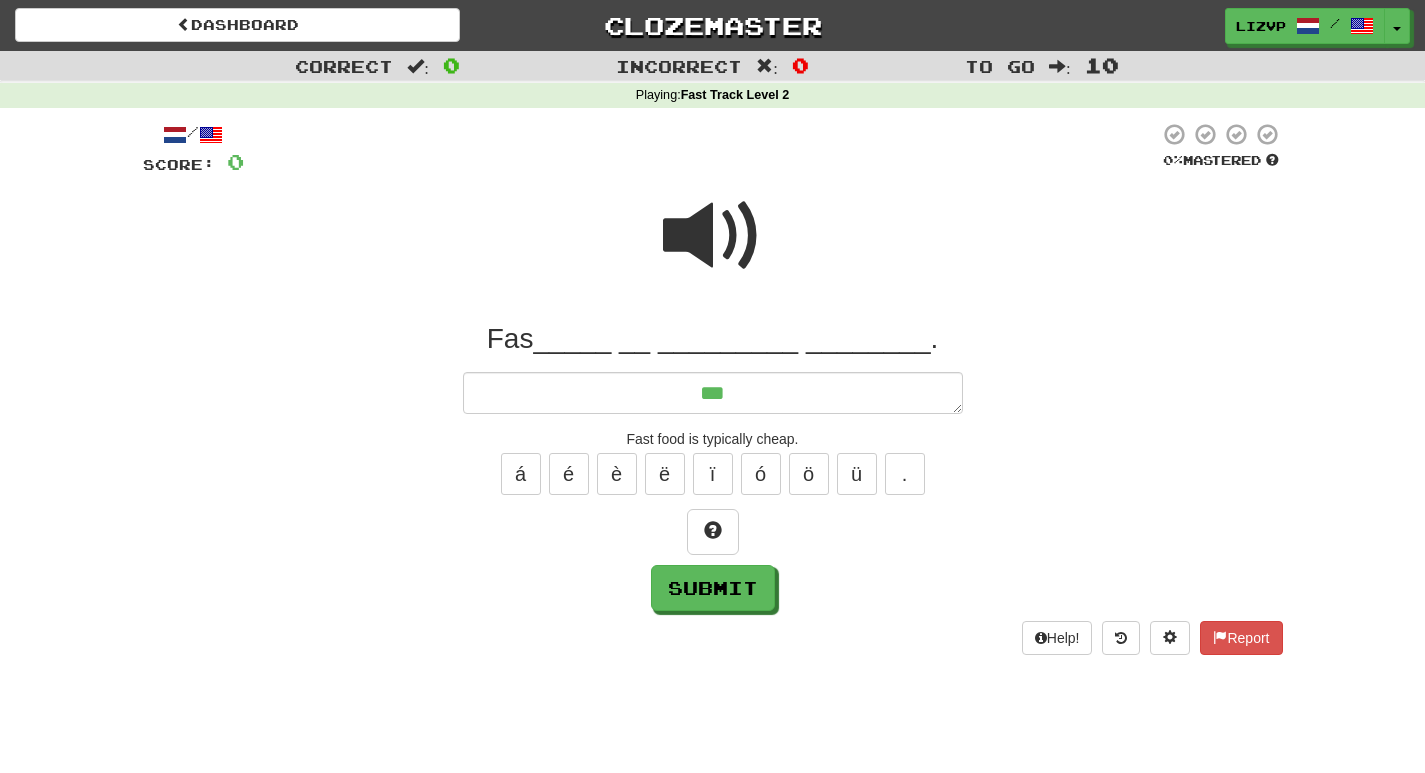 type on "*" 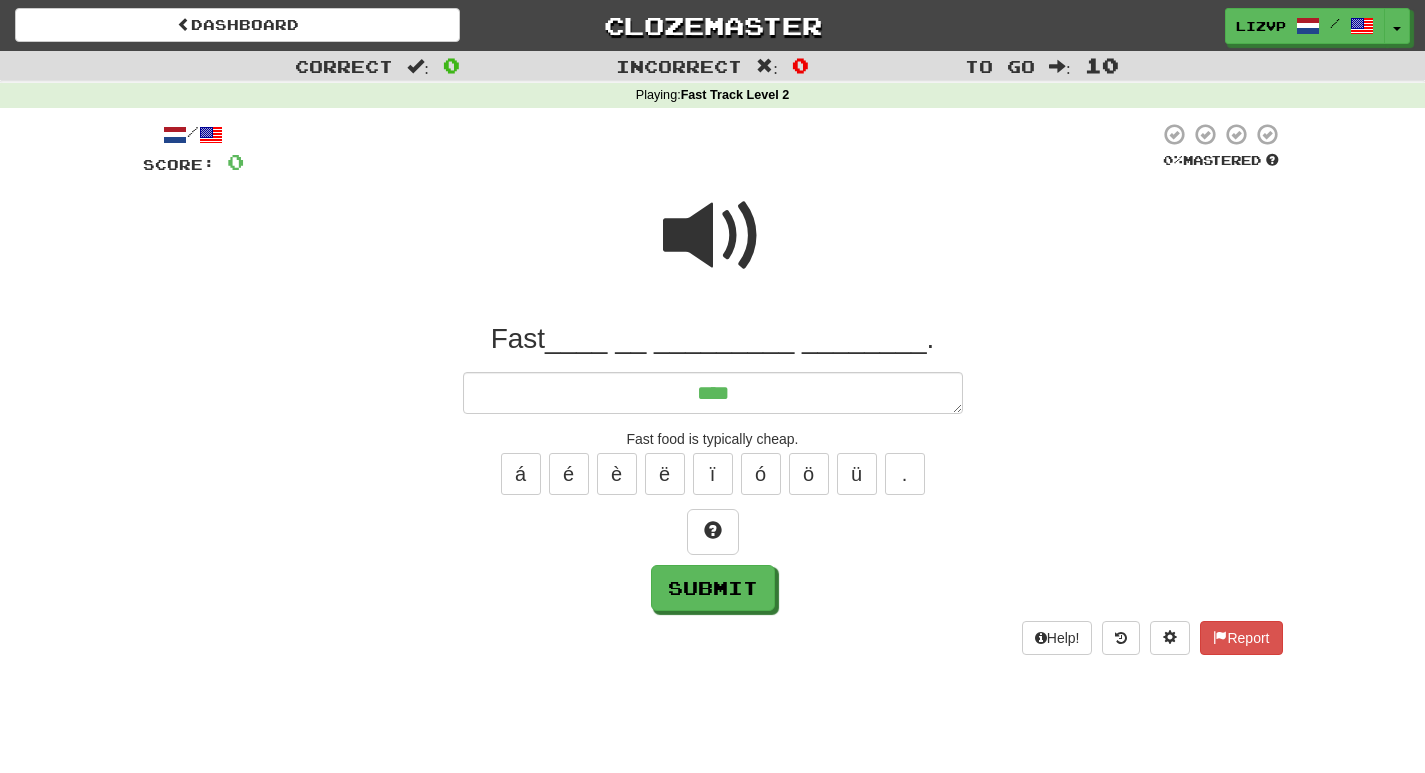 type on "*" 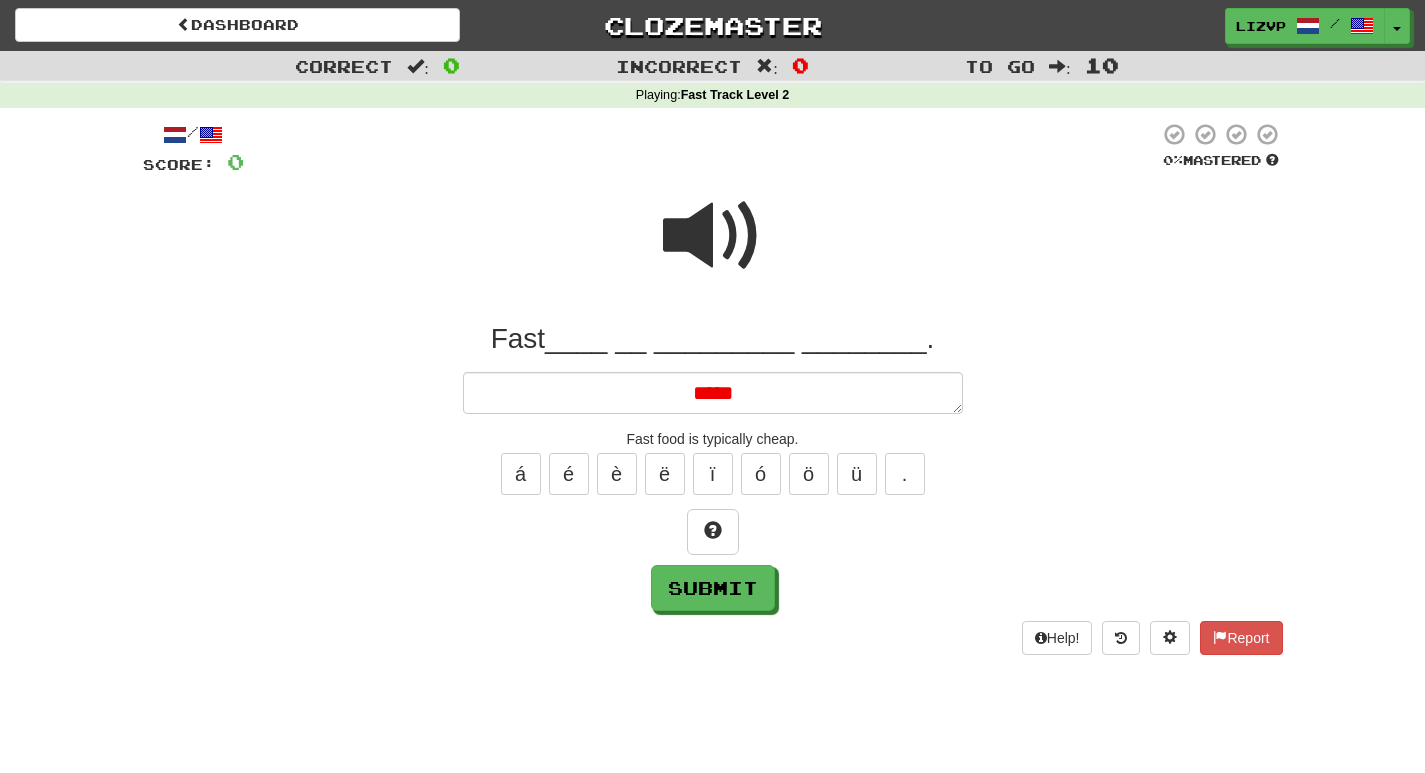 type on "*" 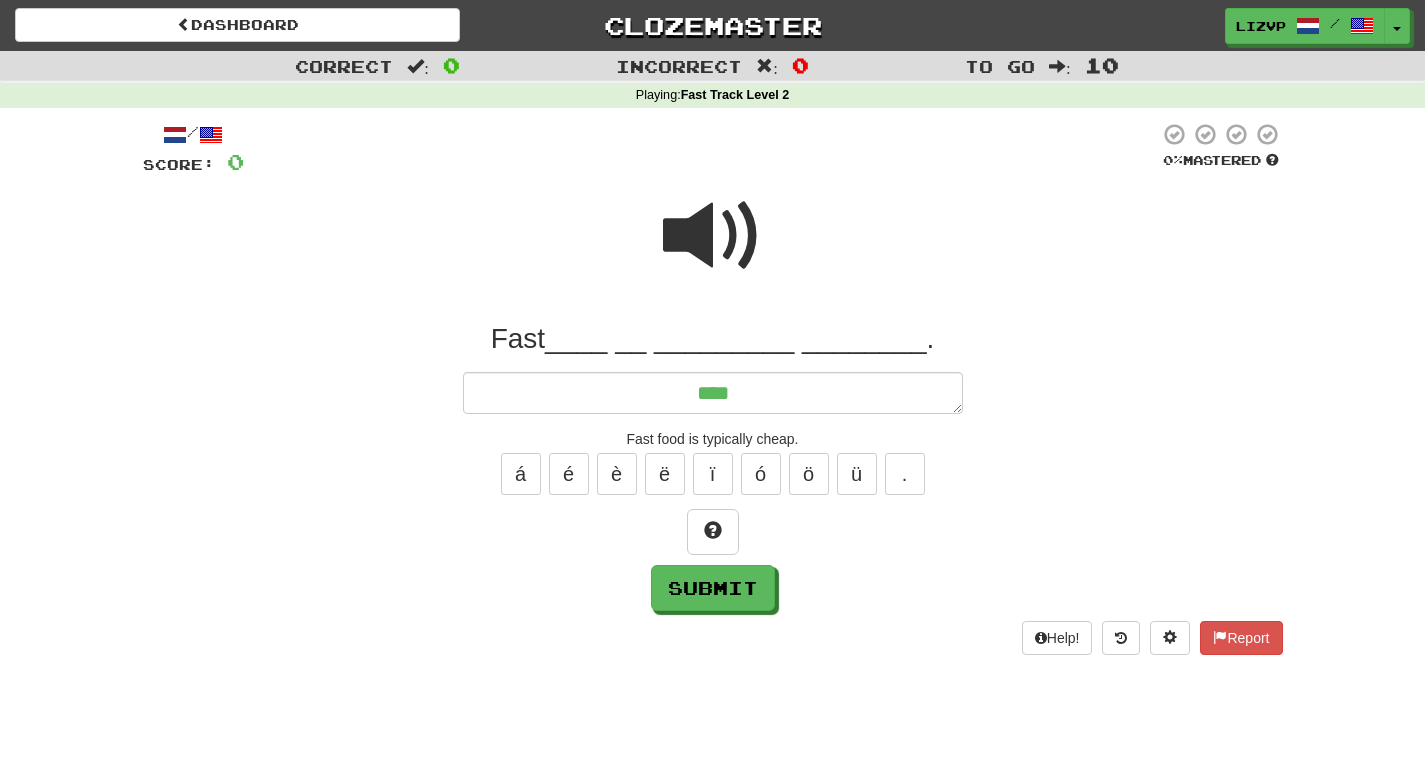type on "*" 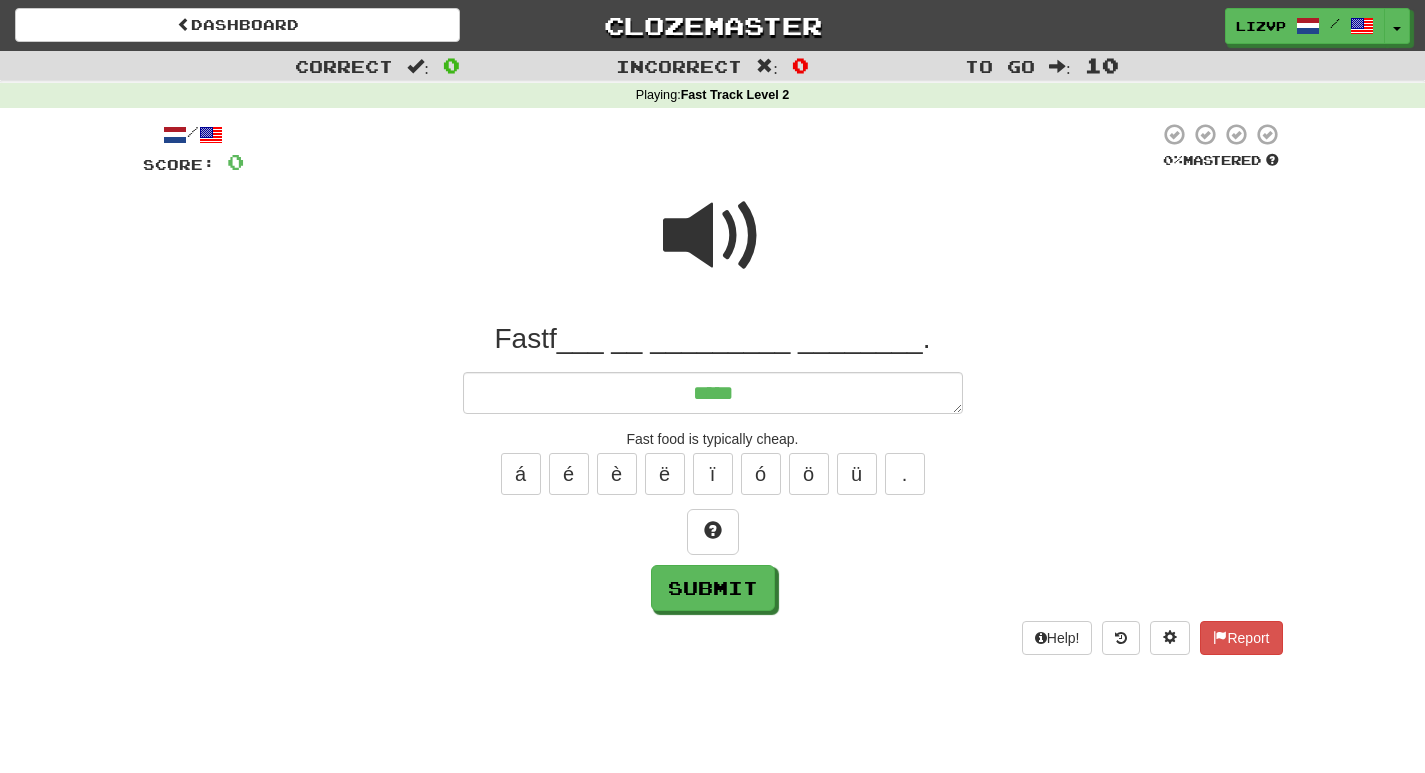 type on "*" 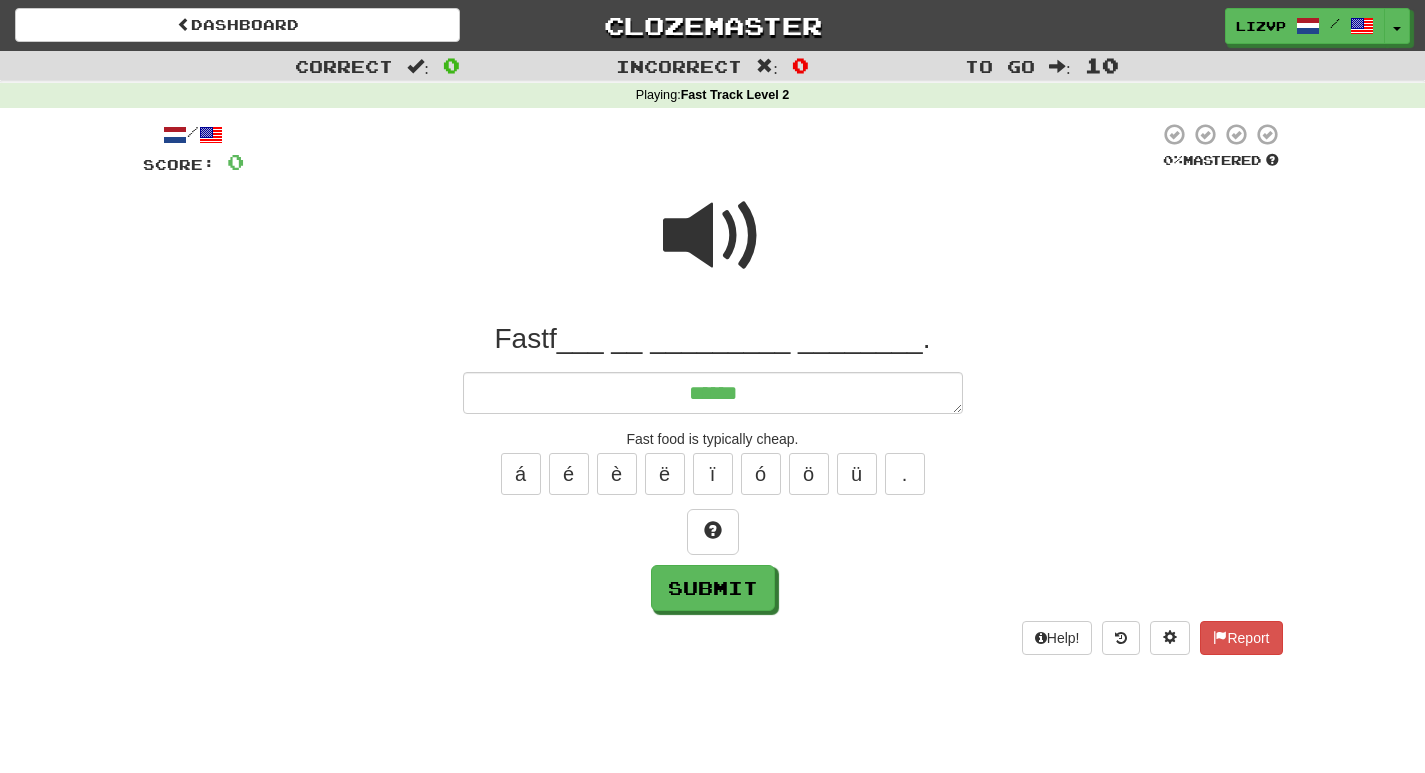 type on "*" 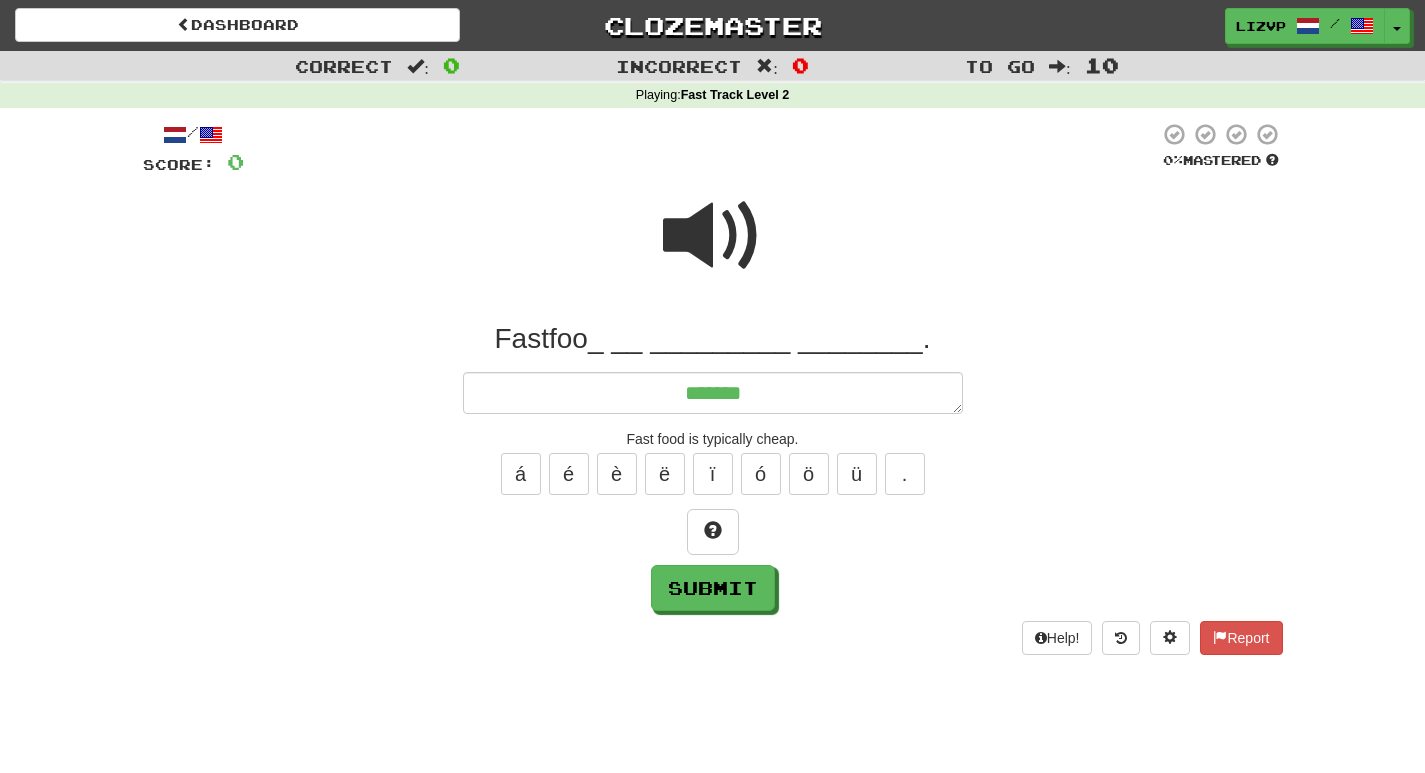 type on "*" 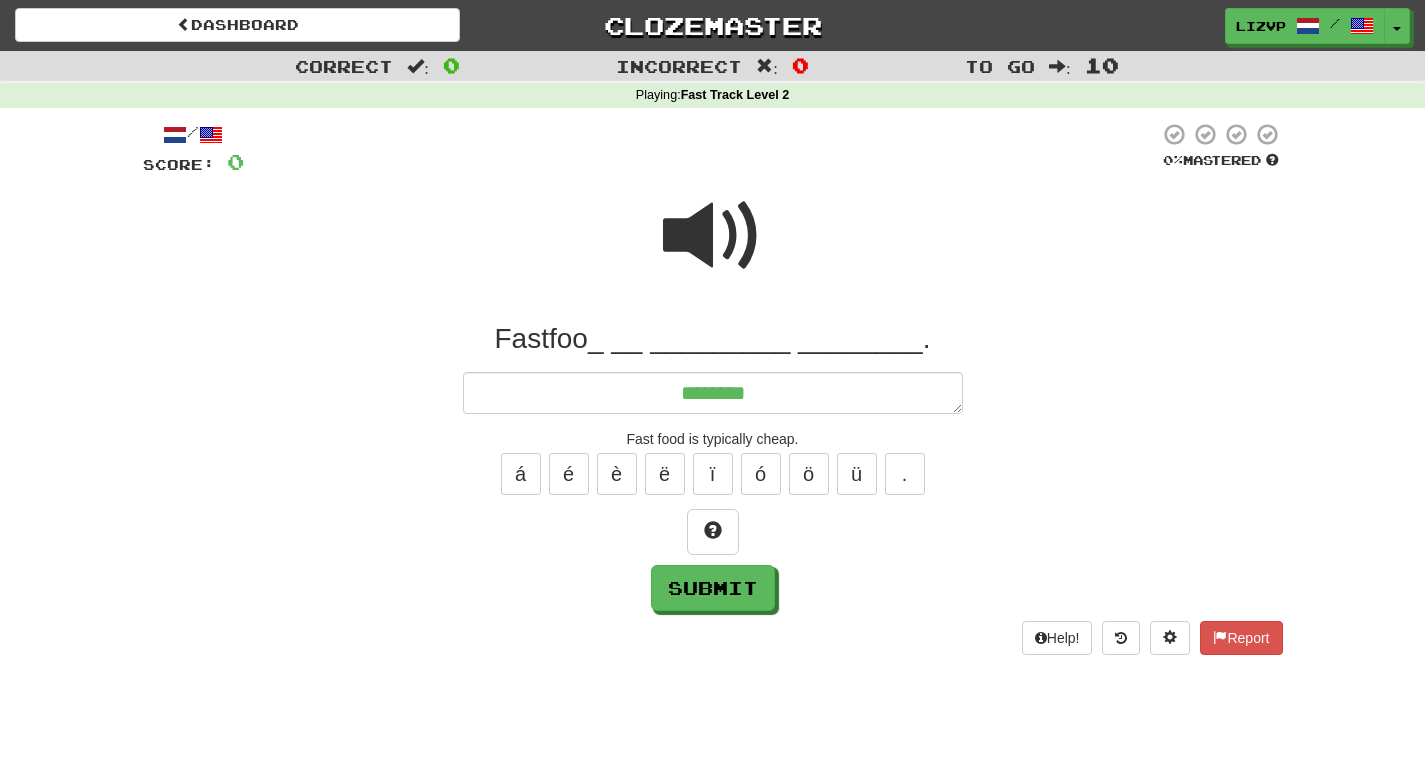 type on "*" 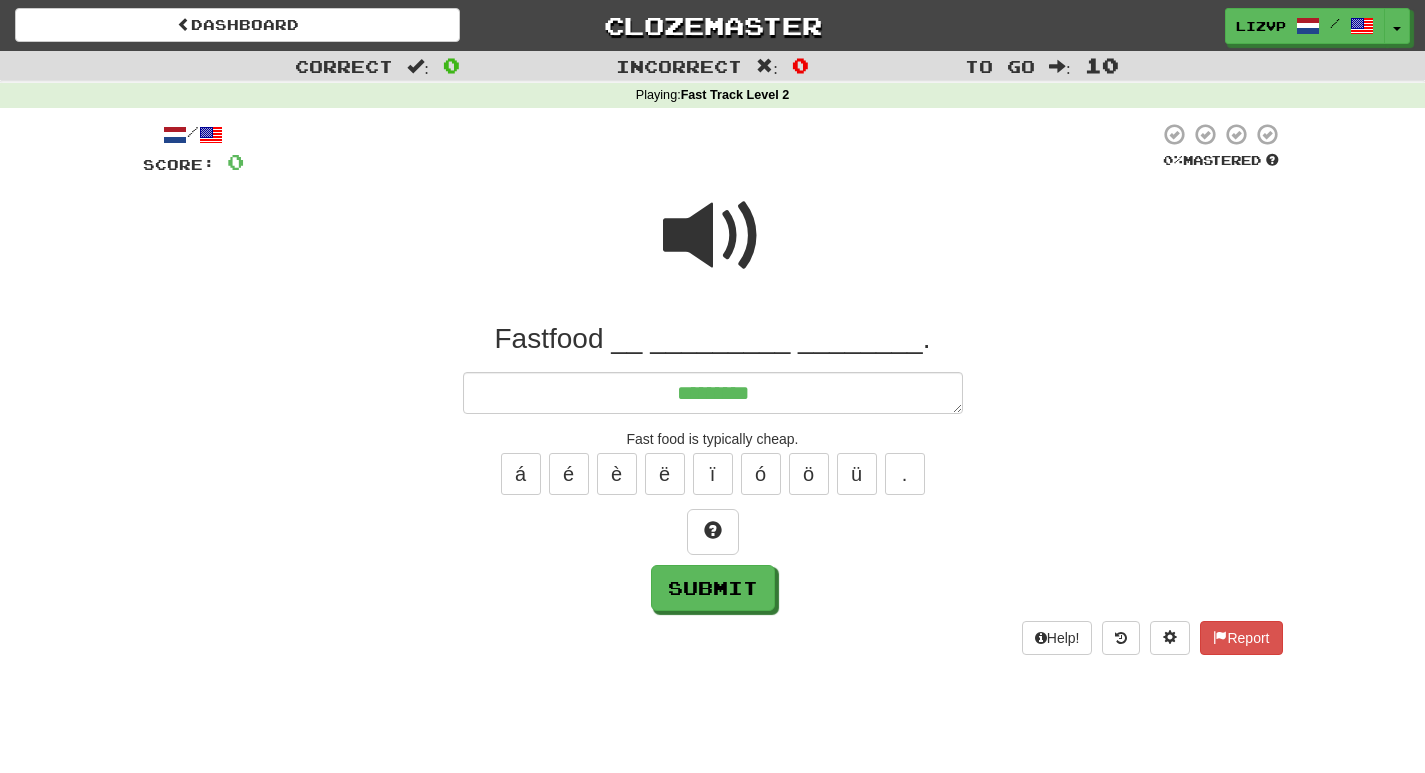 type on "*" 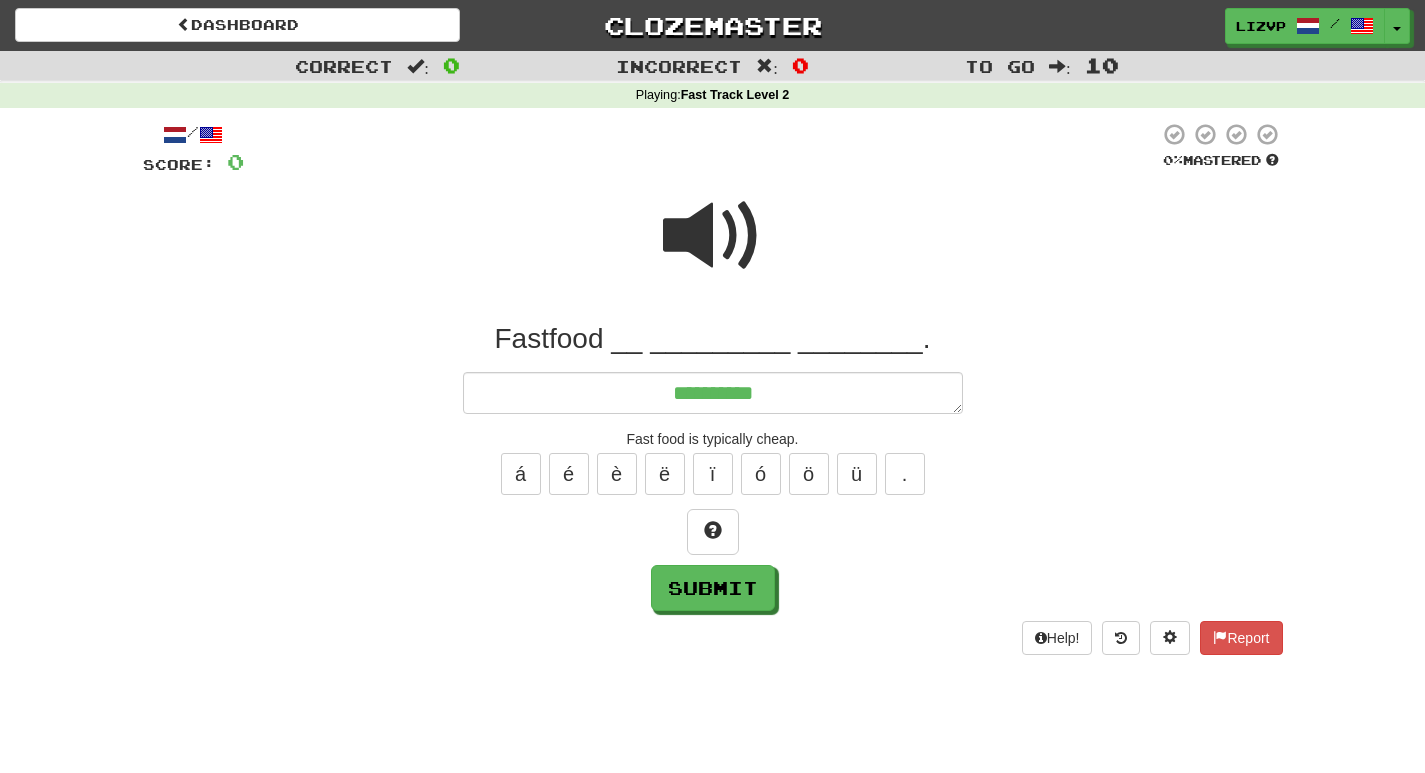 type on "*" 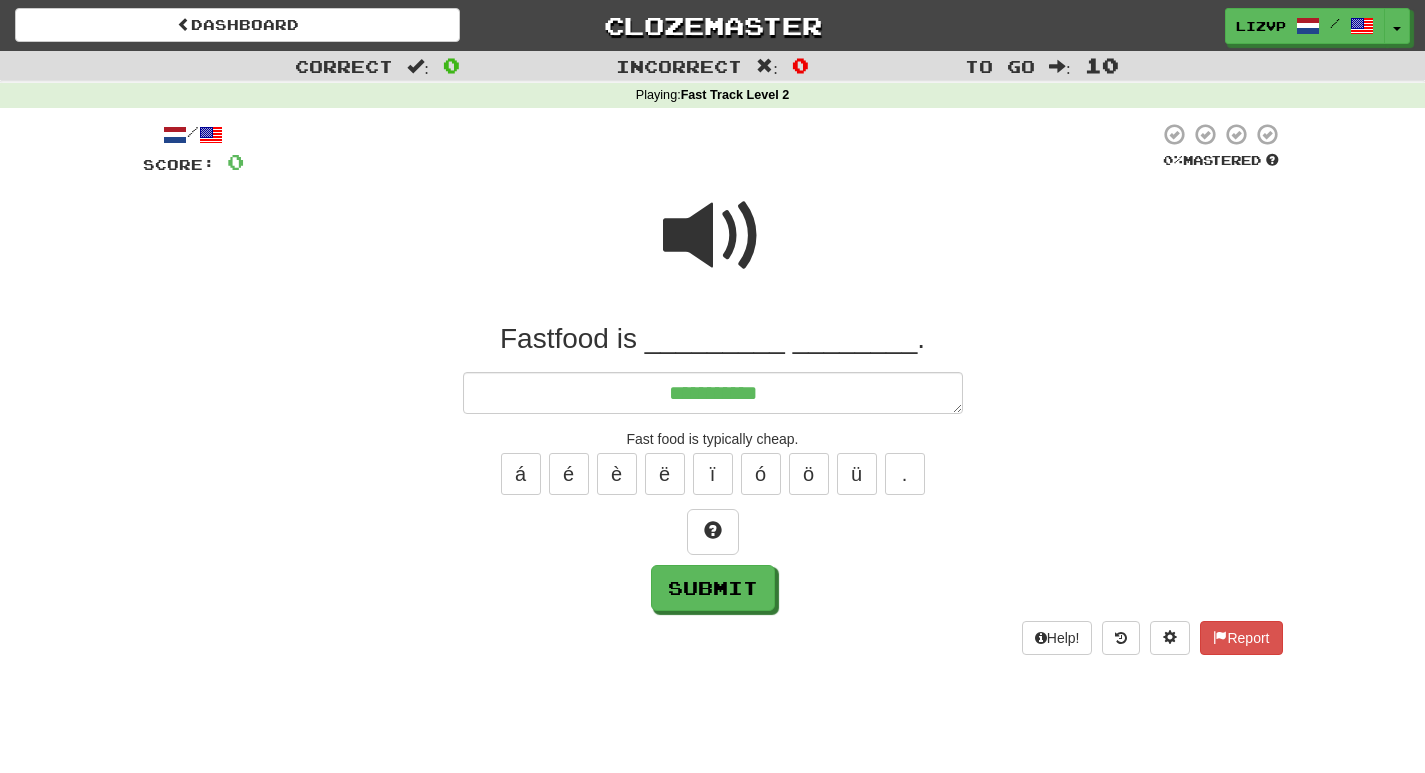 type on "*" 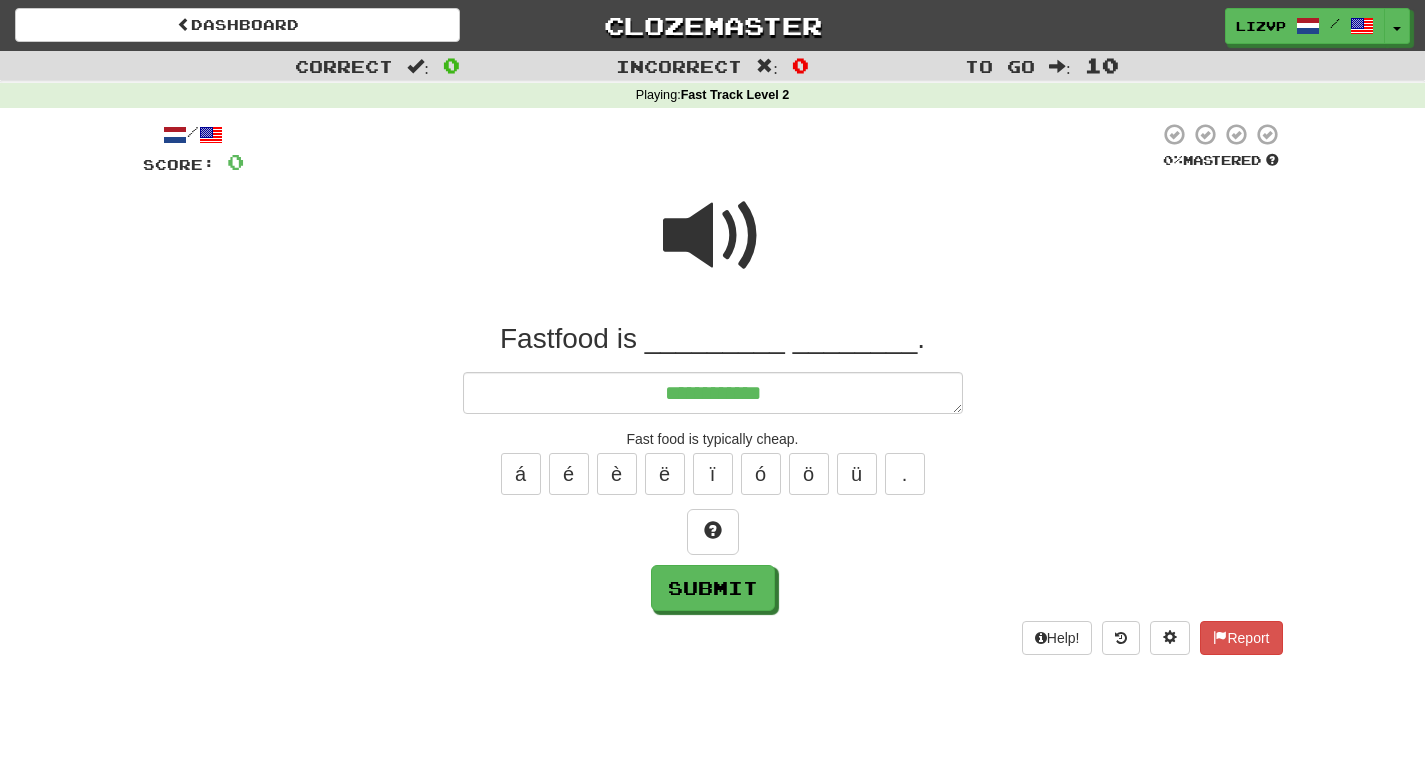 type on "*" 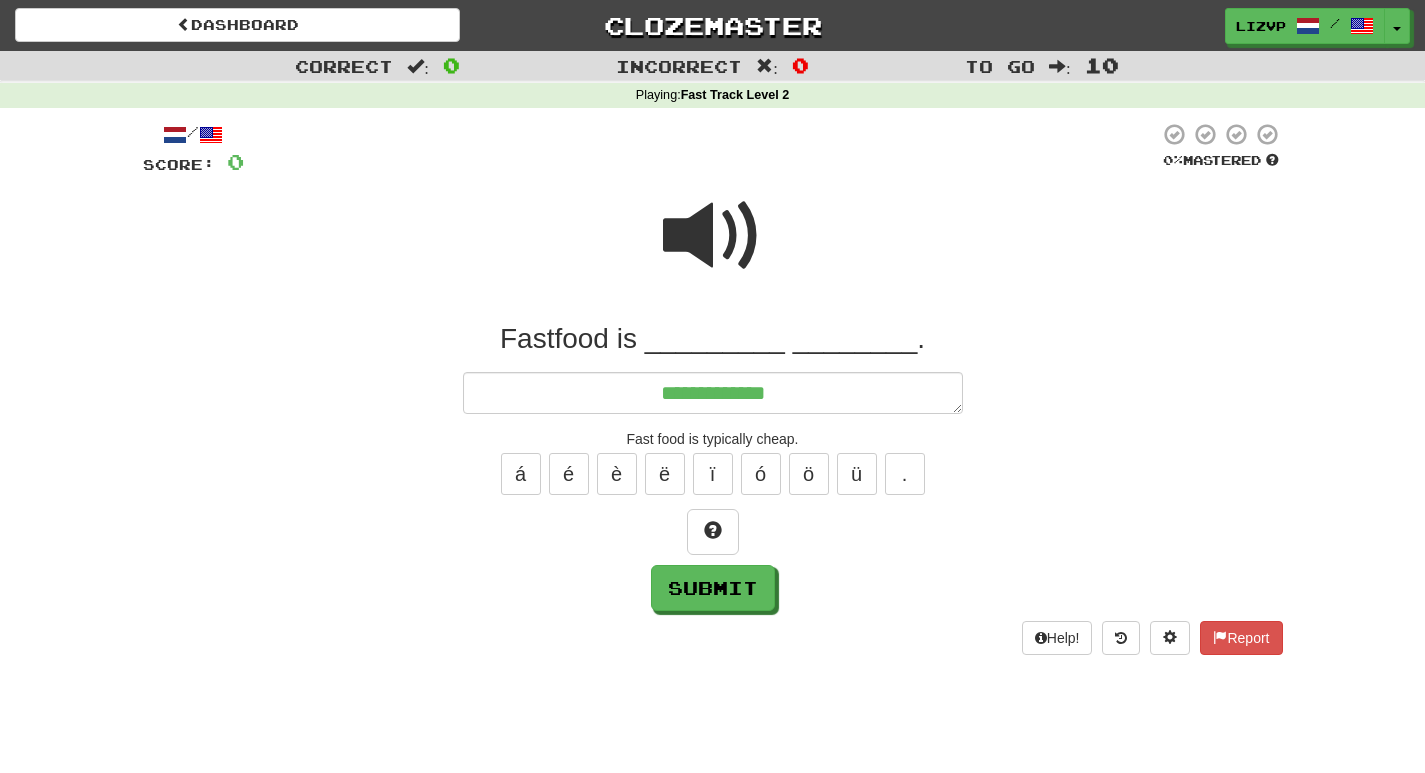 type on "*" 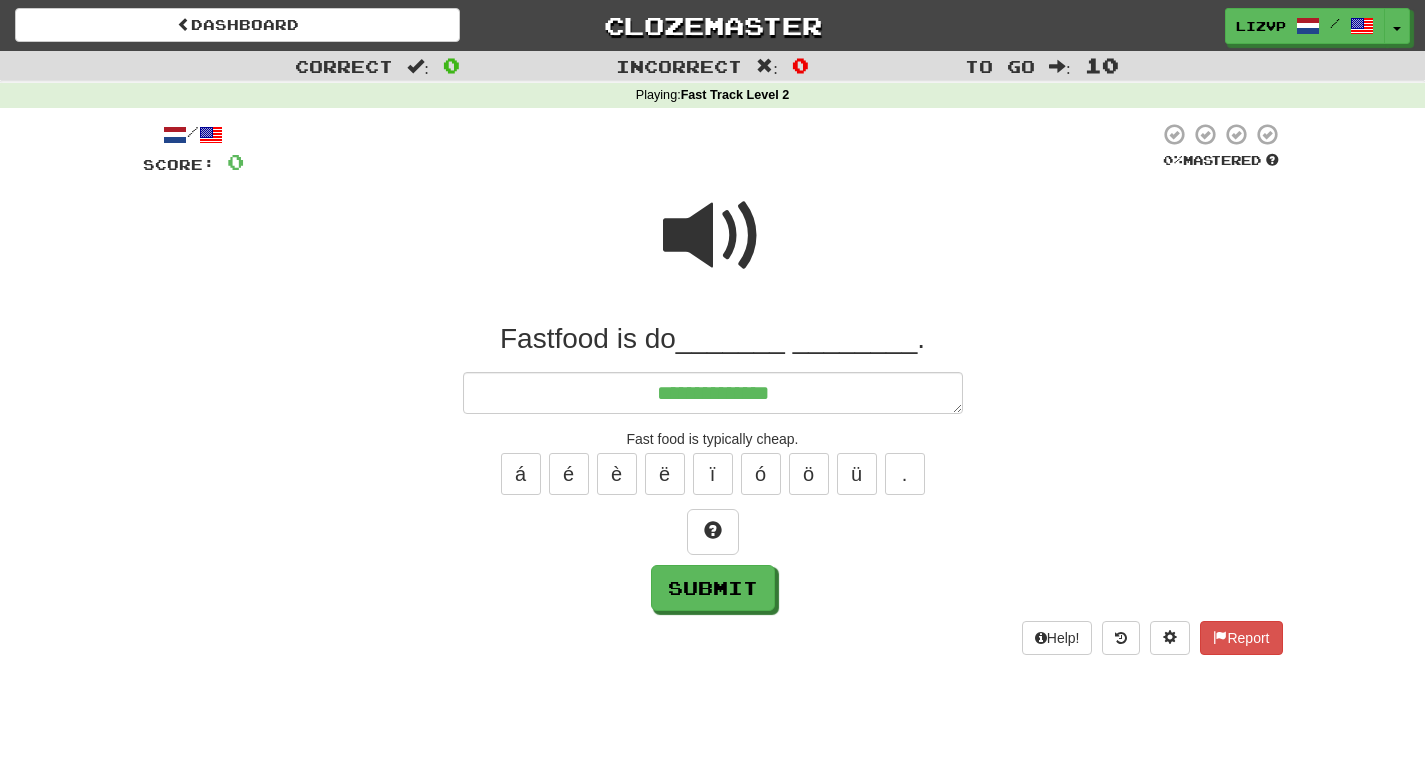 type on "*" 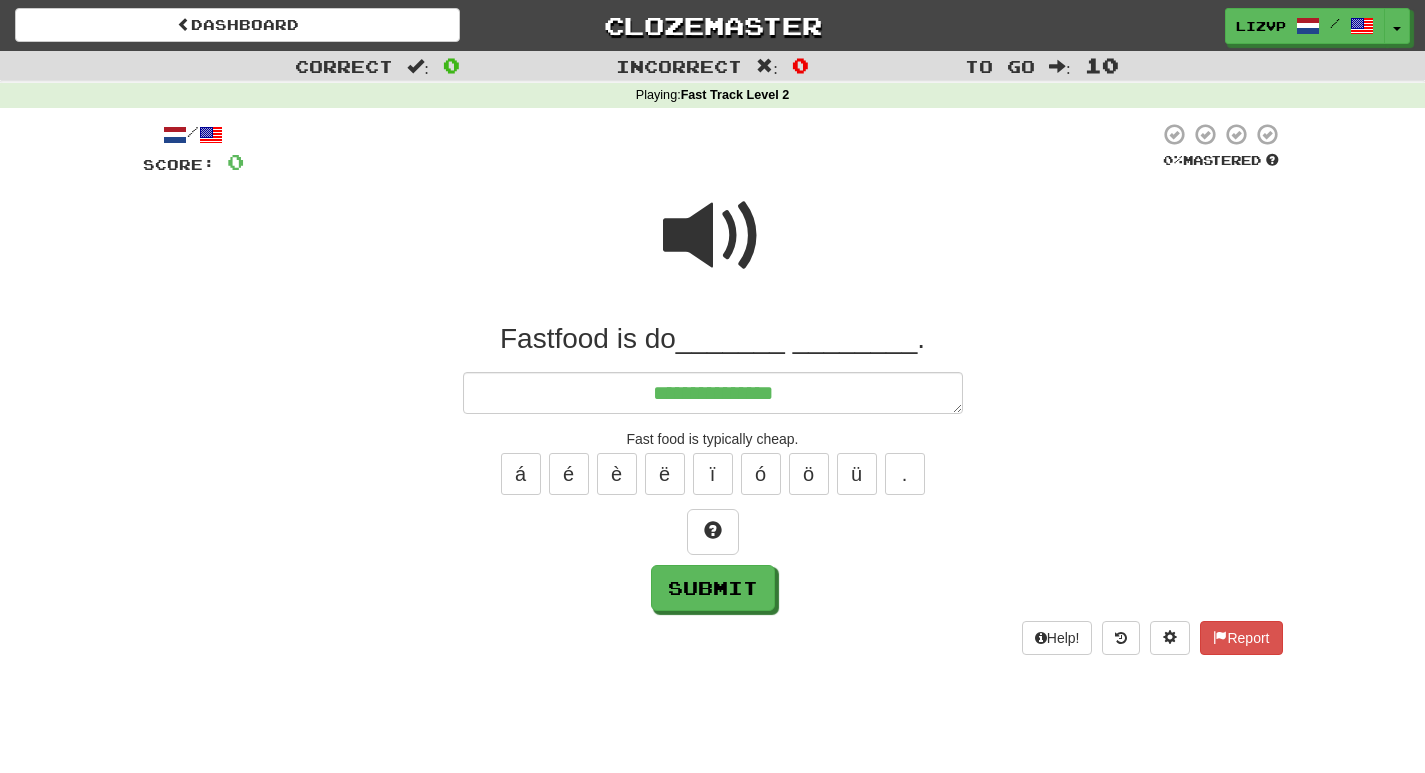 type on "*" 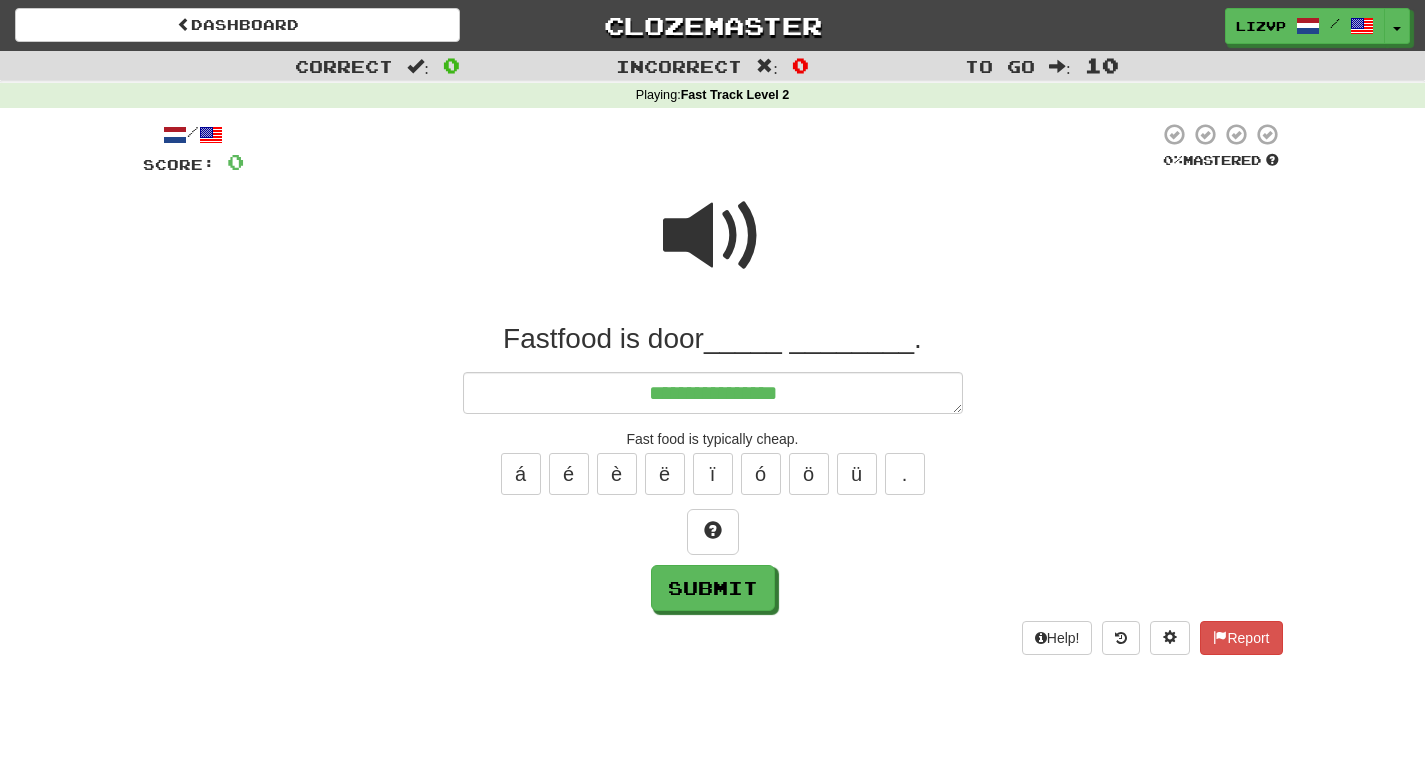 type on "*" 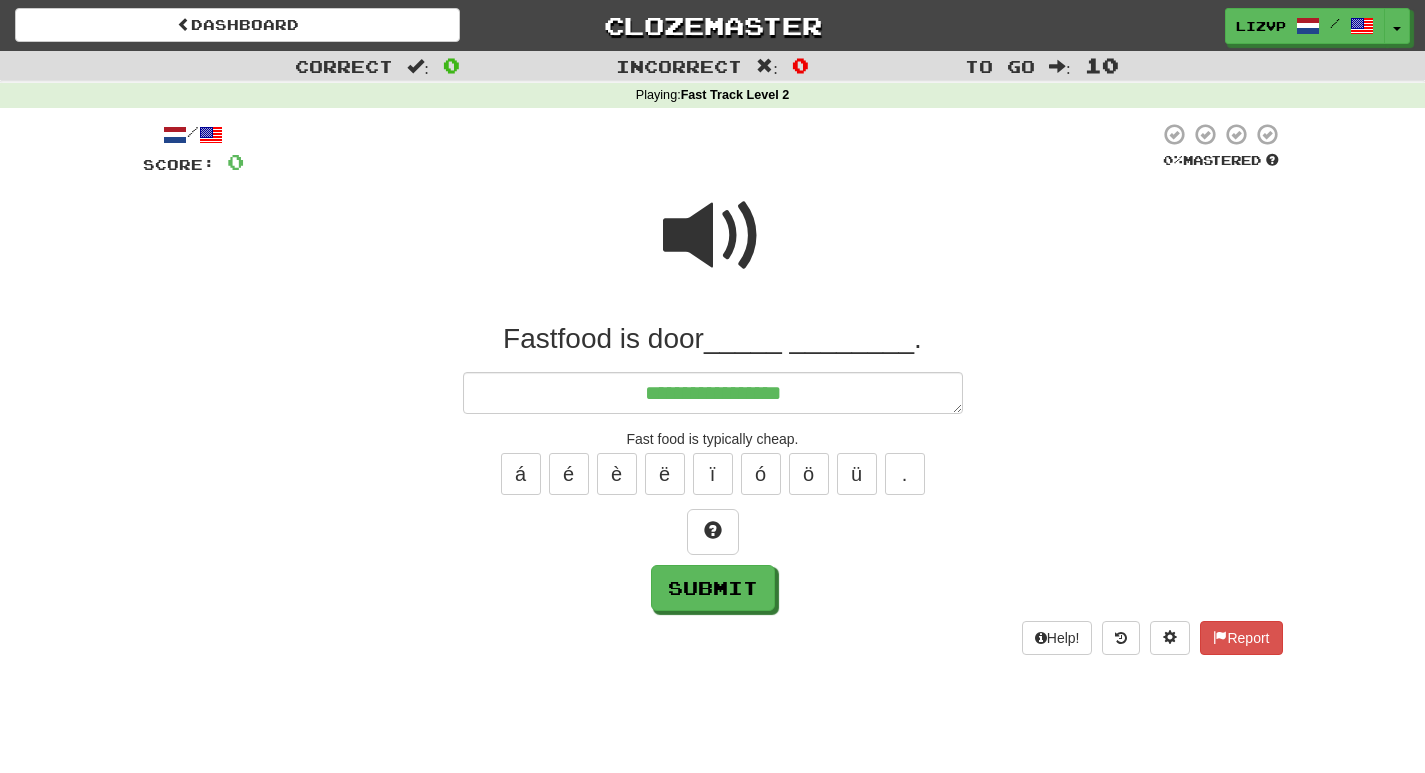type on "*" 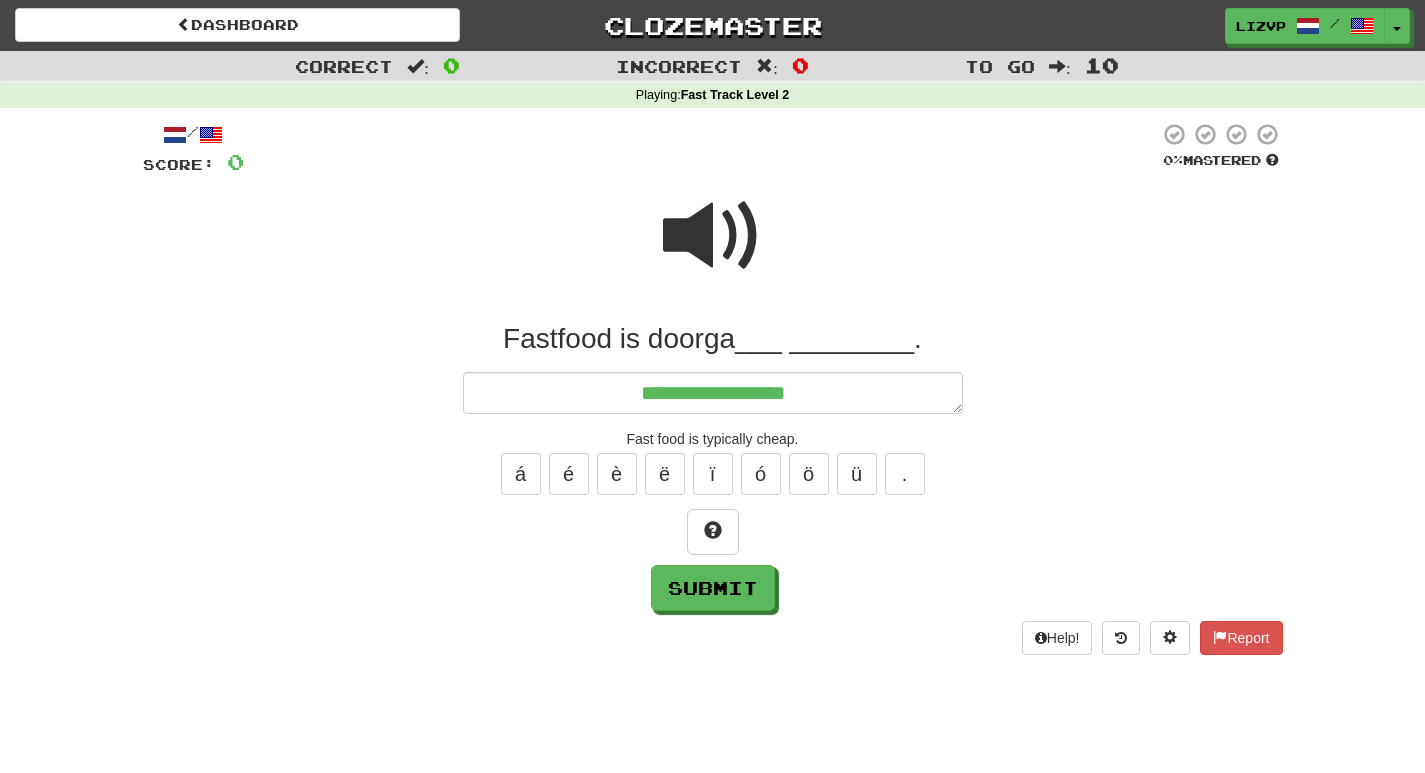 type on "*" 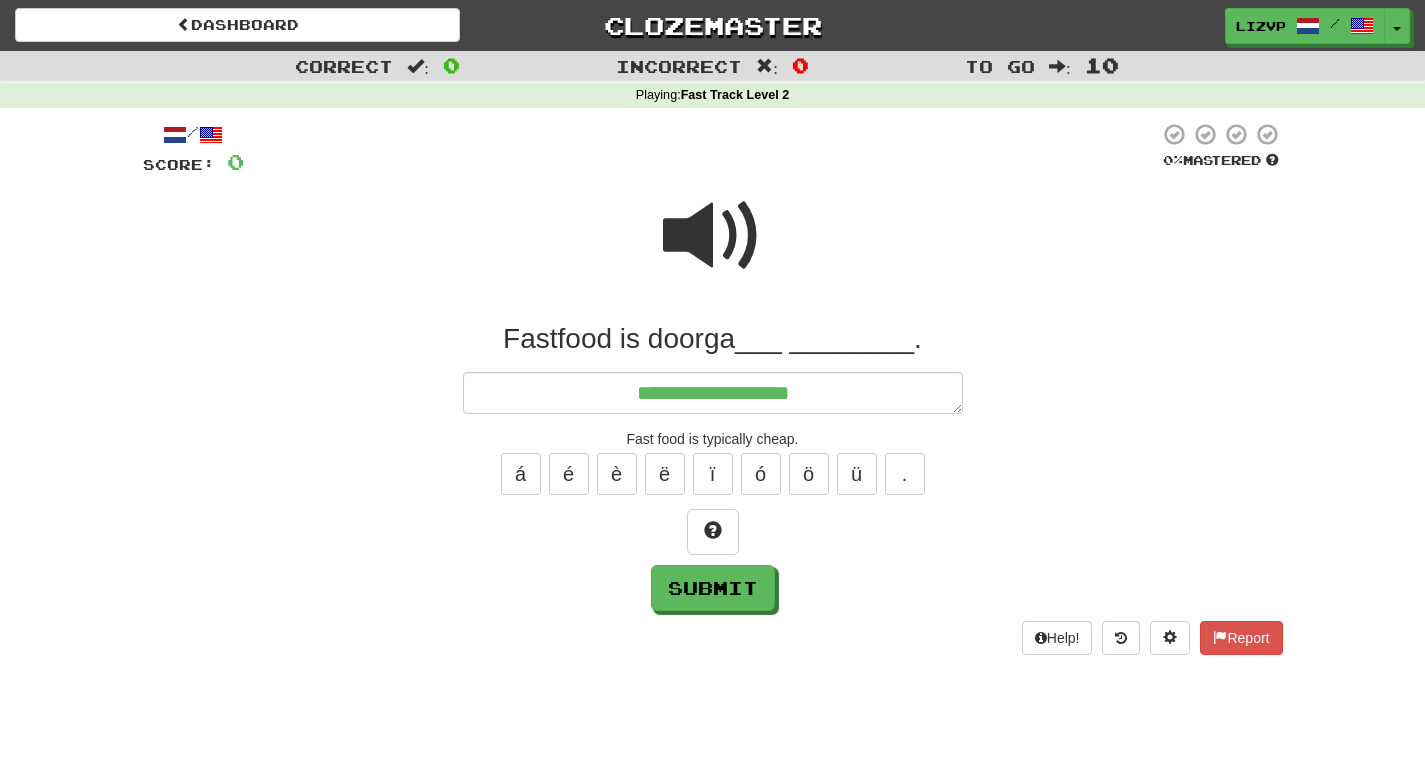type on "*" 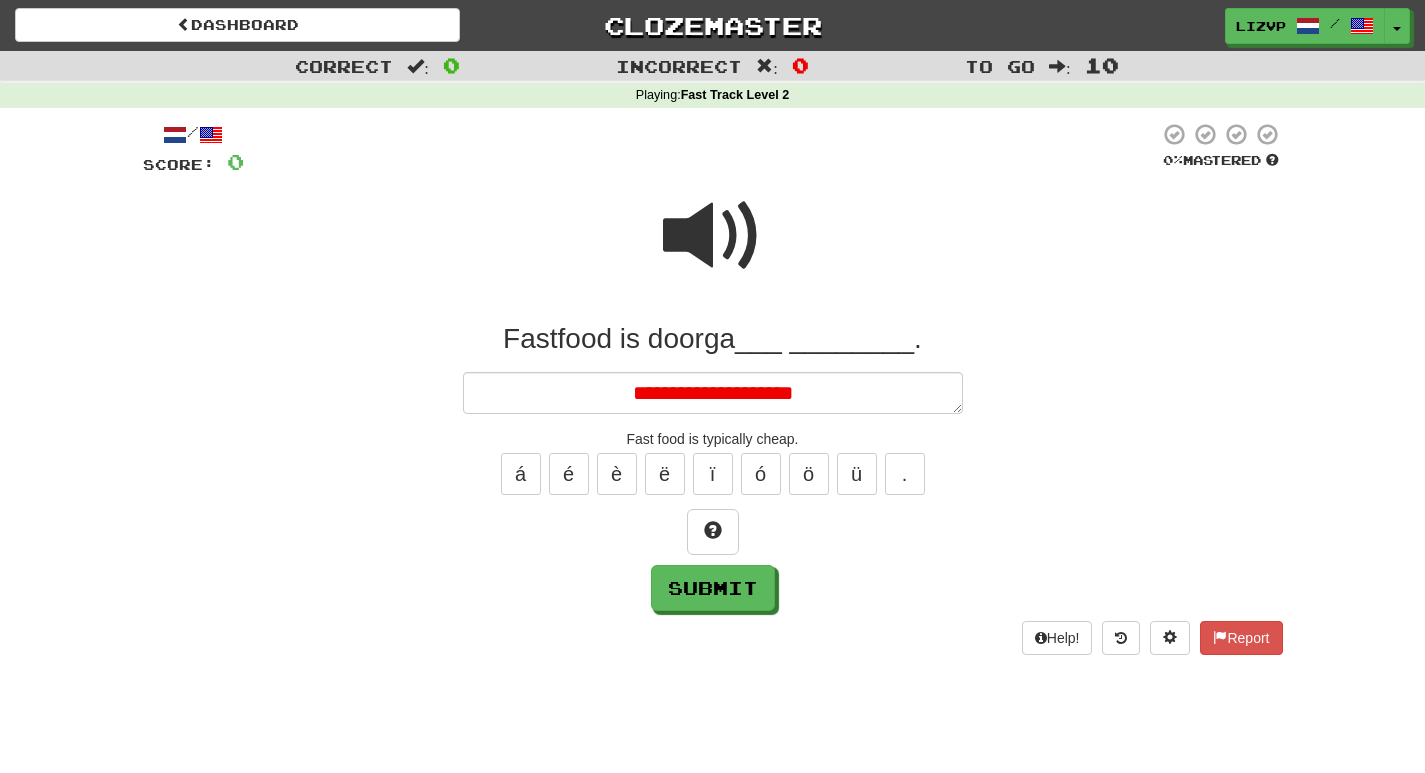 type on "*" 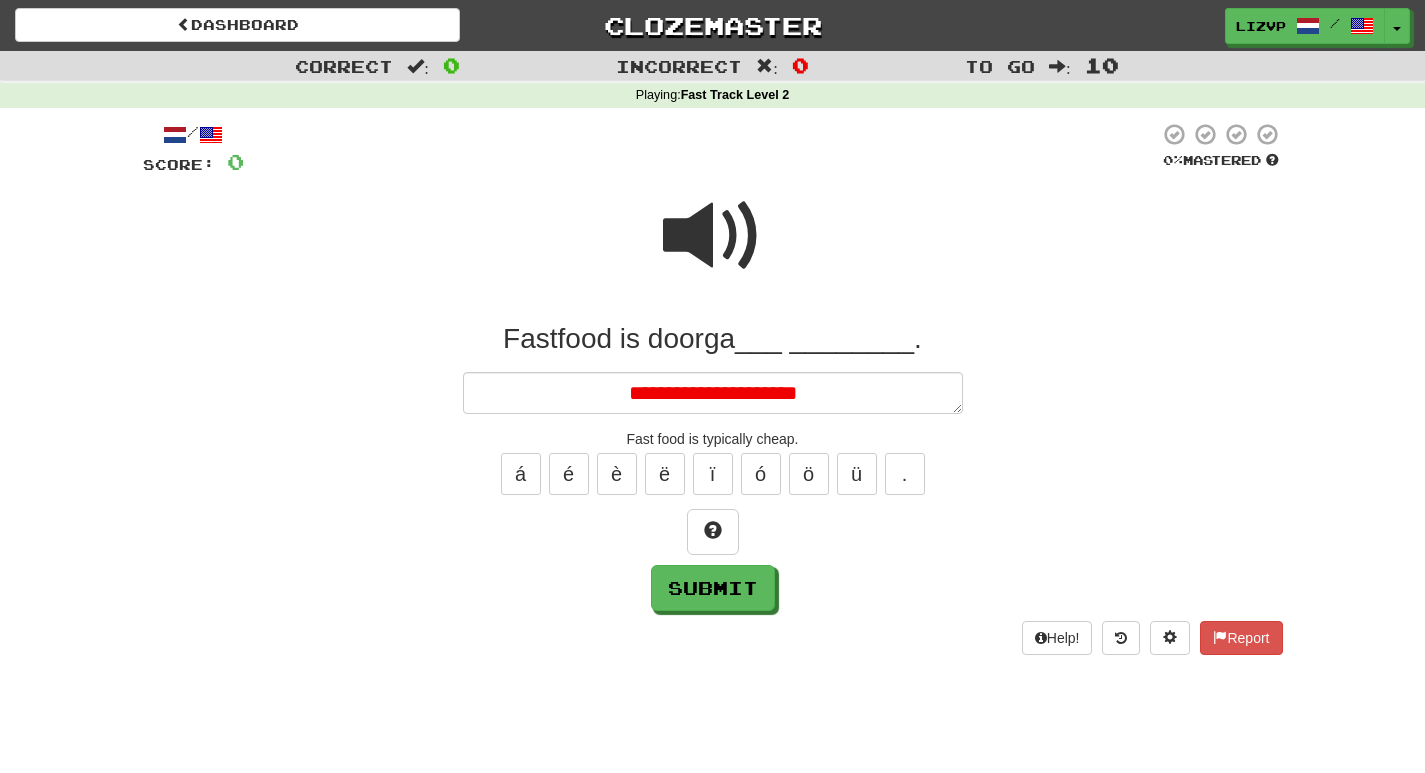 type on "*" 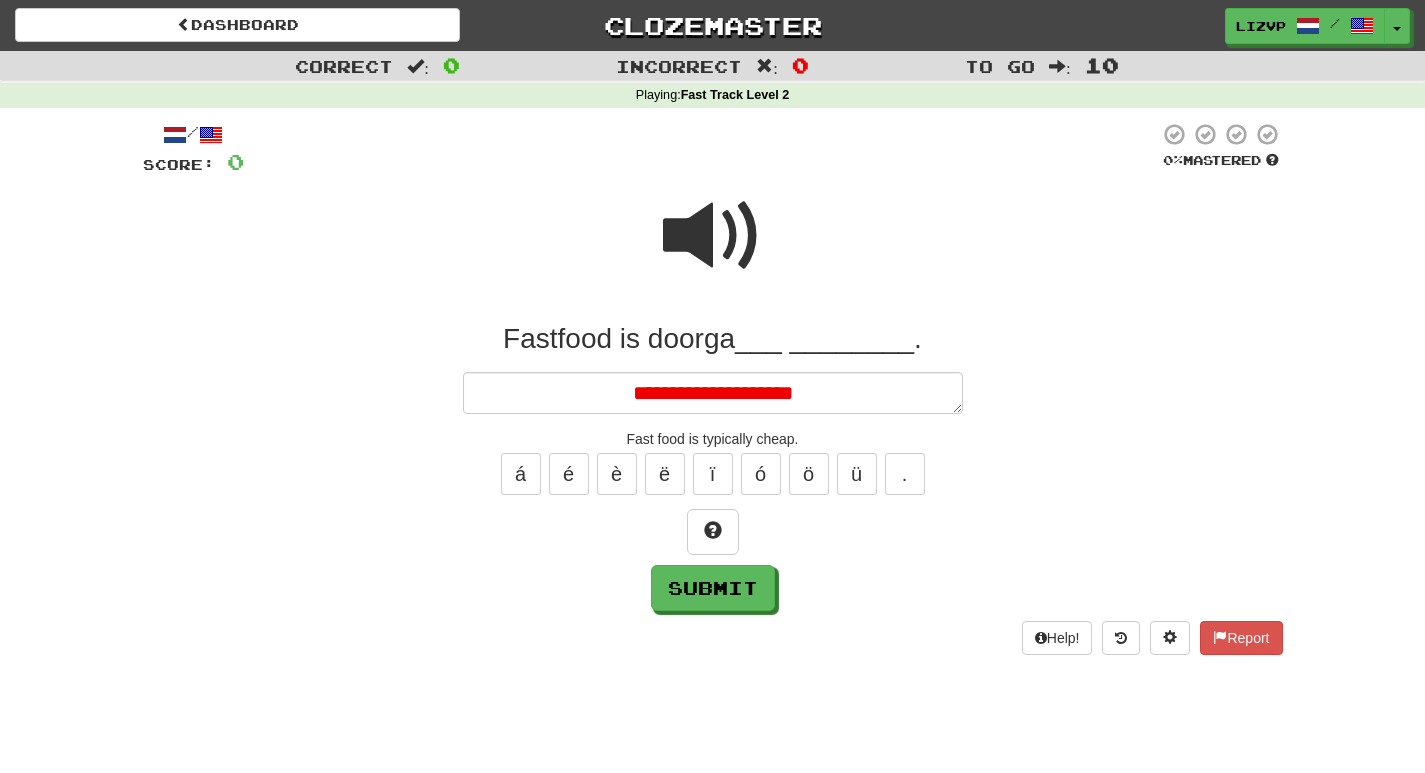 type on "*" 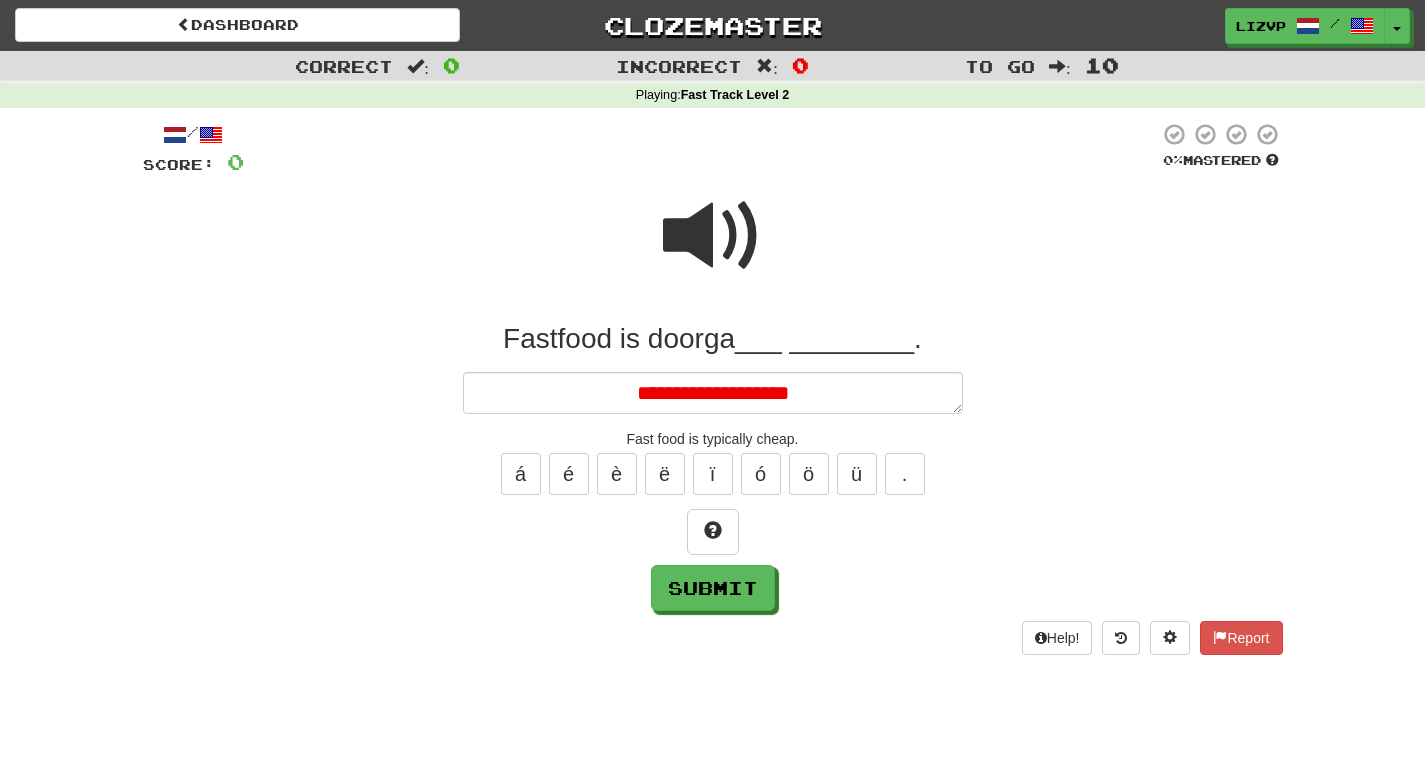 type on "*" 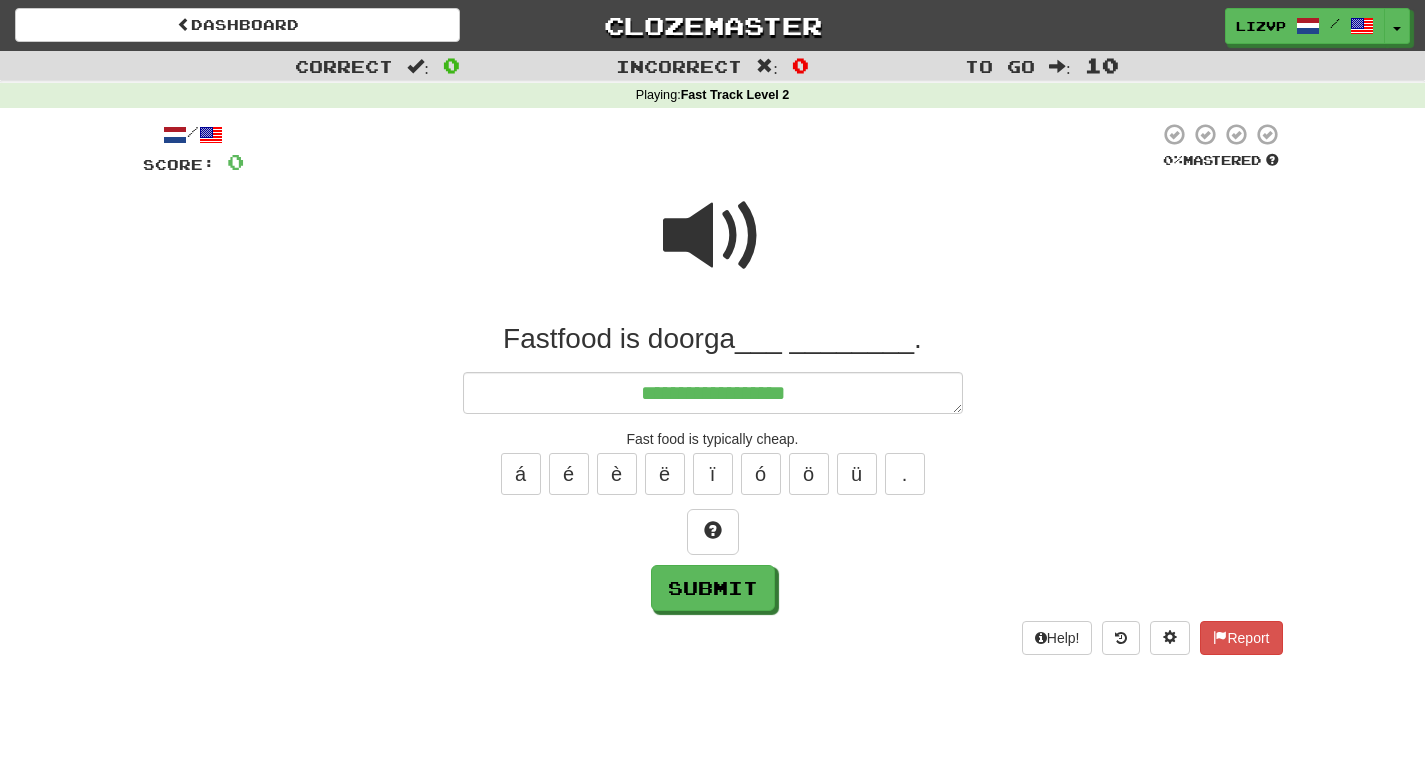 type on "*" 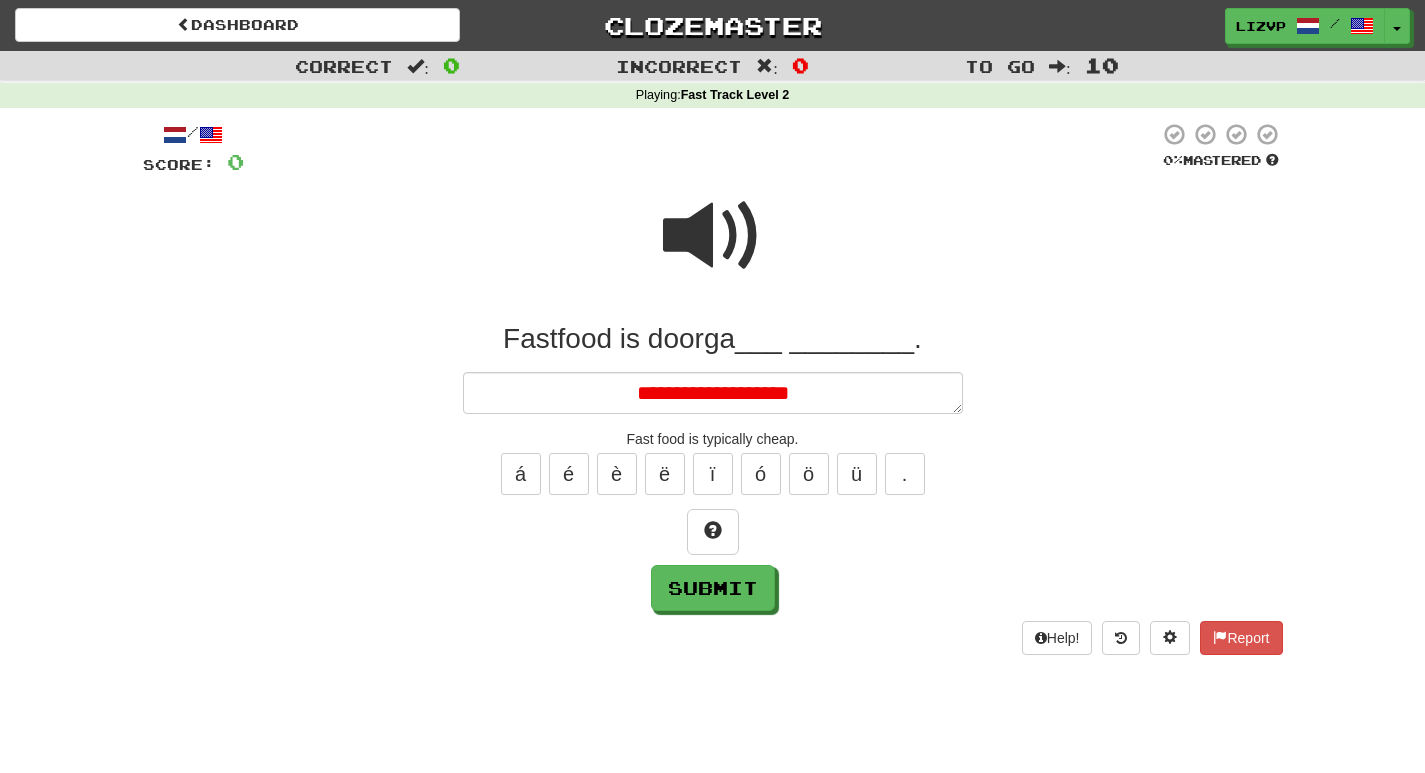 type on "*" 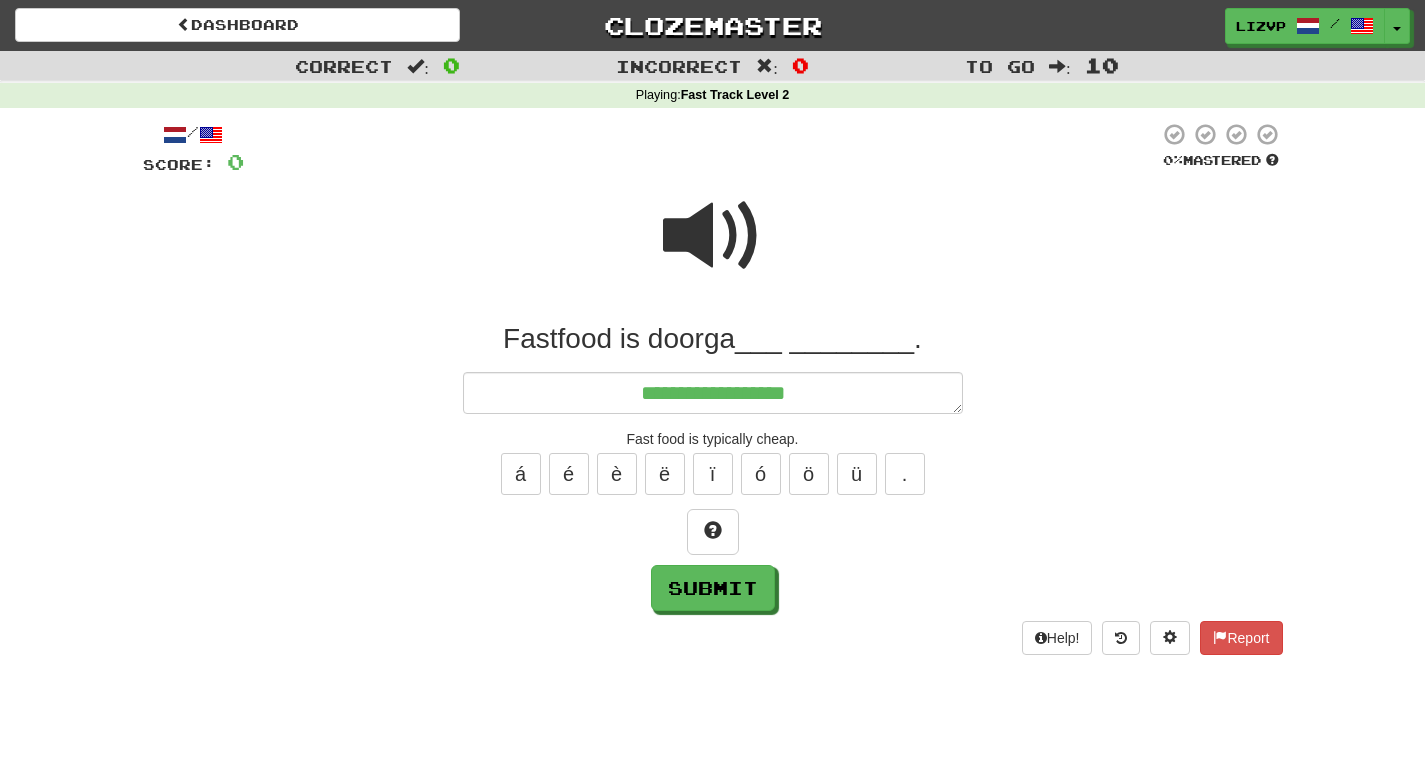 type on "*" 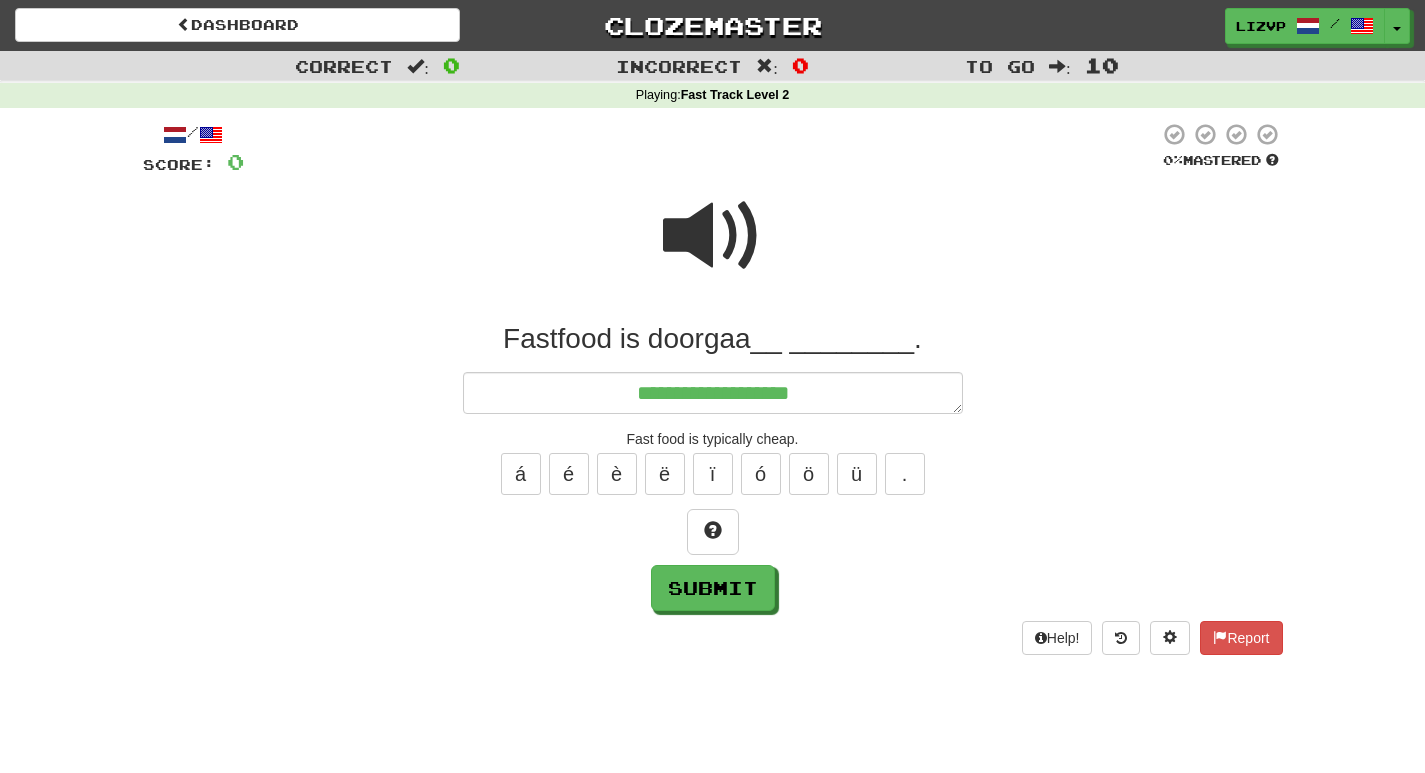 type on "*" 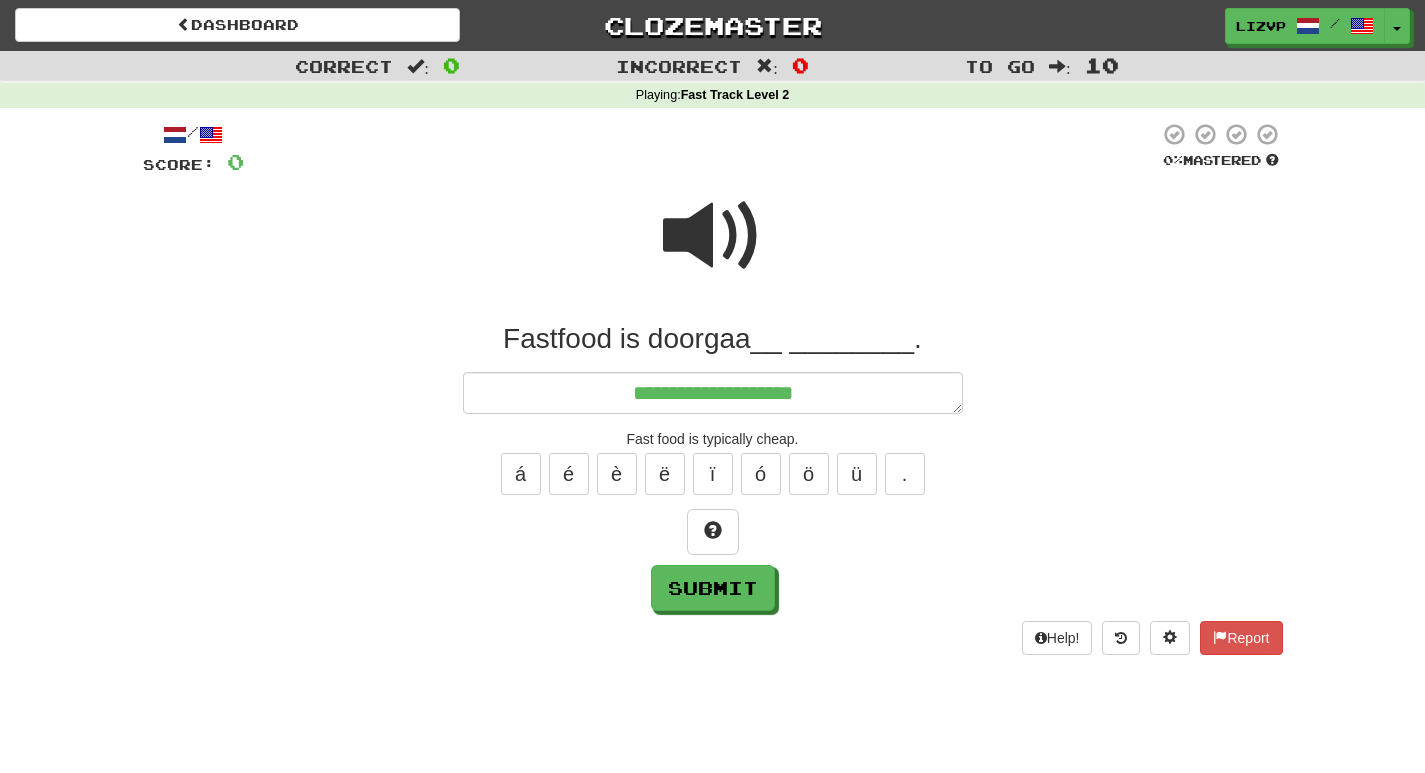 type on "*" 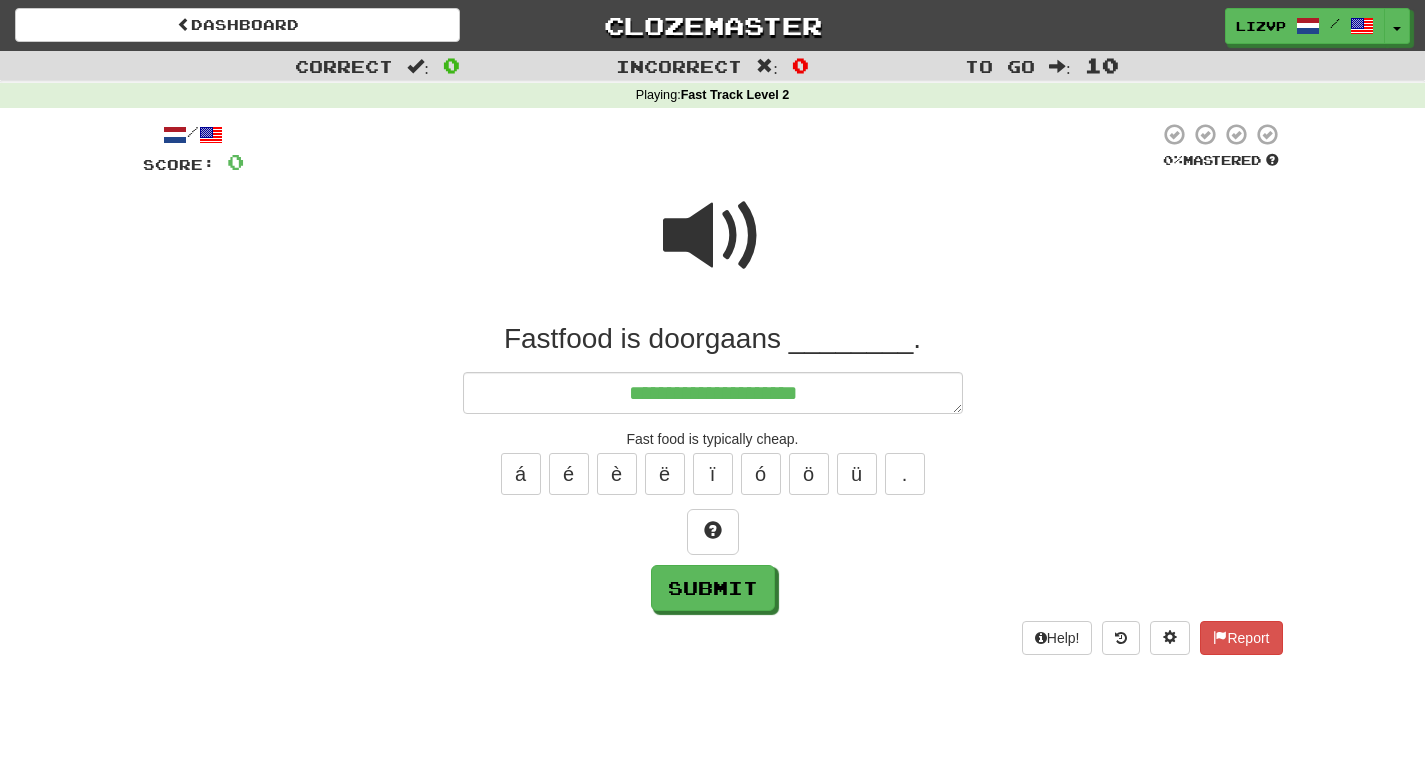 type on "*" 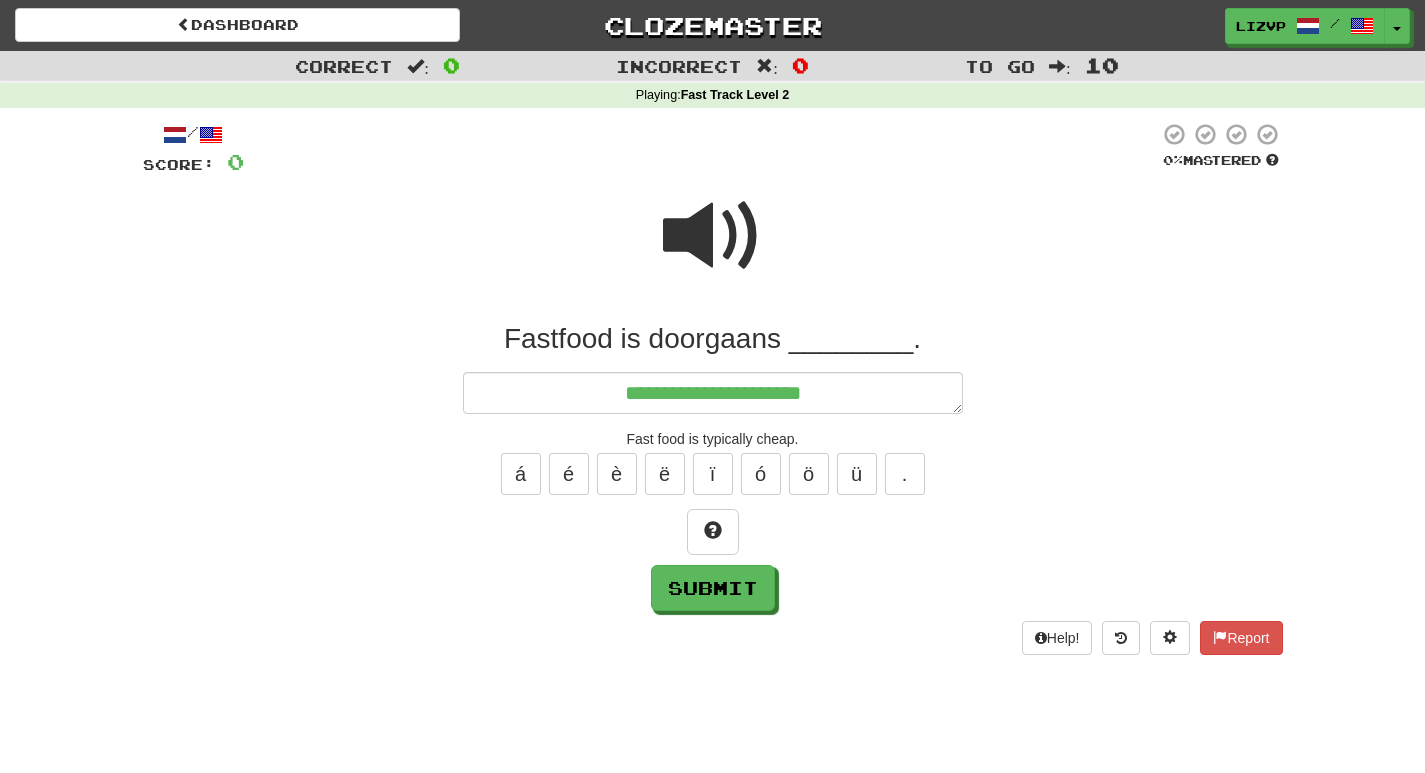 type on "*" 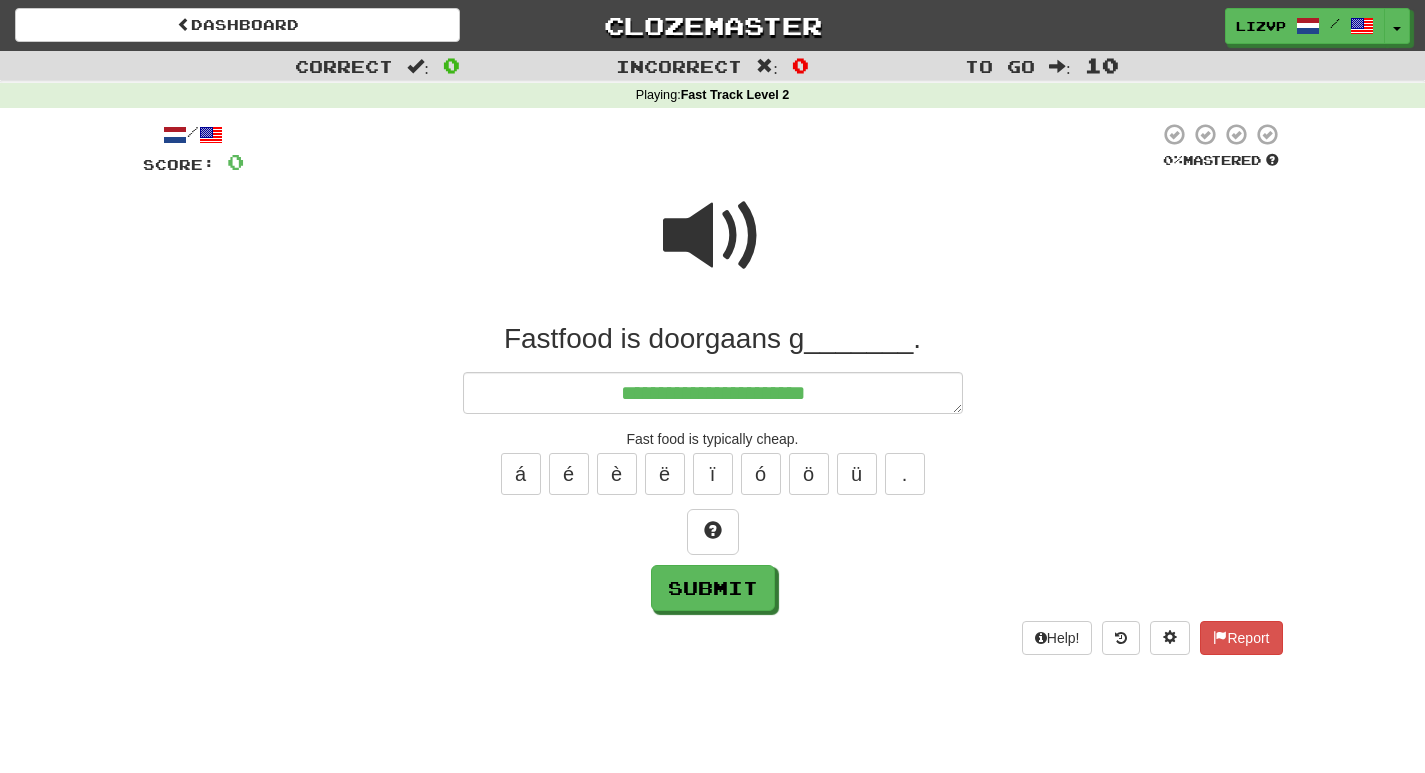 type on "*" 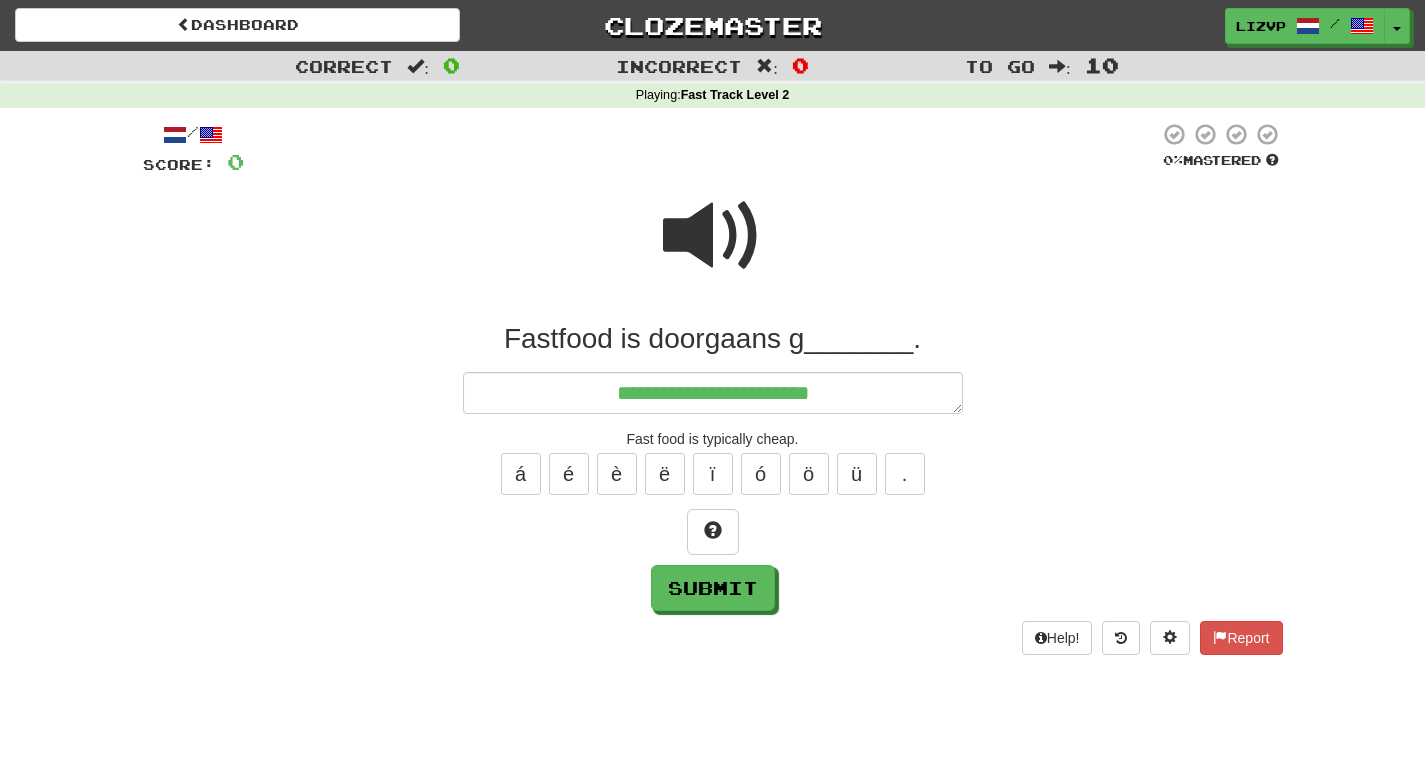 type on "**********" 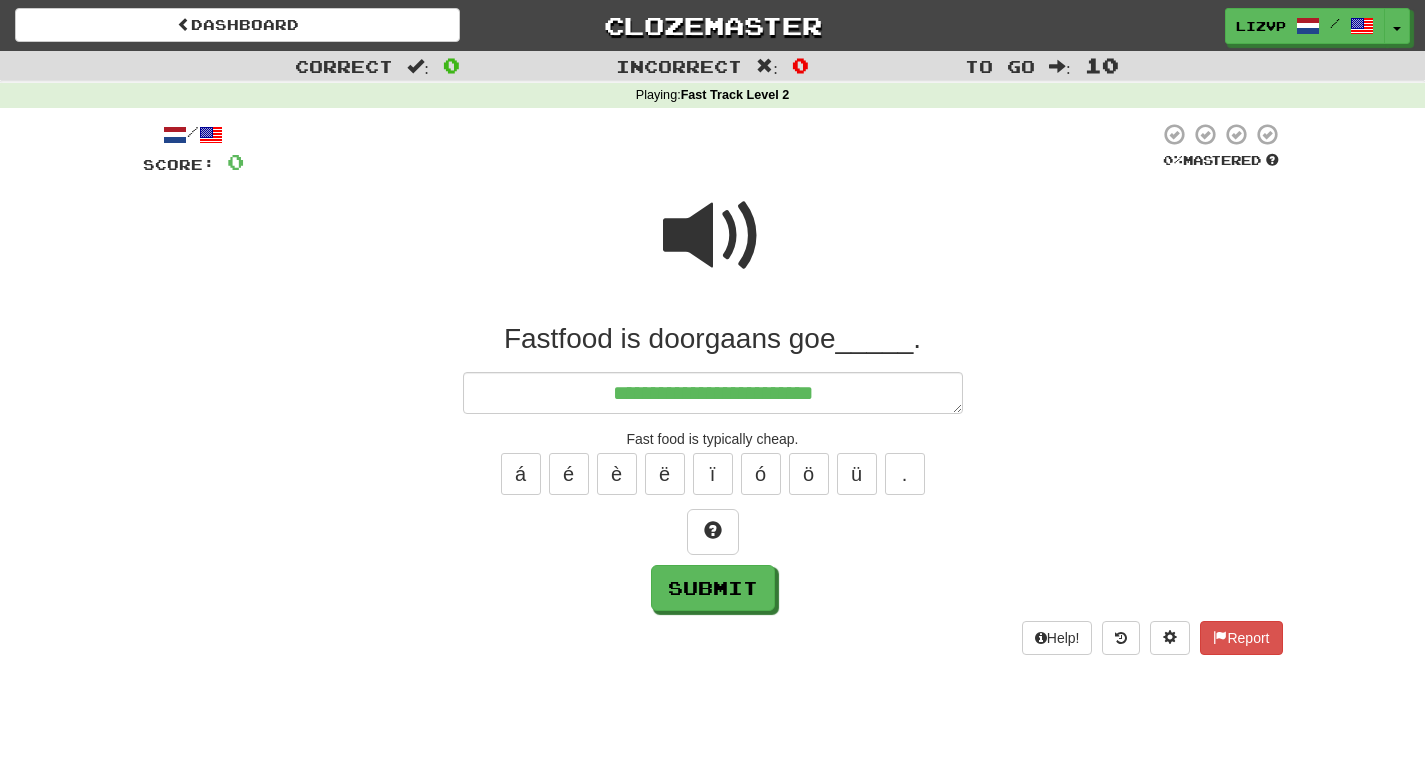 type on "*" 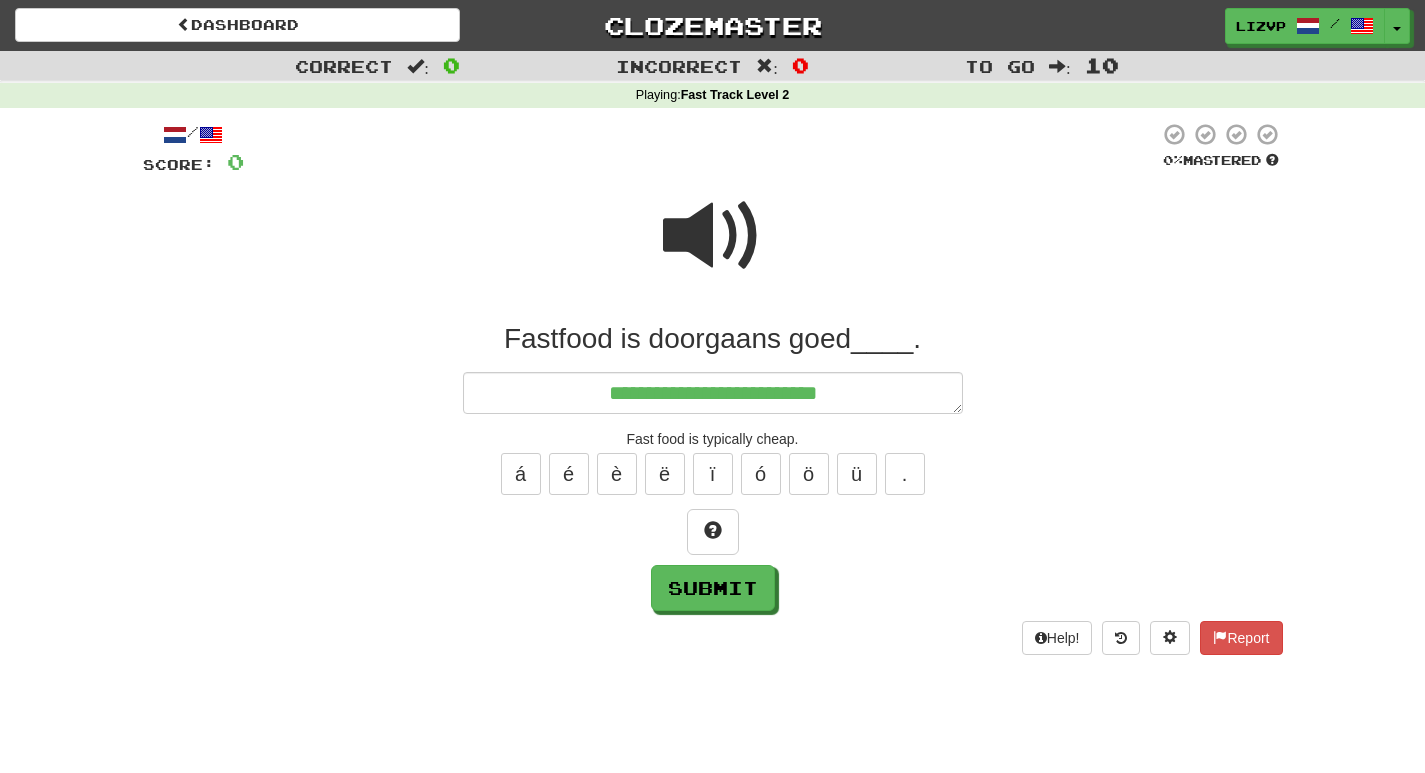type on "*" 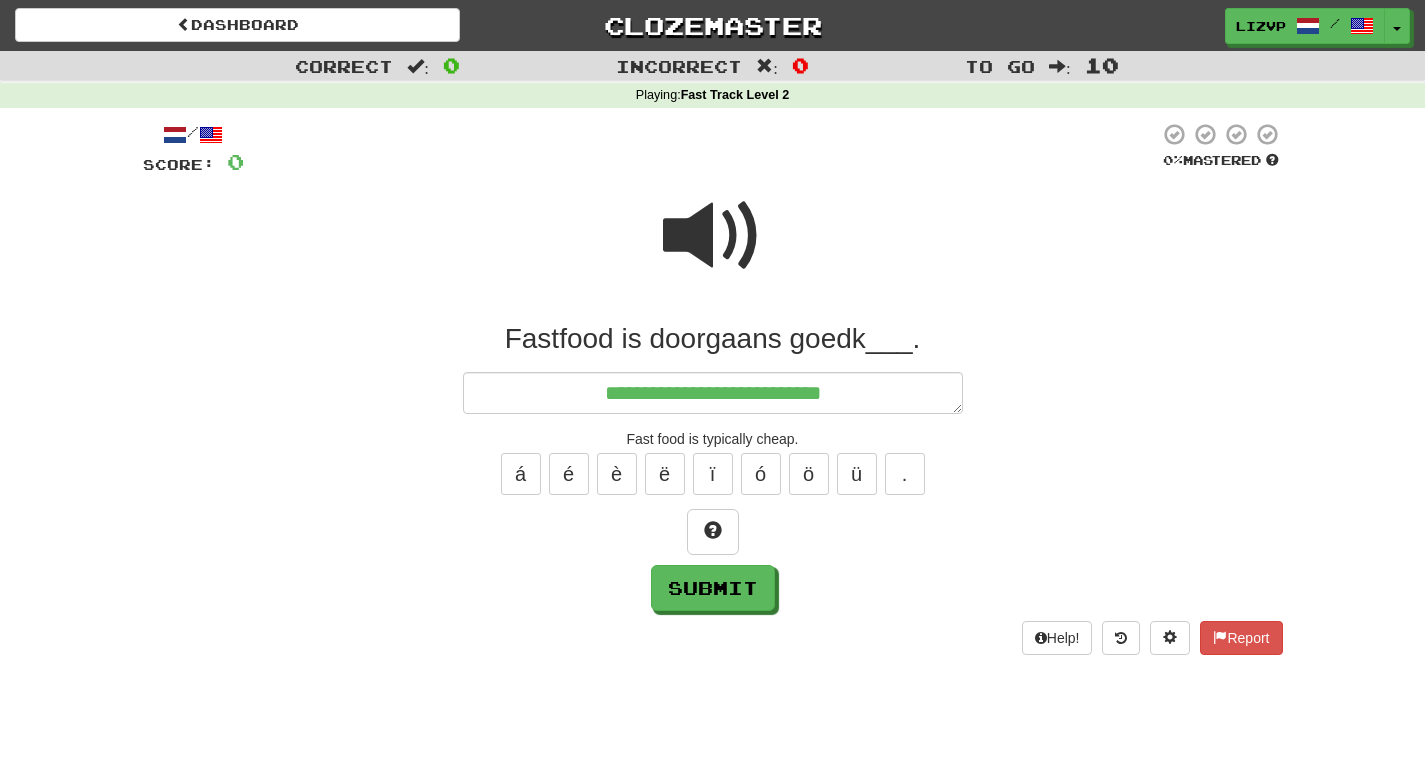 type on "*" 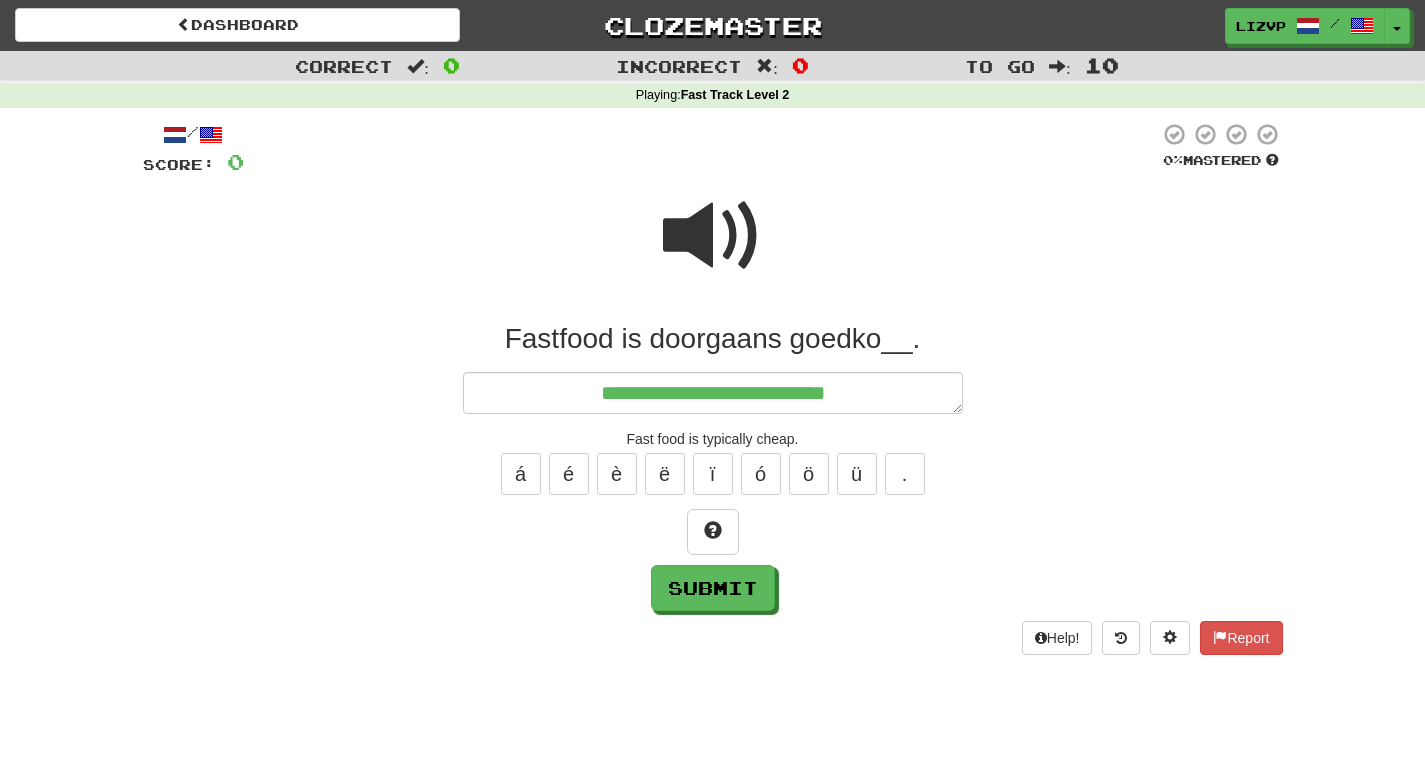 type on "*" 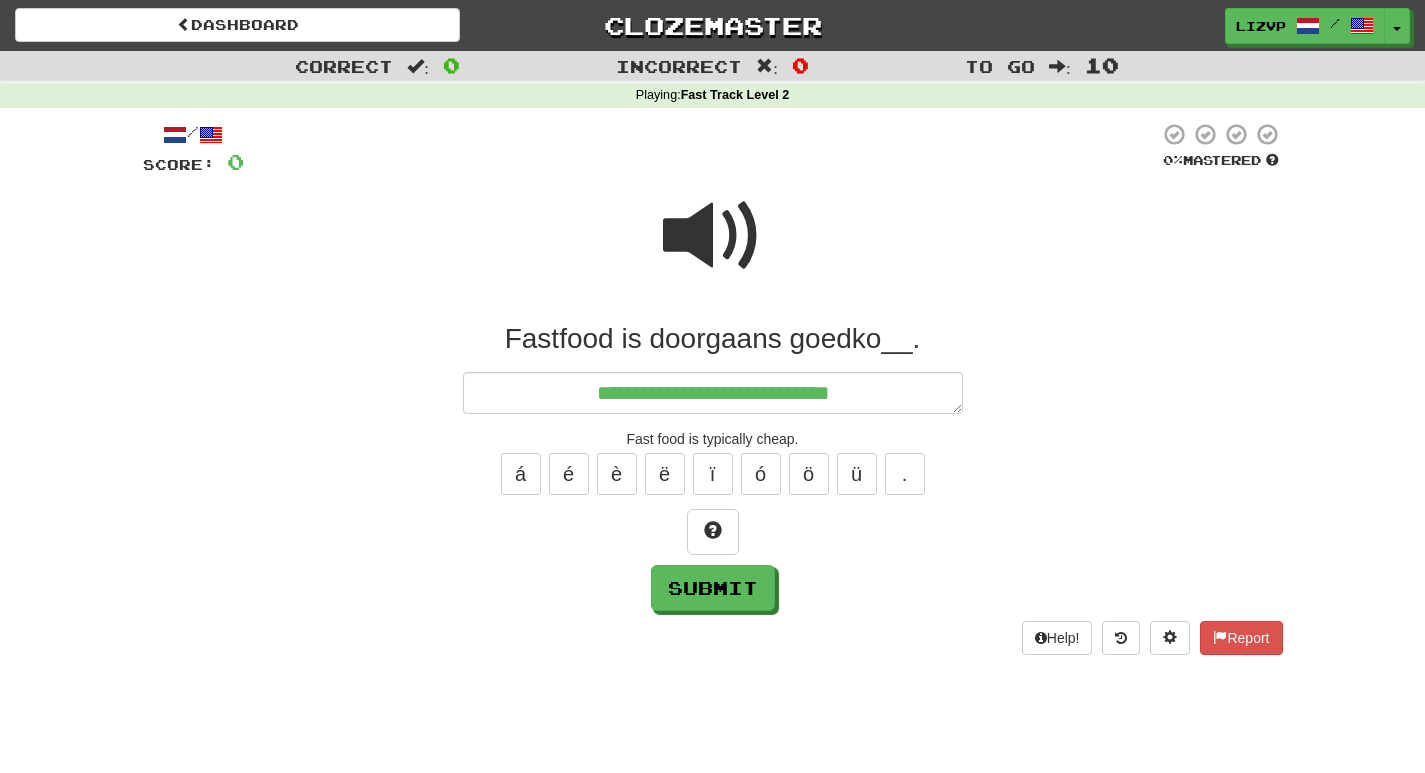 type on "*" 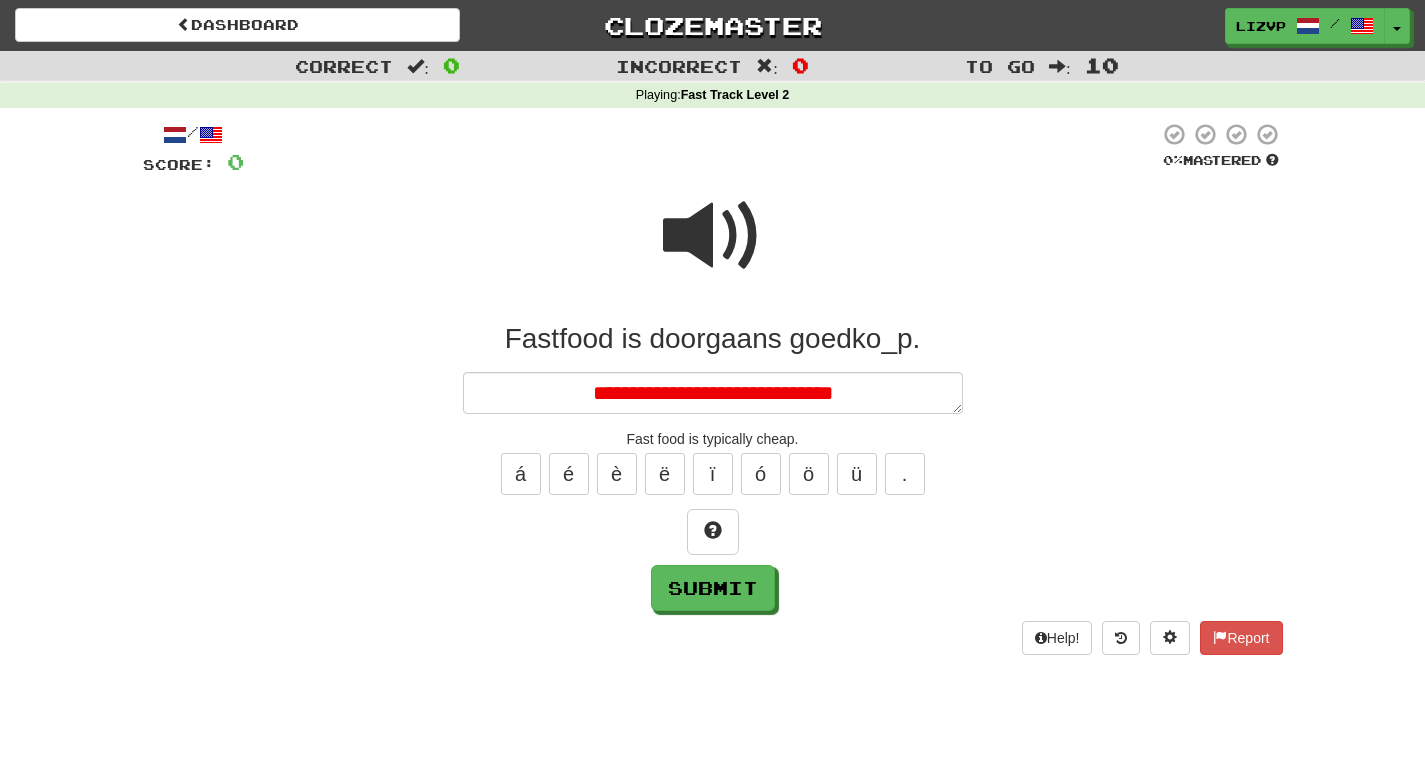 type on "*" 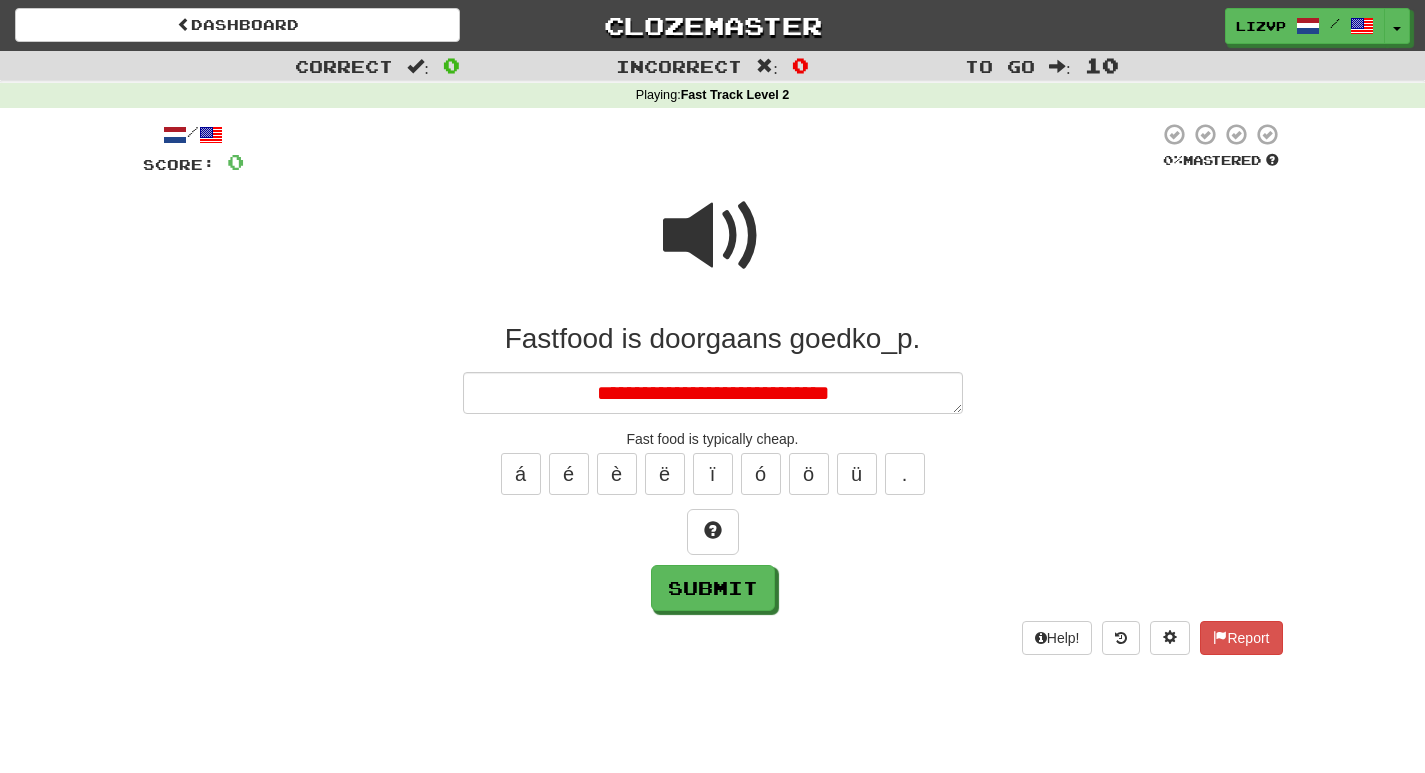 type on "*" 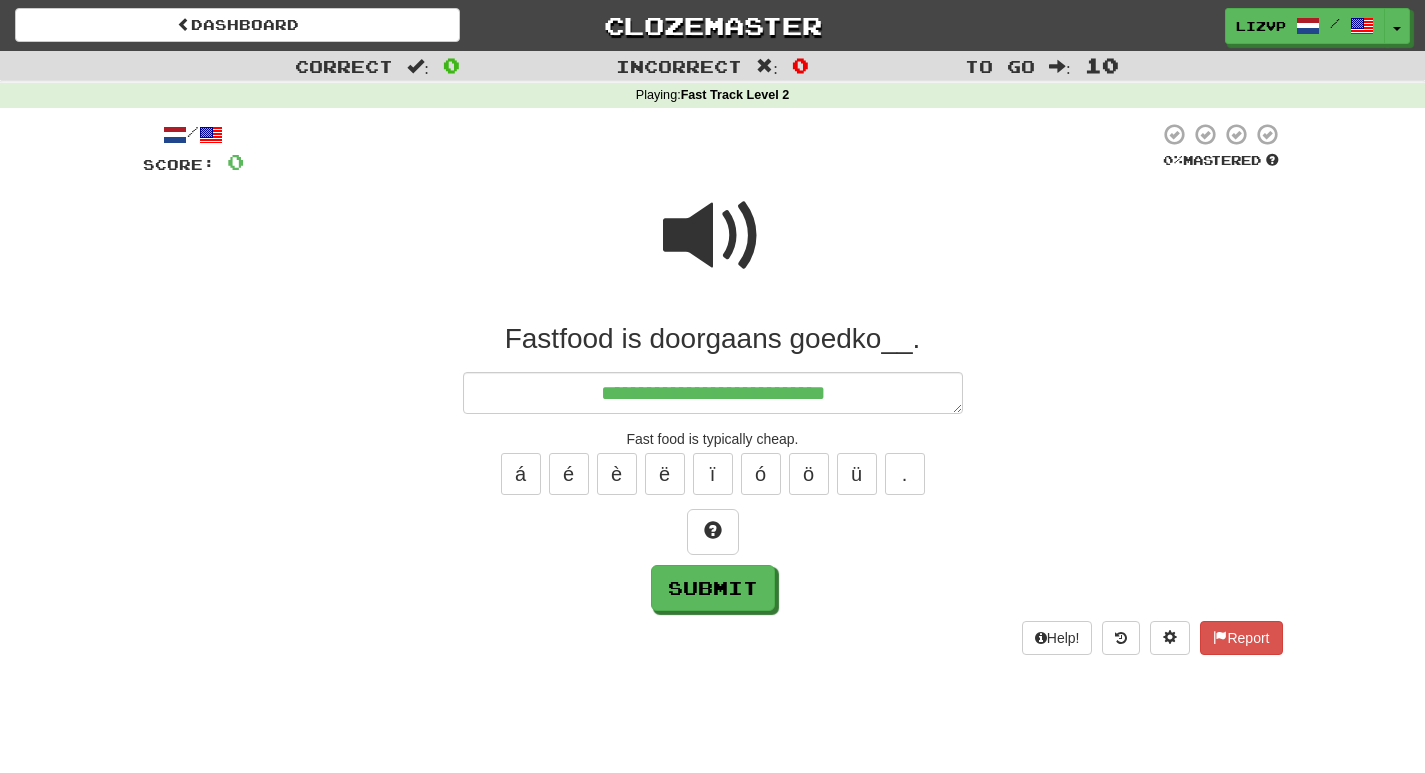 type on "*" 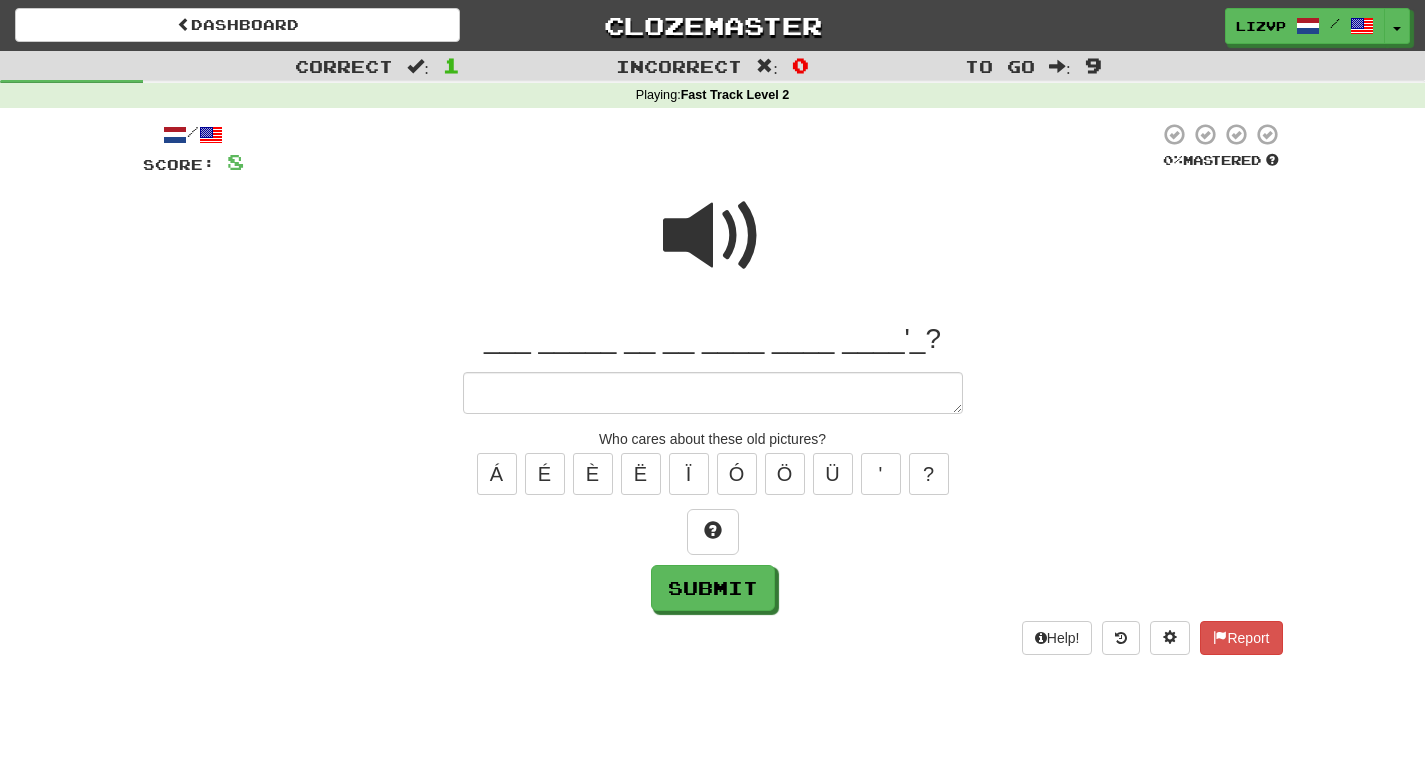 type on "*" 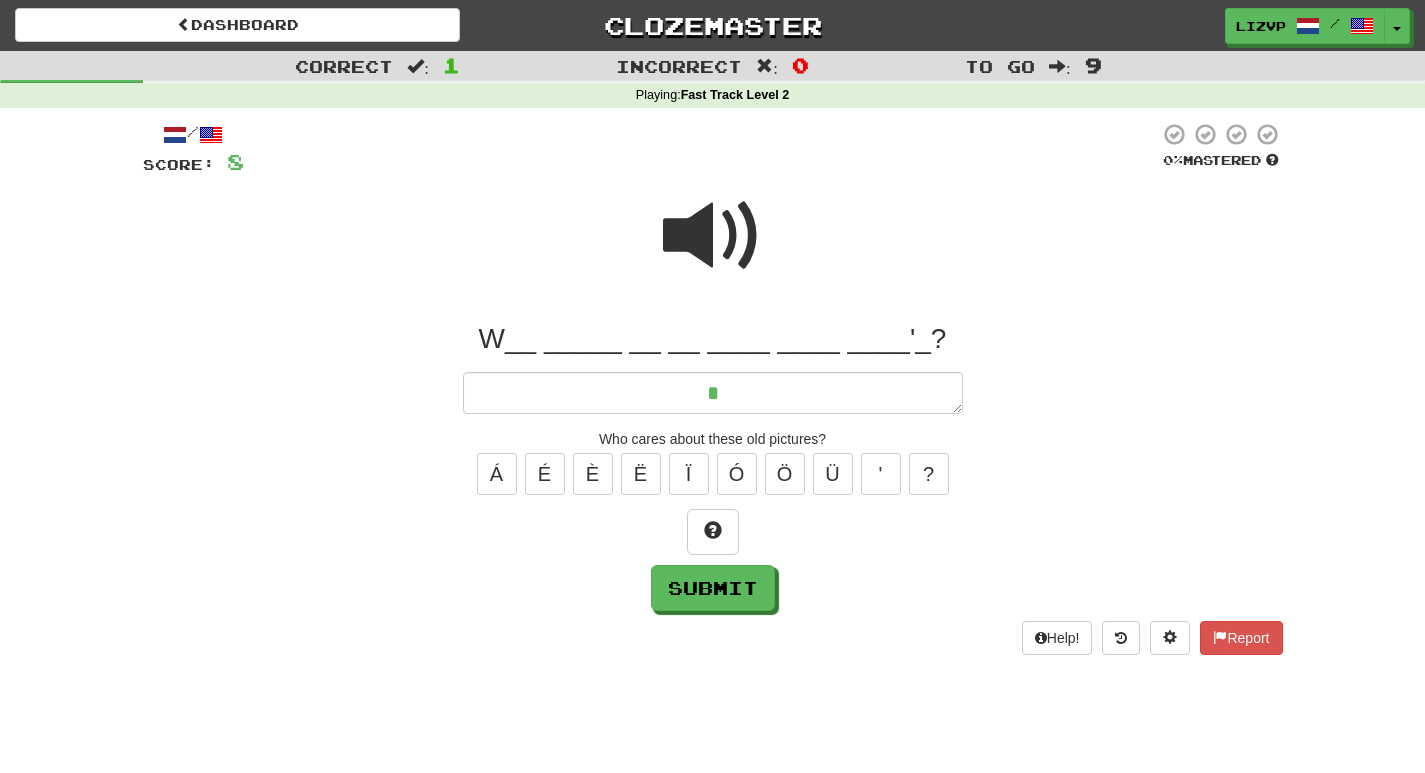 type on "*" 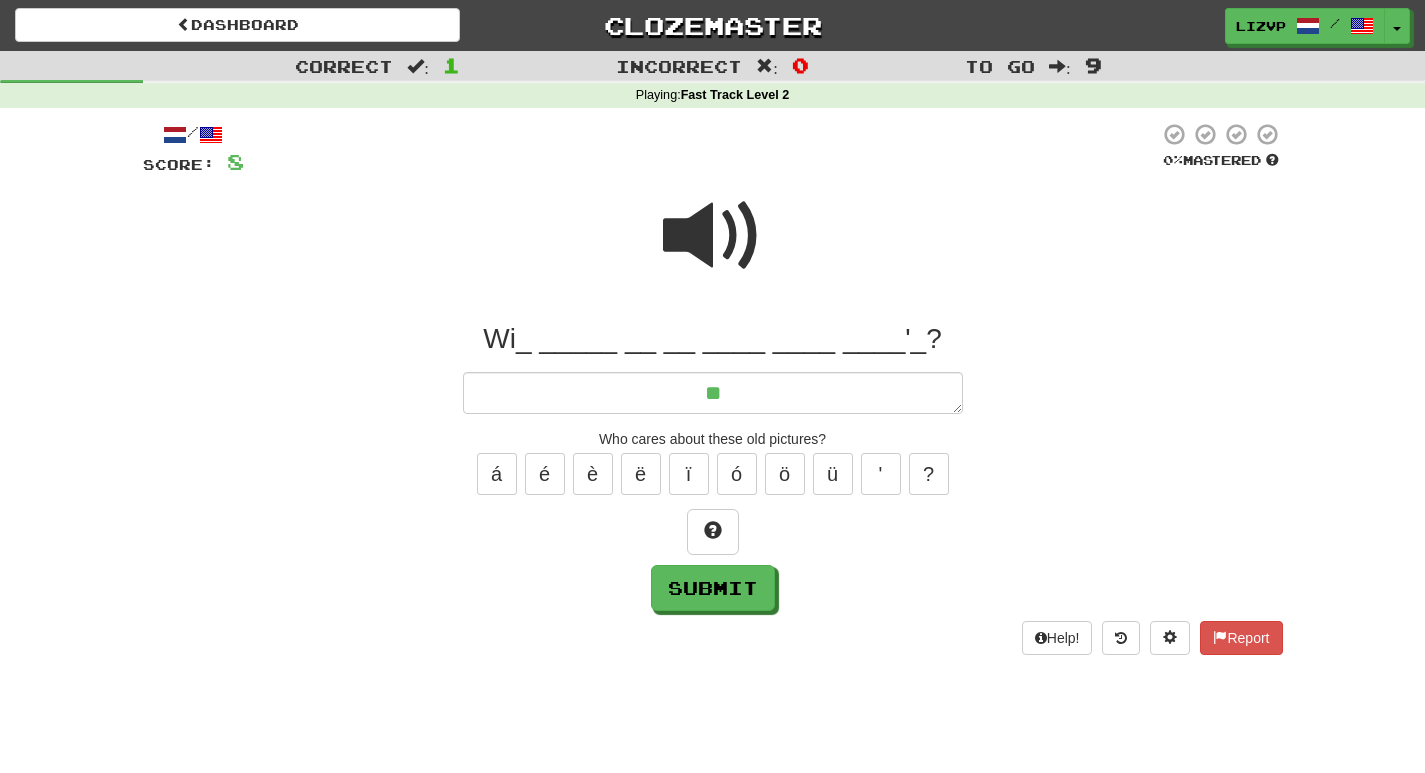 type on "*" 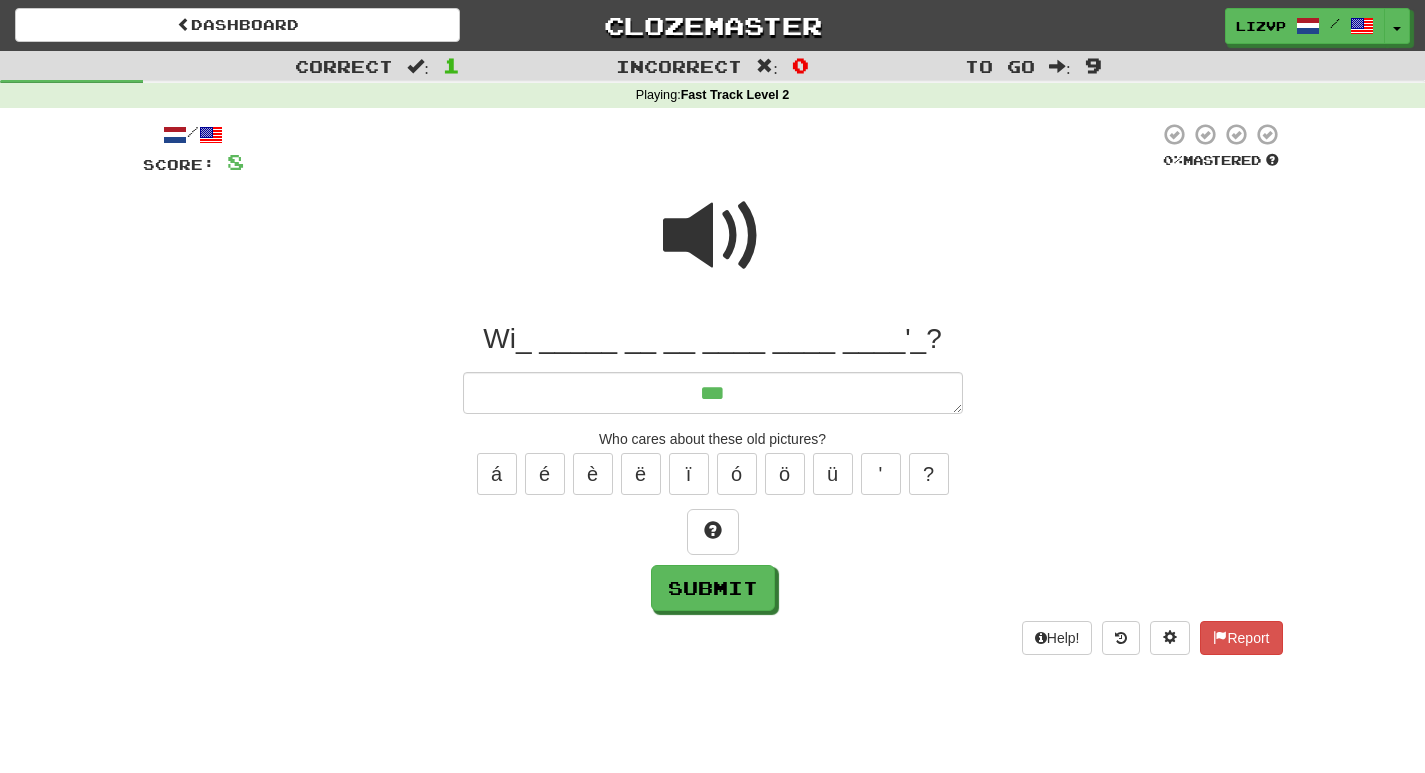 type on "*" 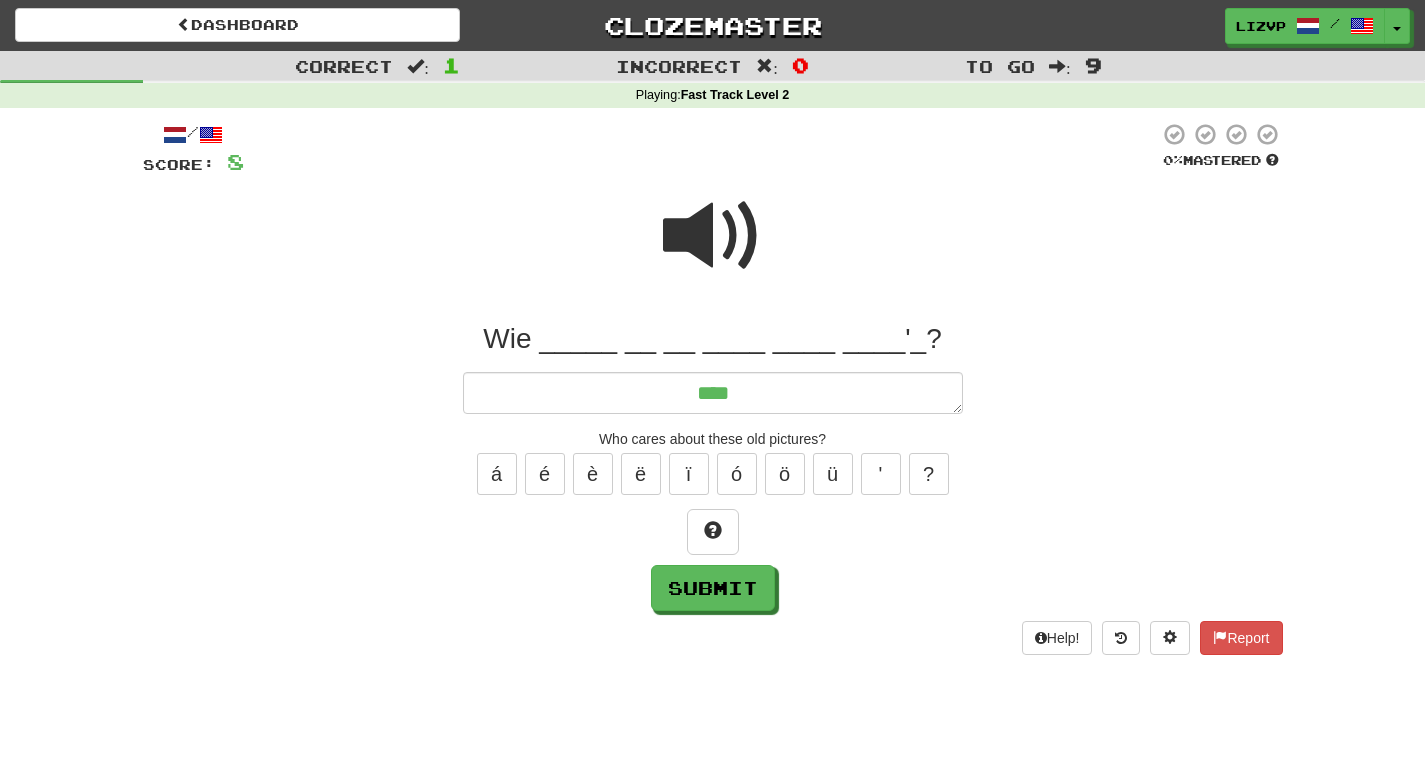 type on "*" 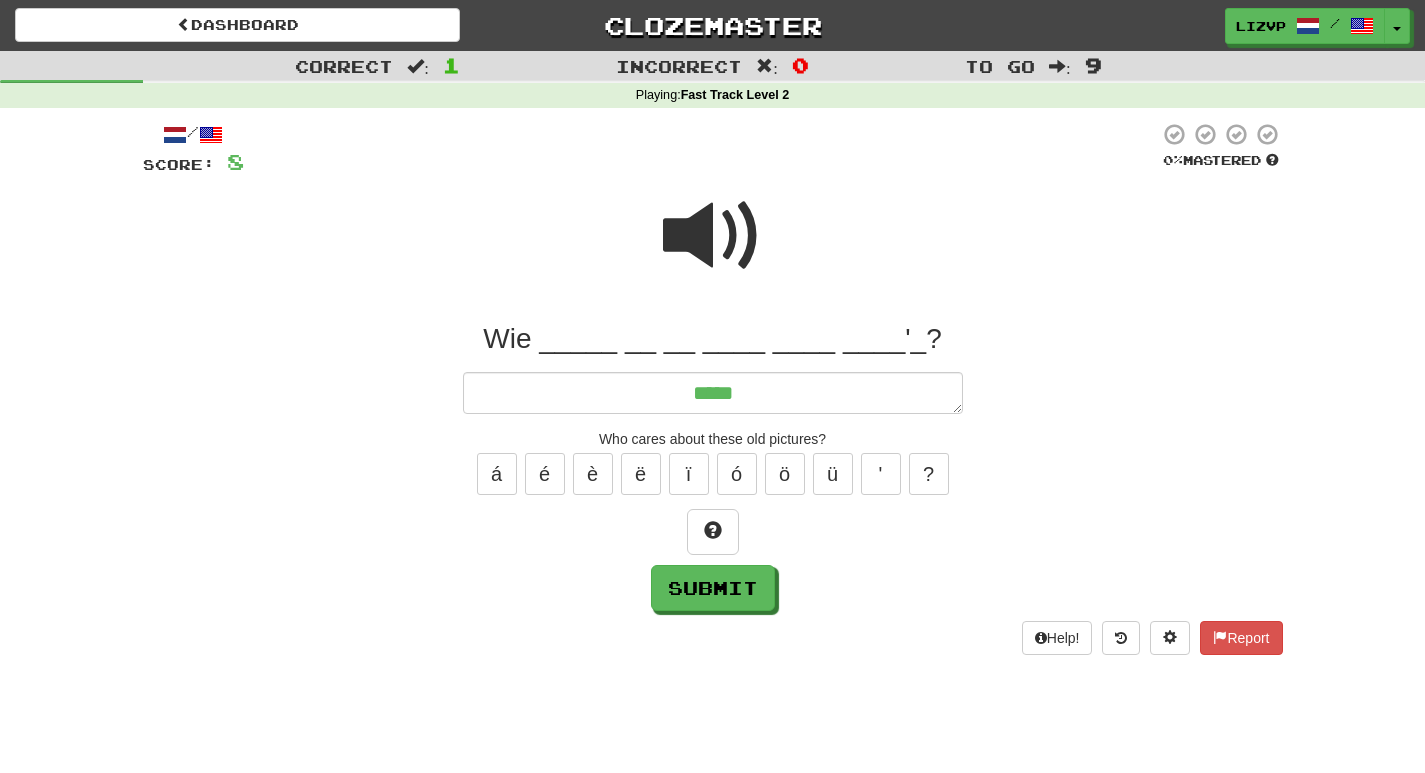 type on "******" 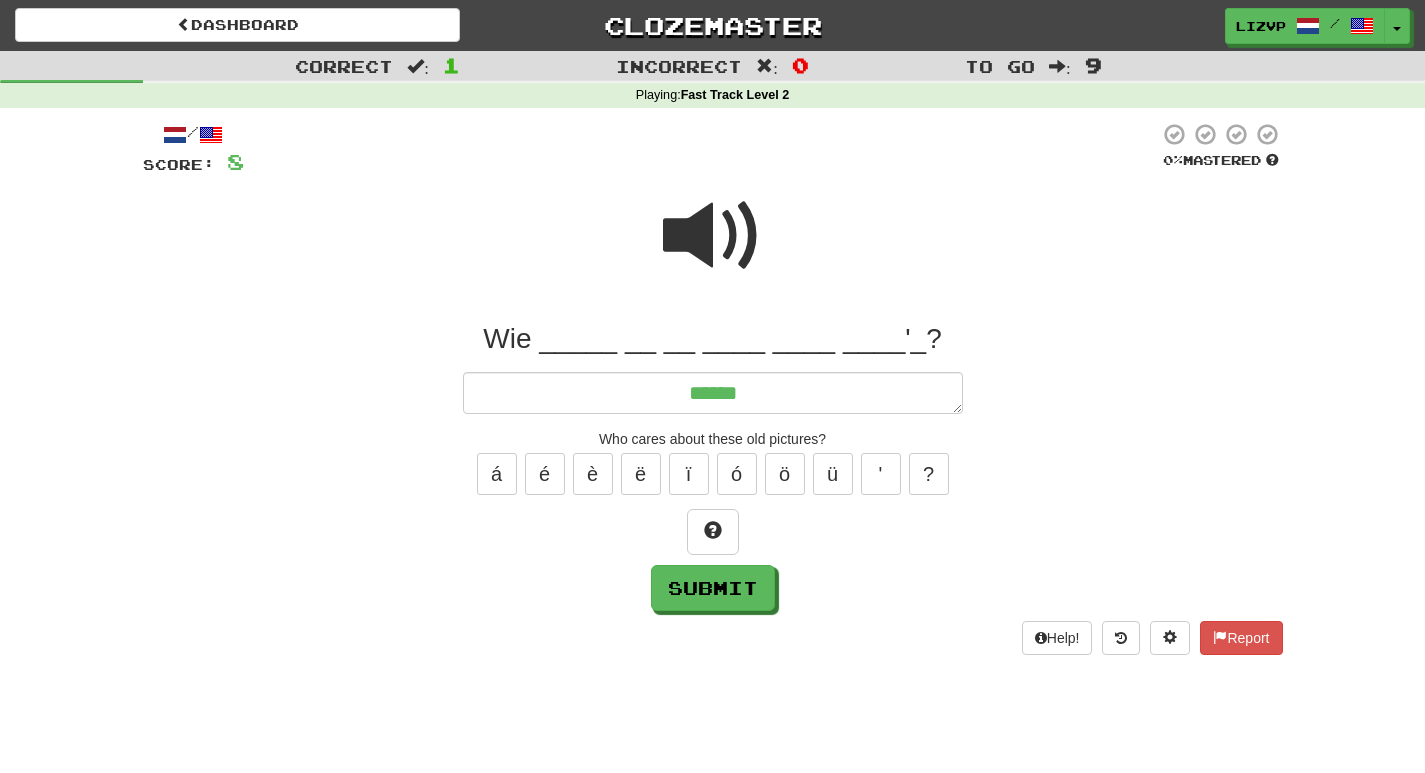 type on "*" 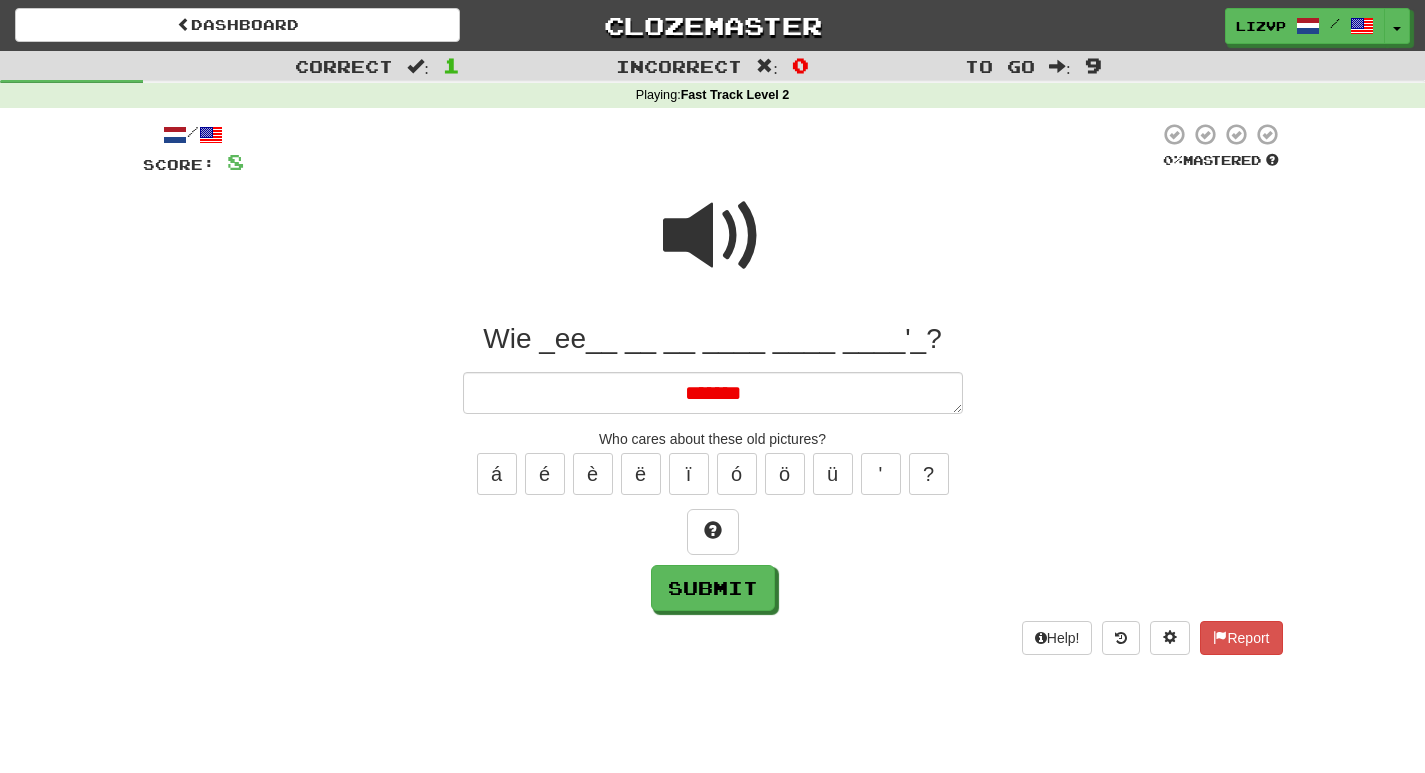 type on "*" 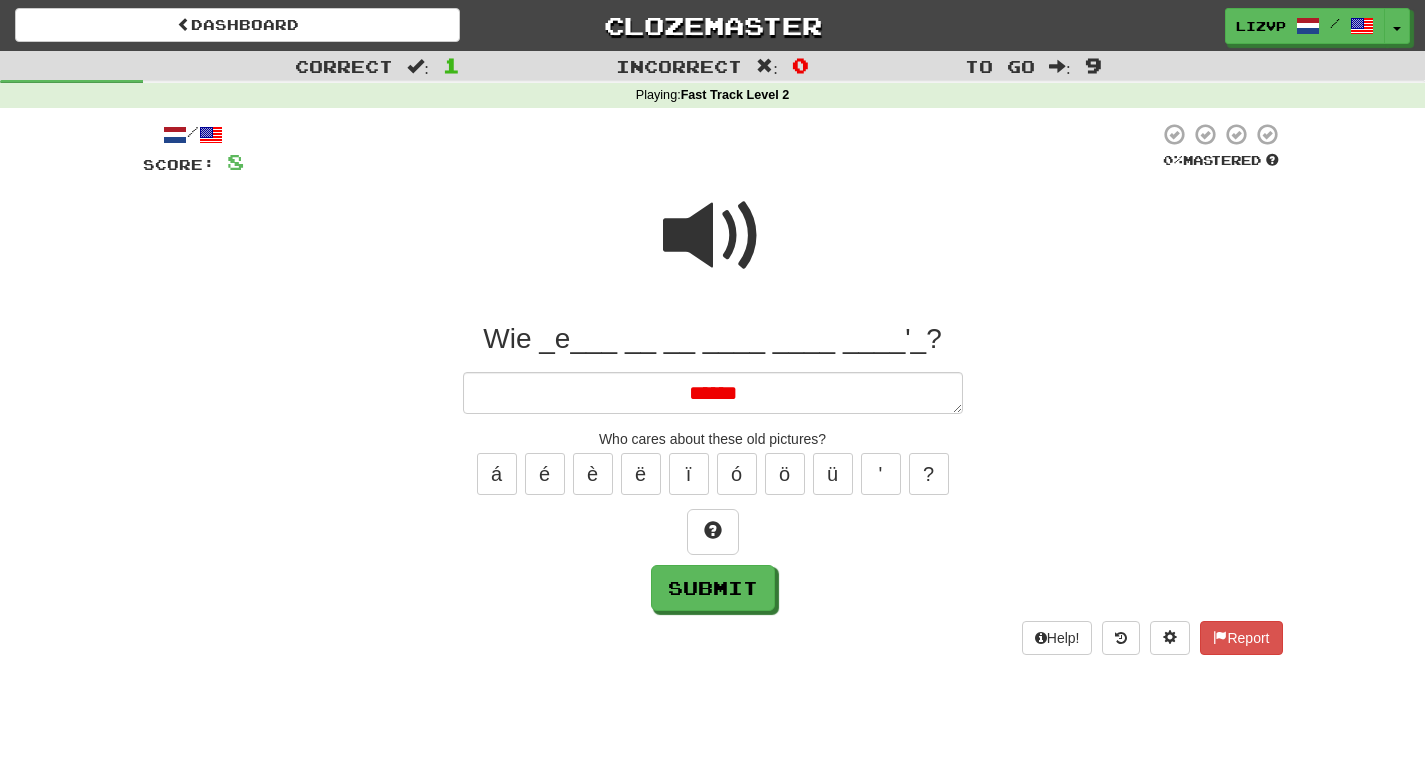type on "*" 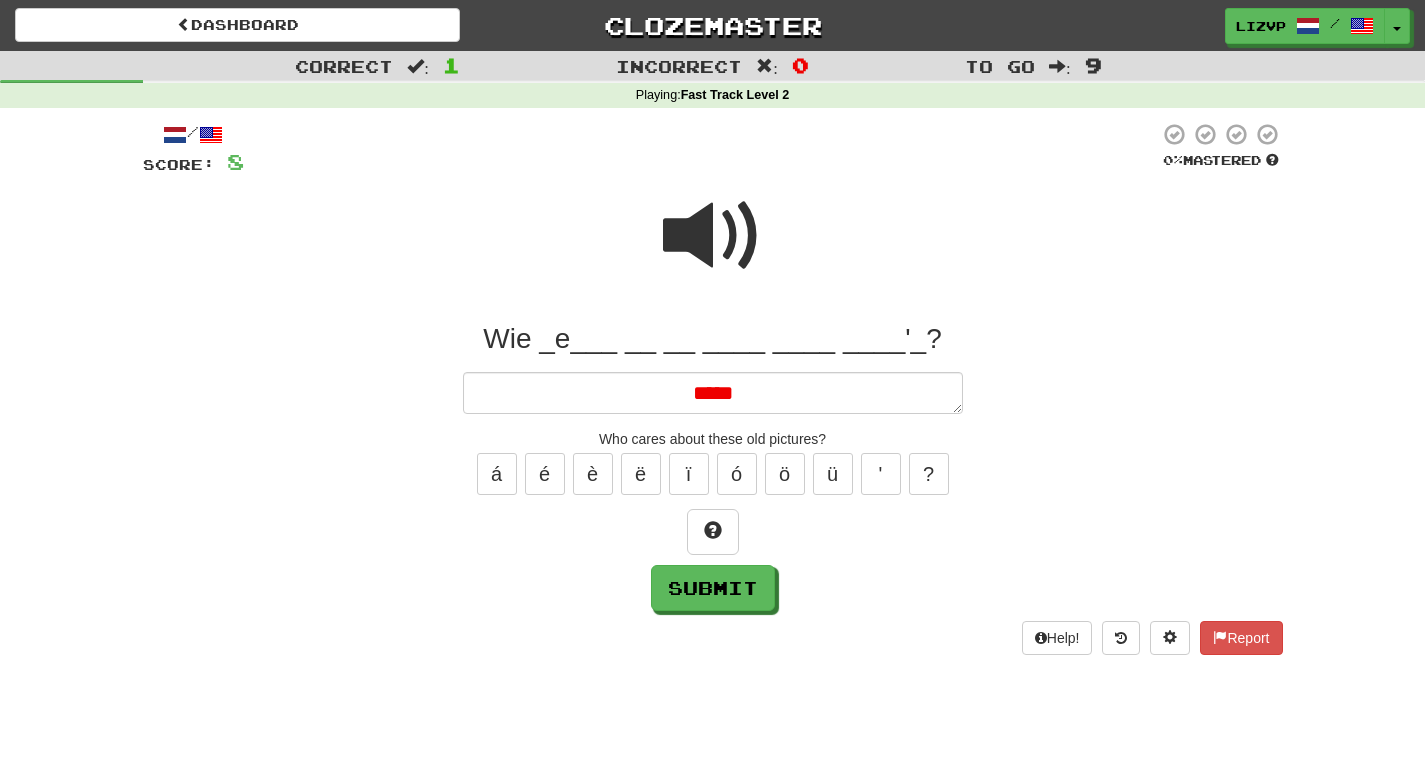 type on "*" 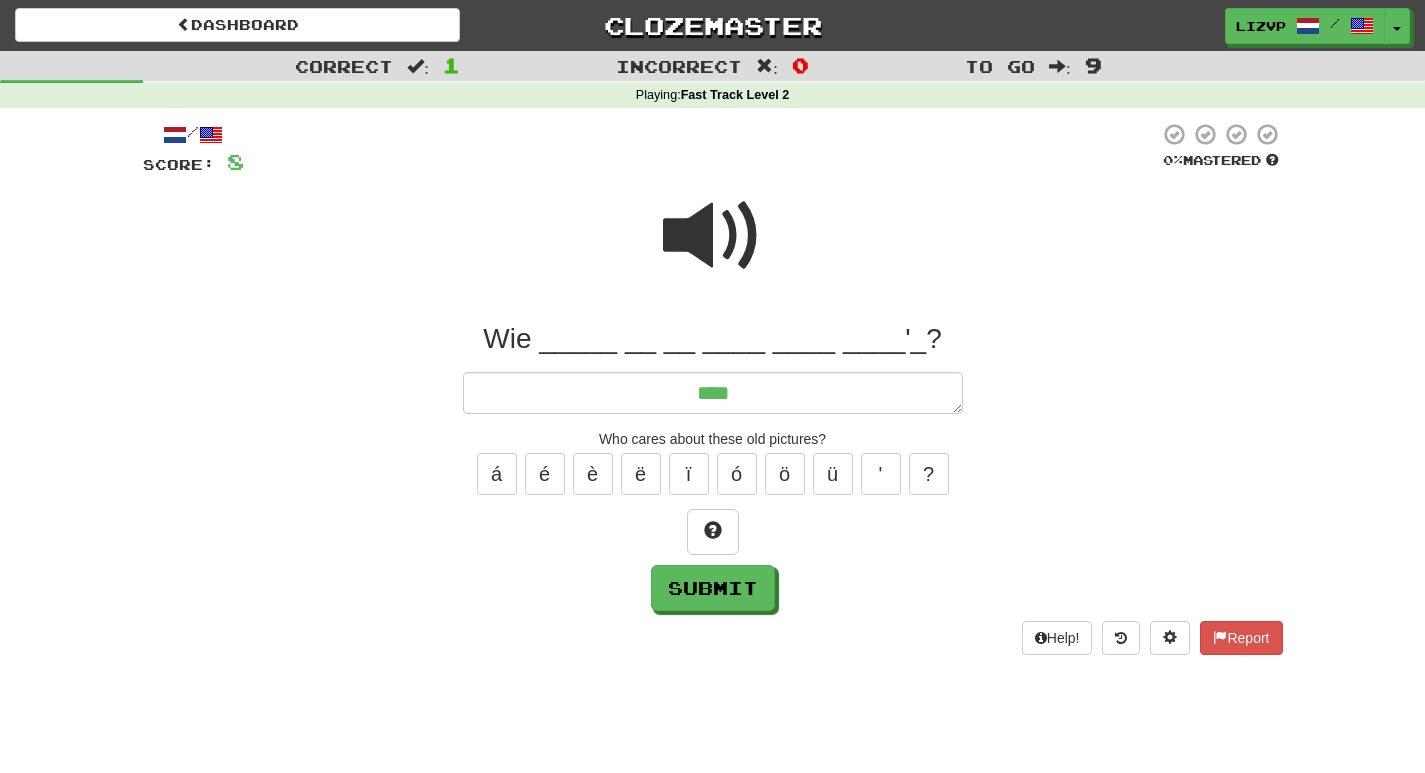 type on "*" 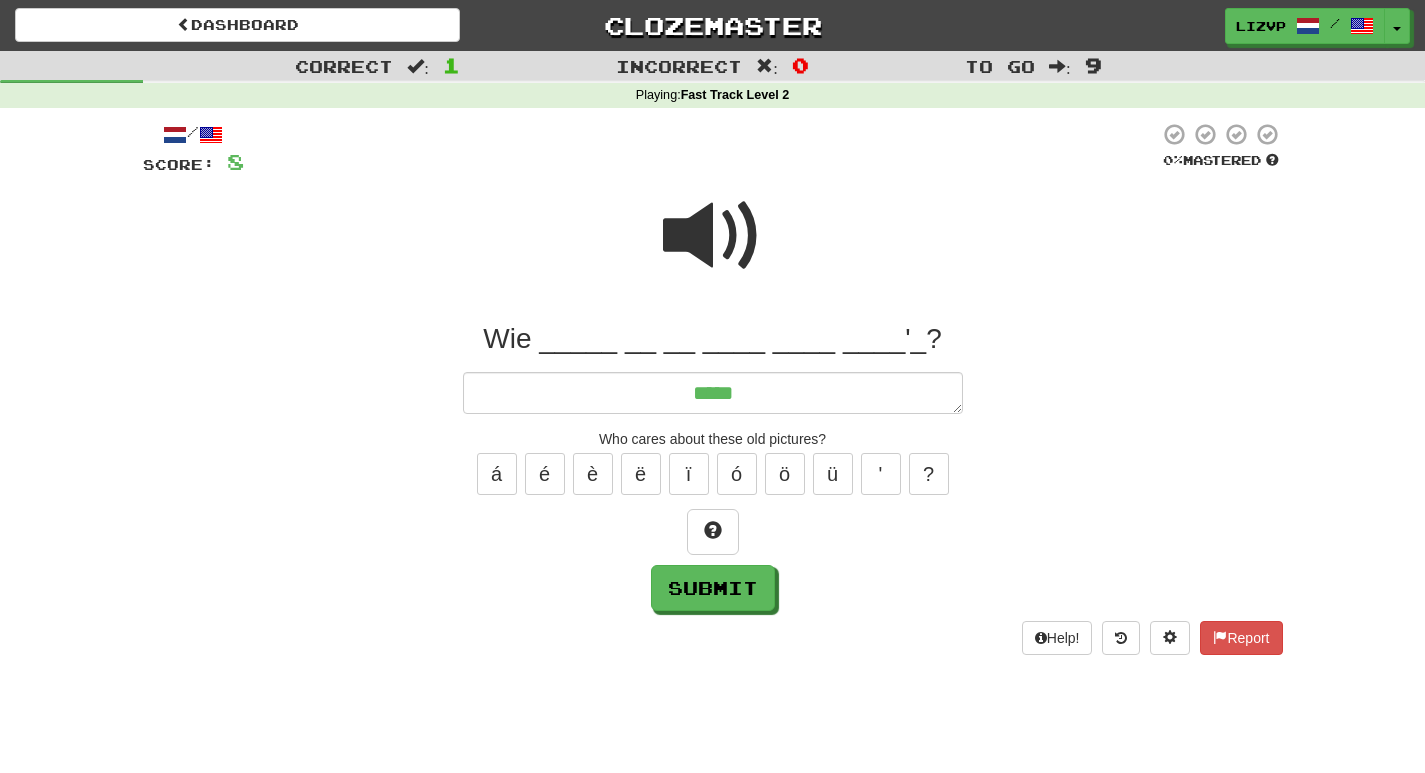 type on "*" 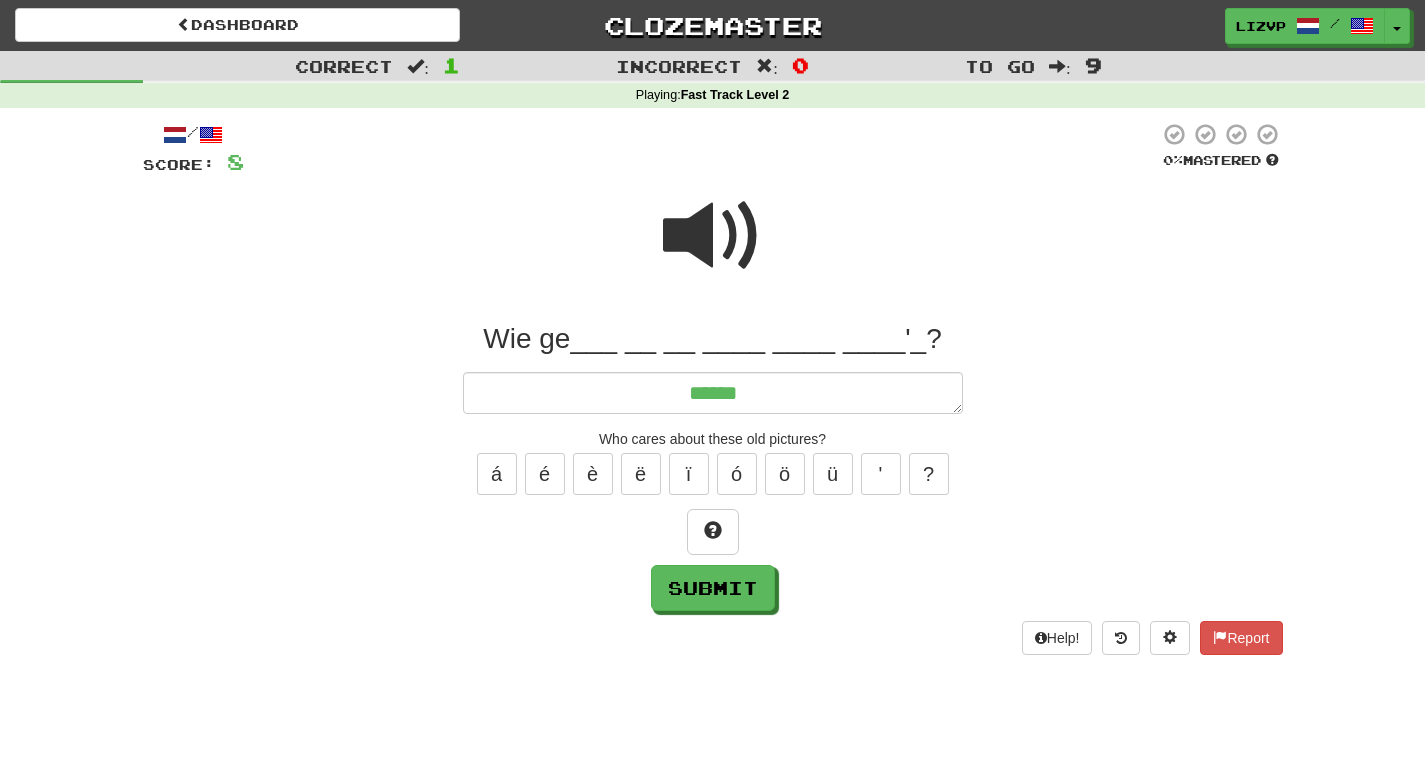type on "*" 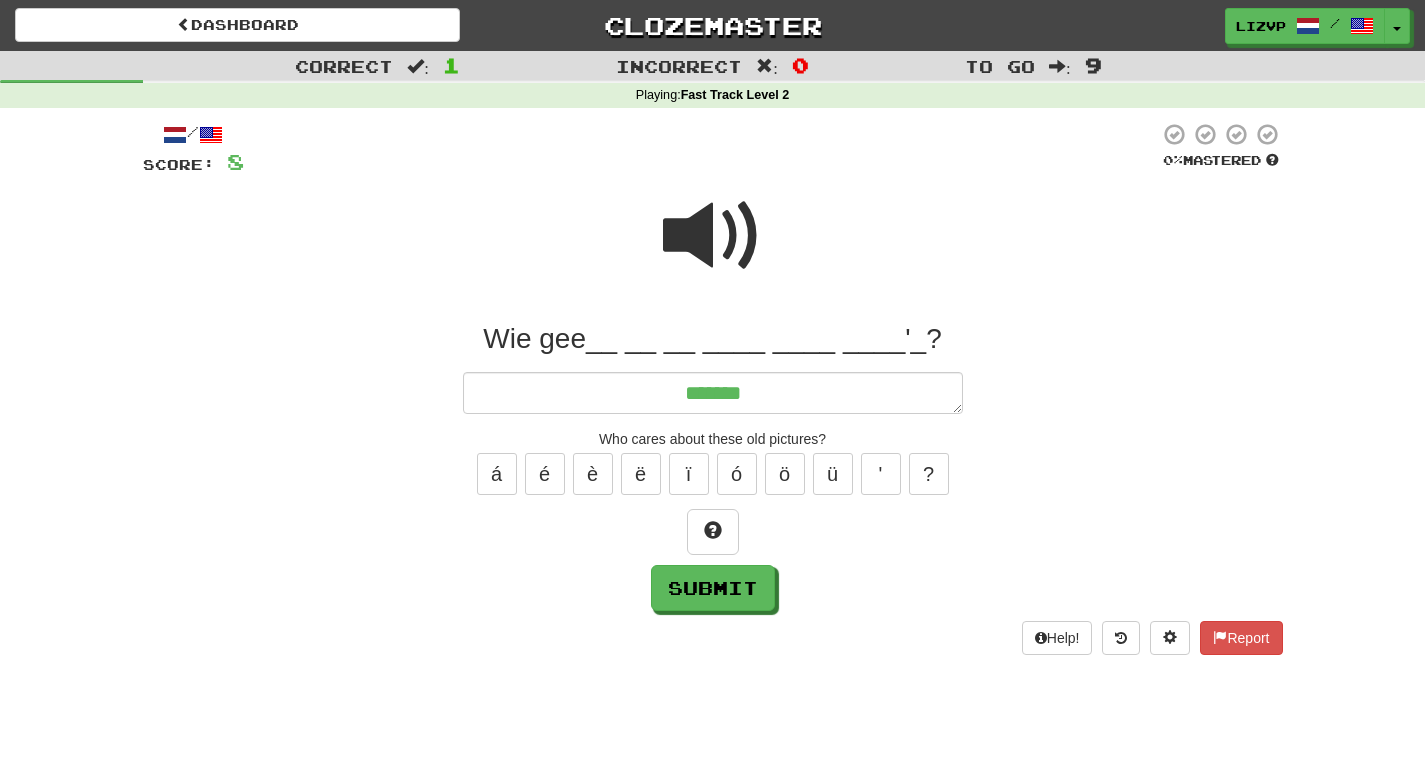 type on "*" 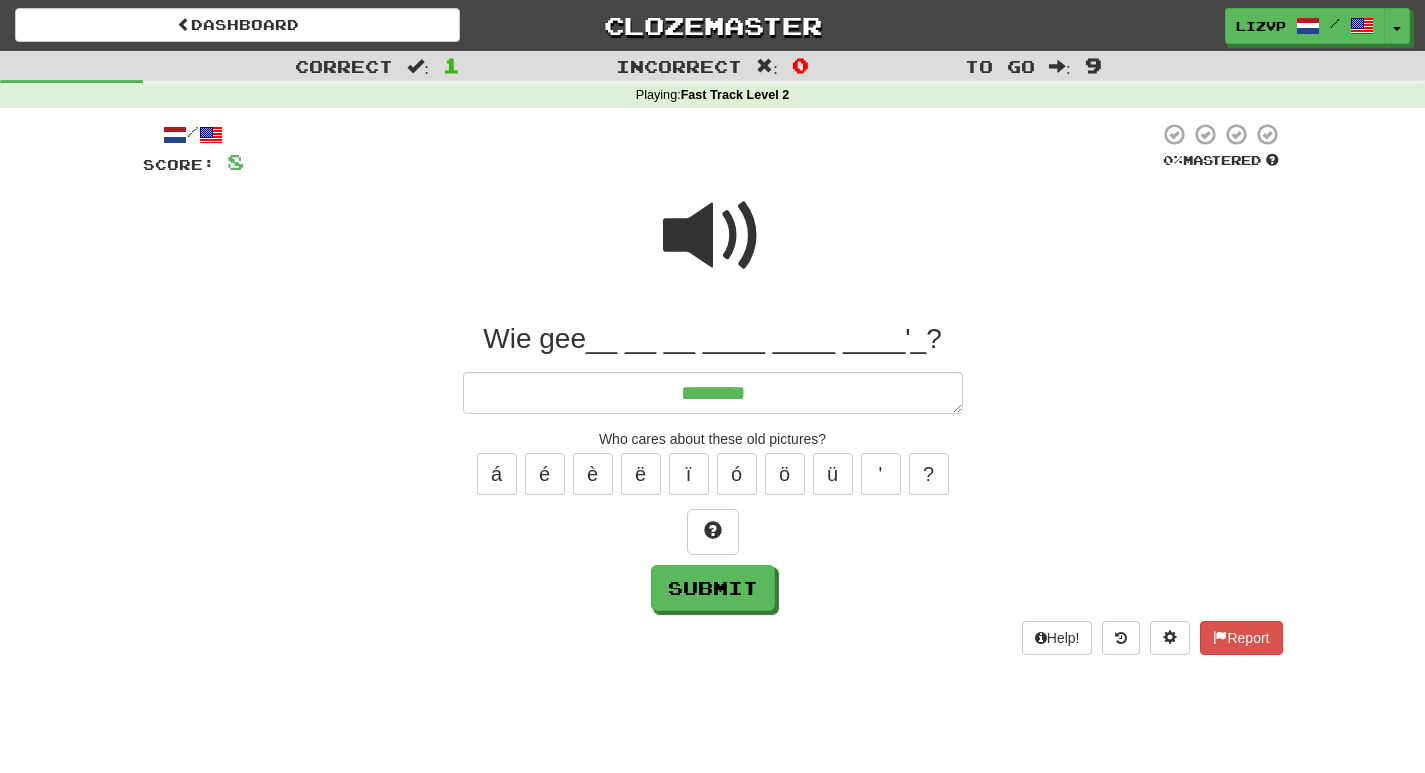 type on "*" 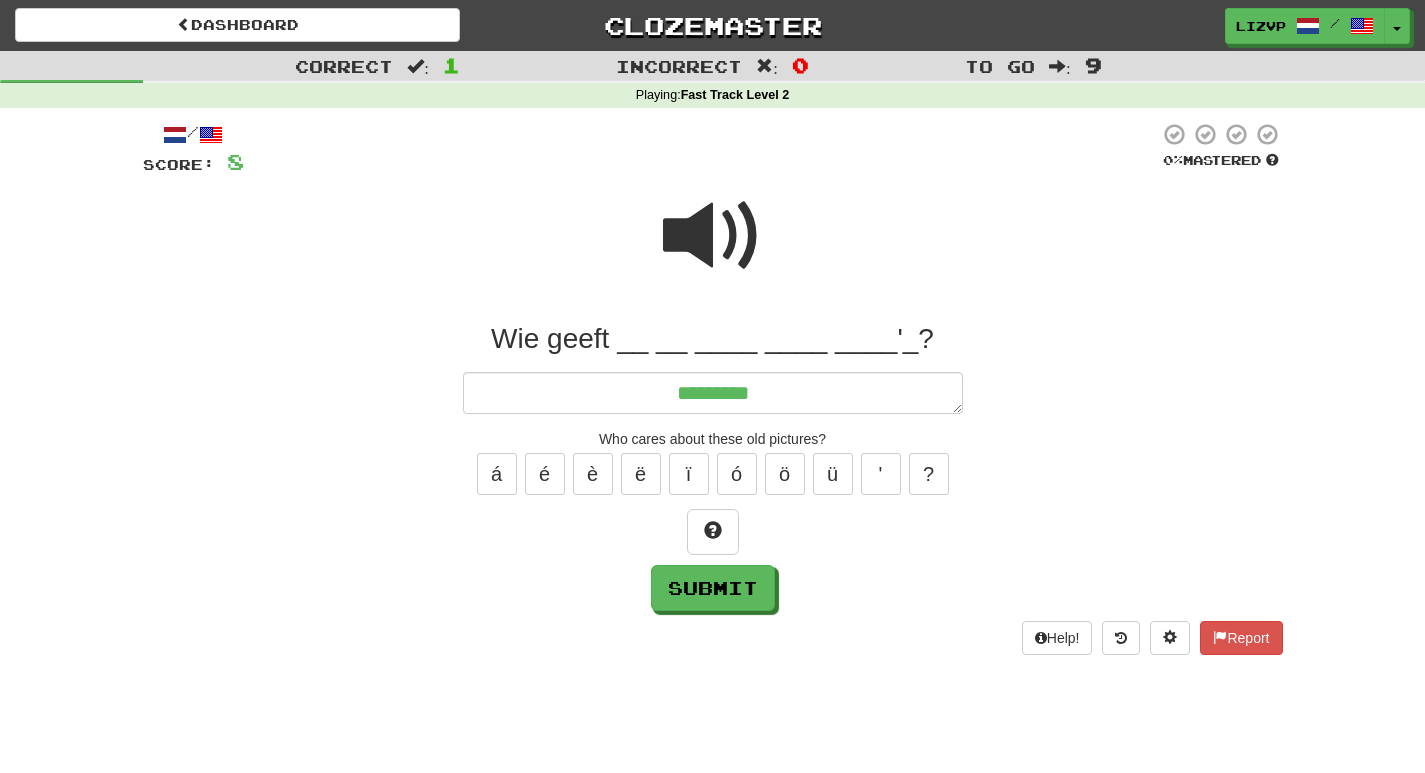 type on "*" 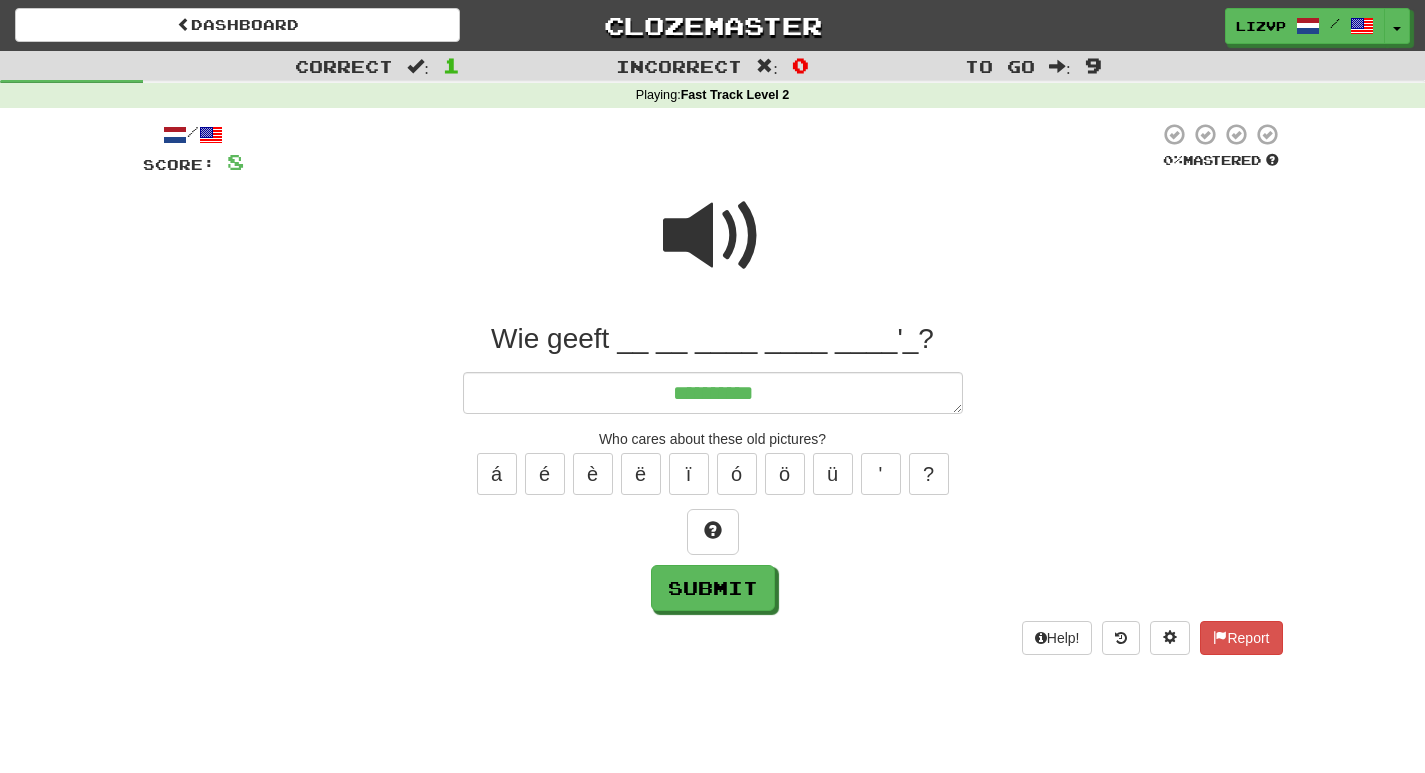 type on "*" 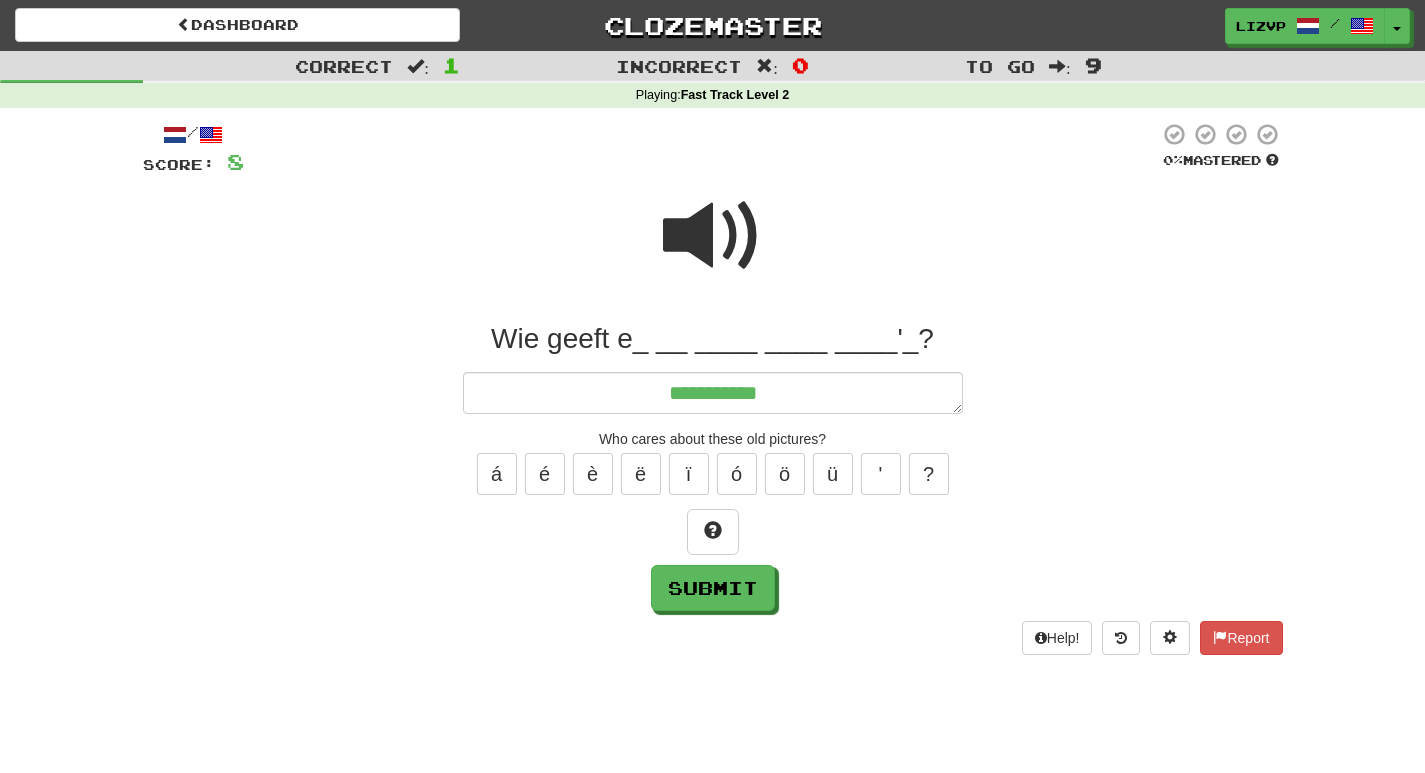 type on "*" 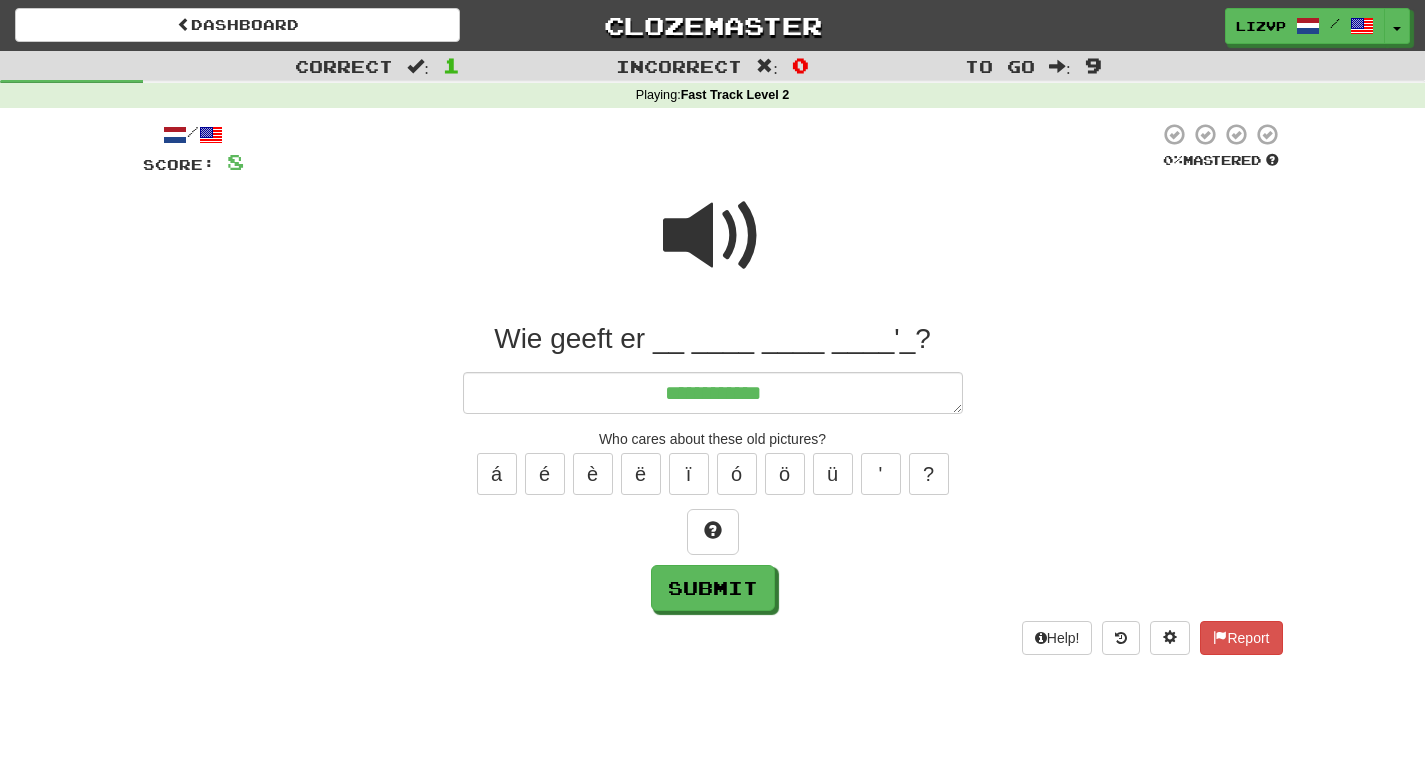 type on "*" 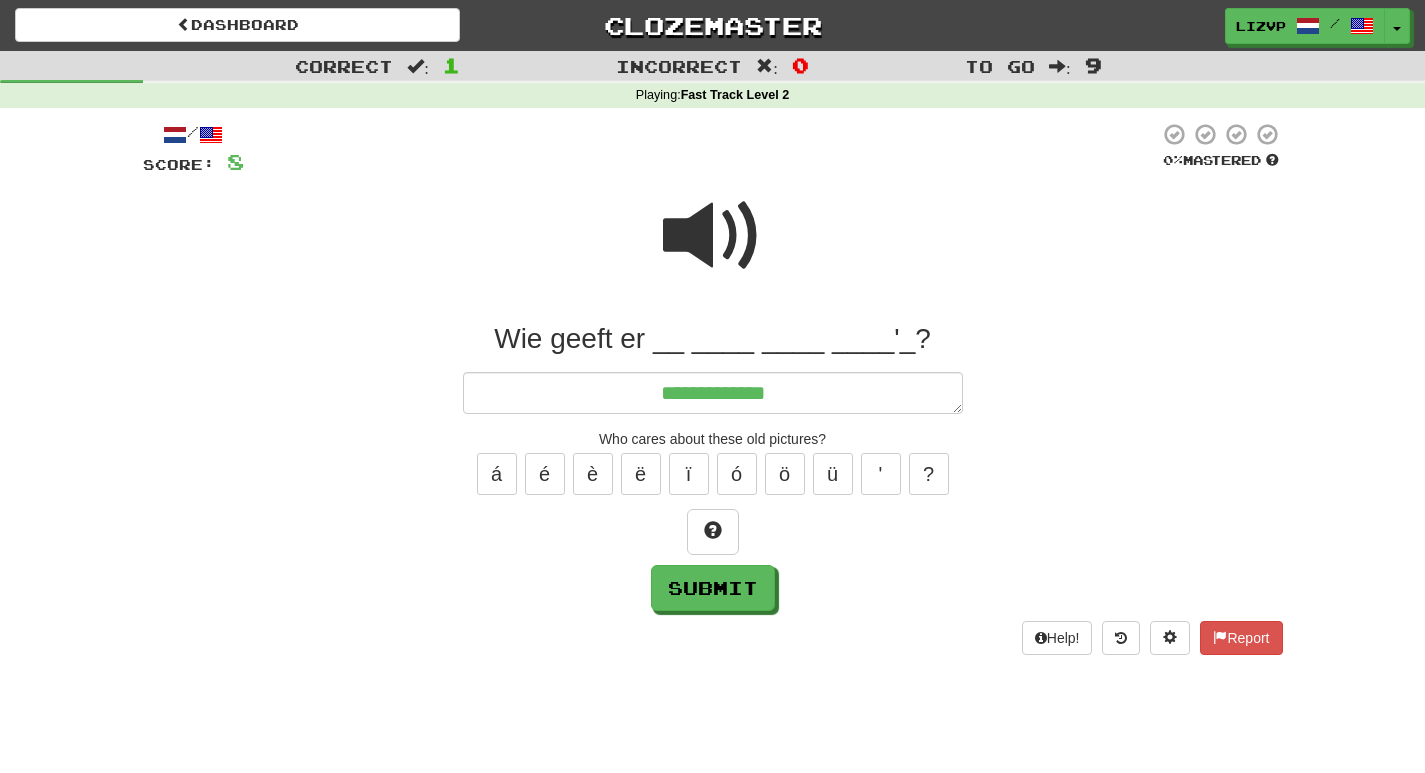 type on "**********" 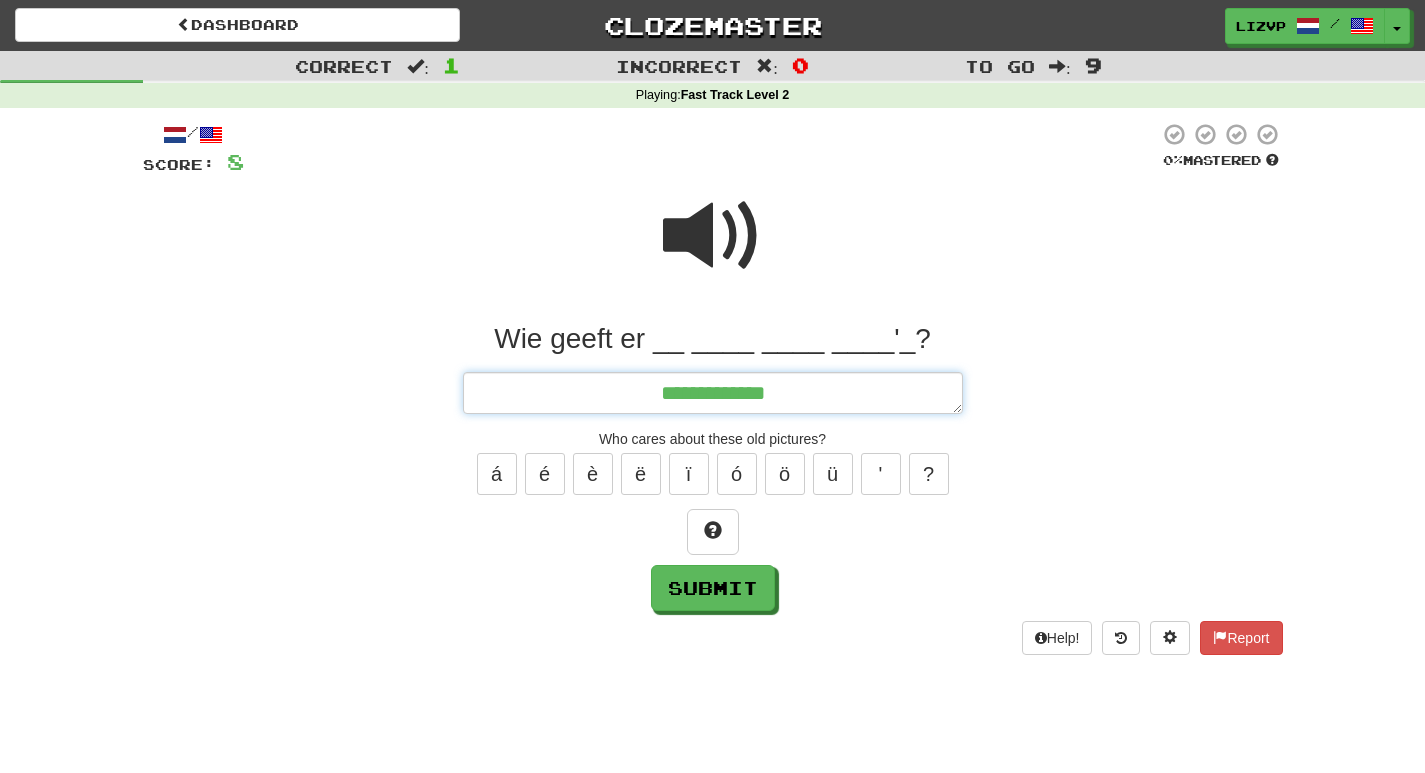 click on "**********" at bounding box center (713, 393) 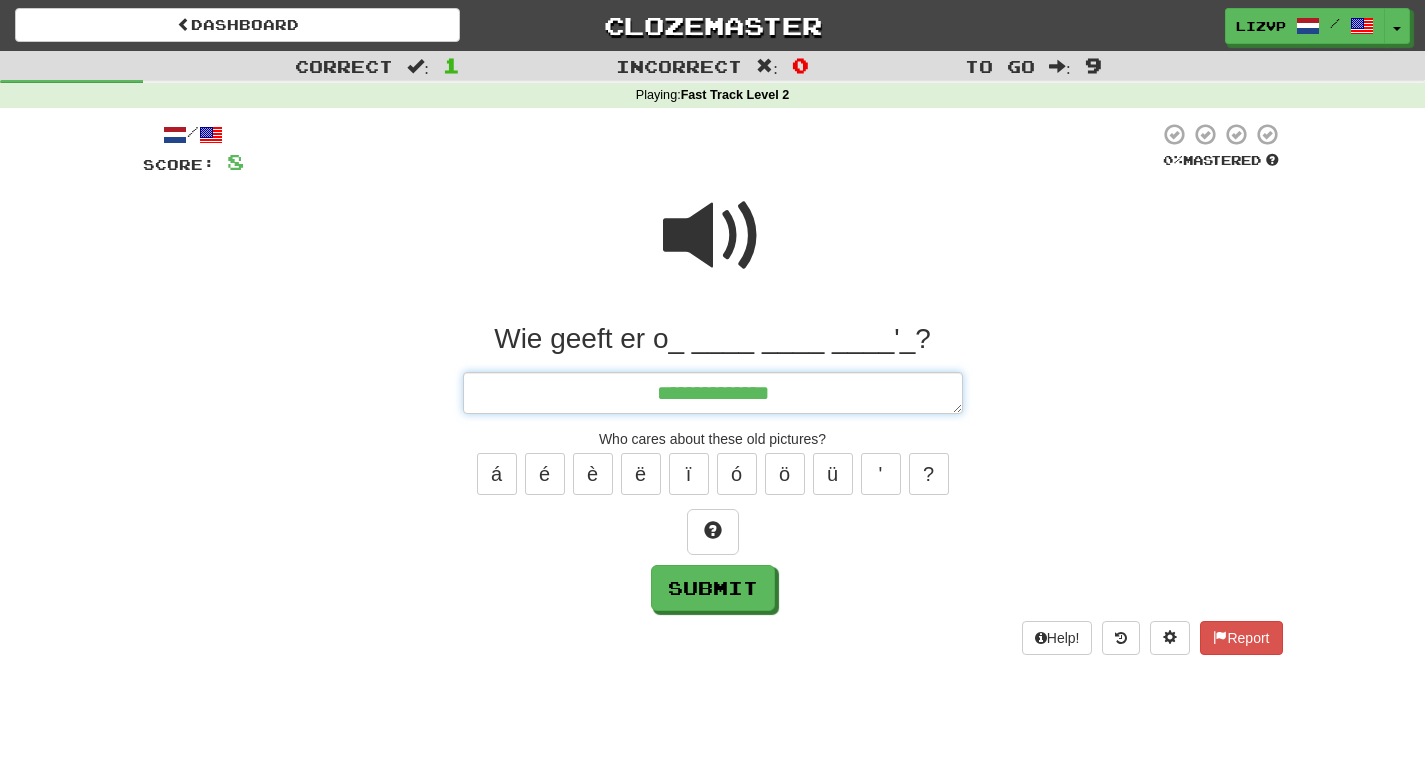 type on "*" 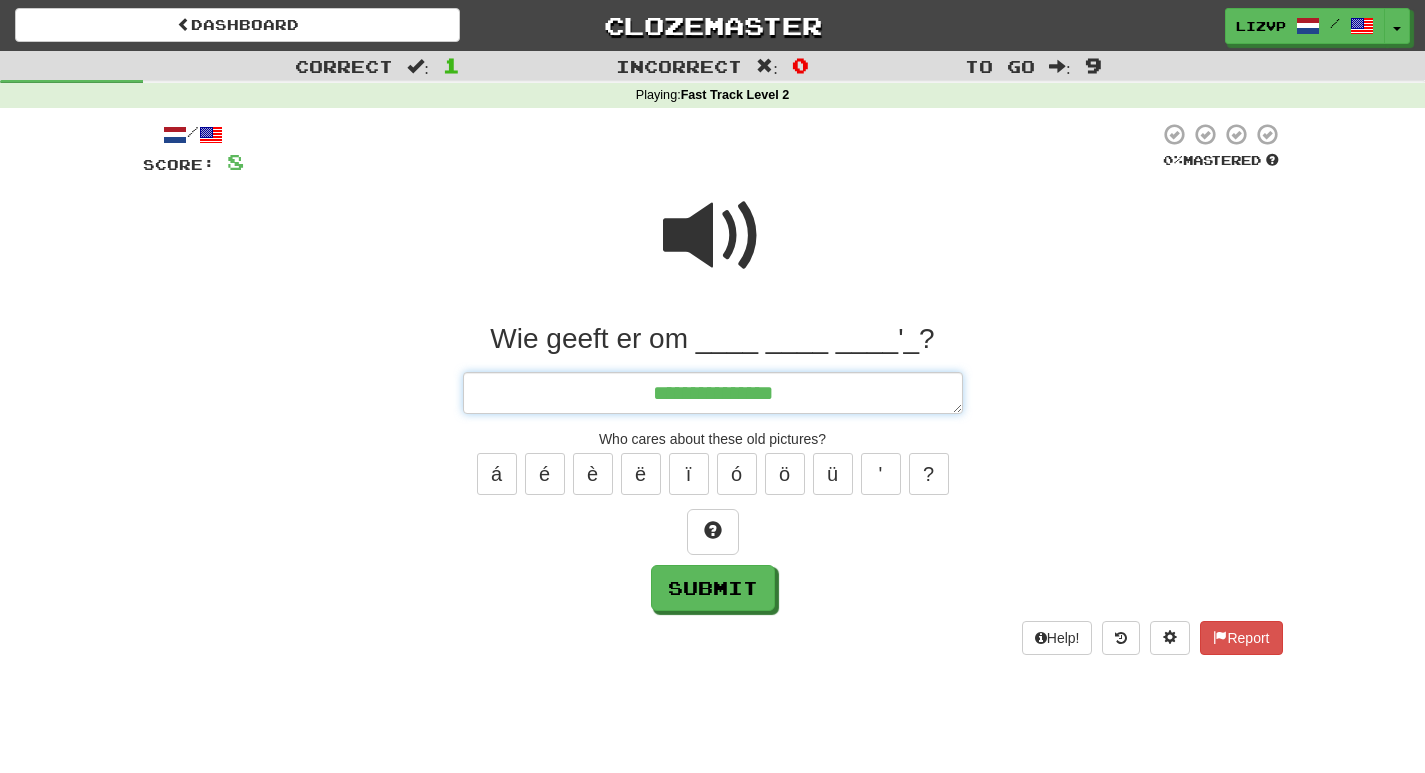 type on "*" 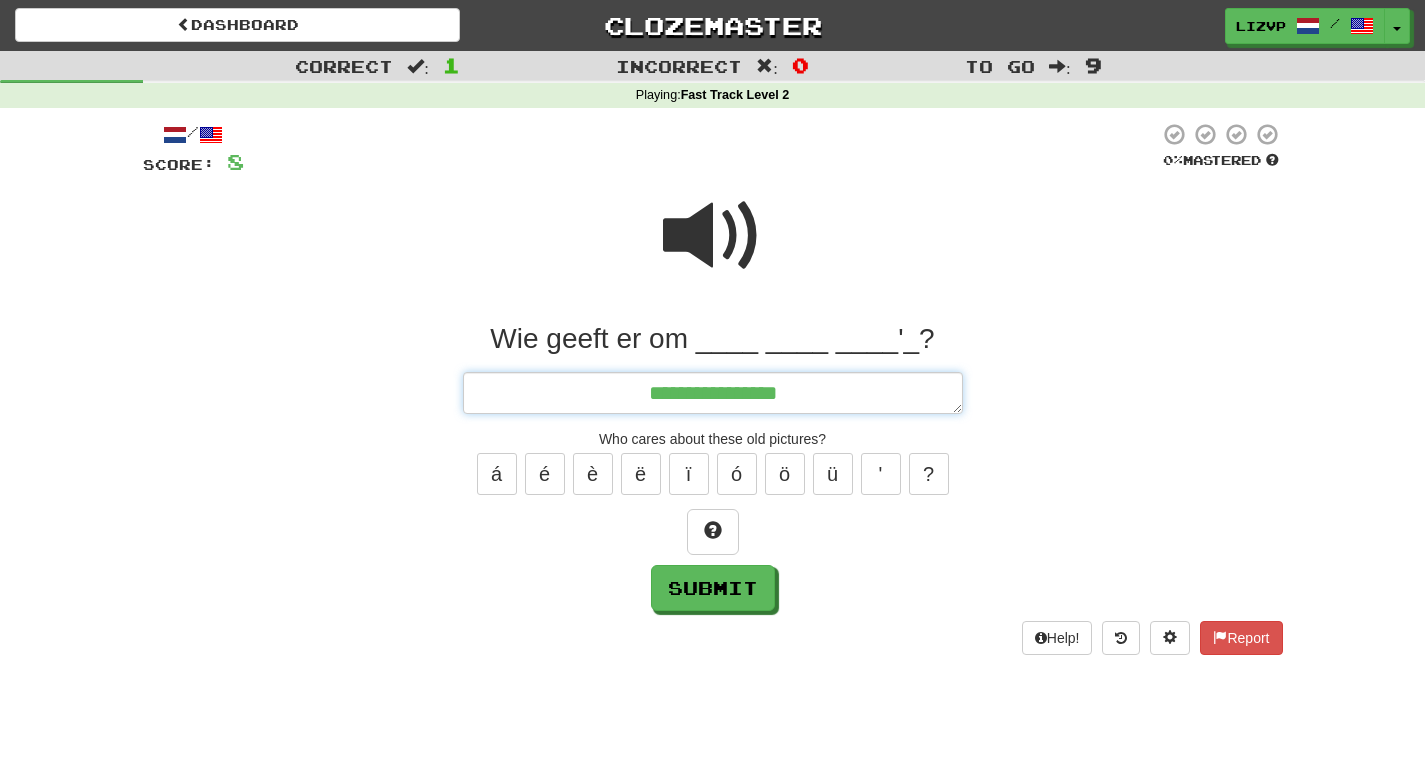 type on "*" 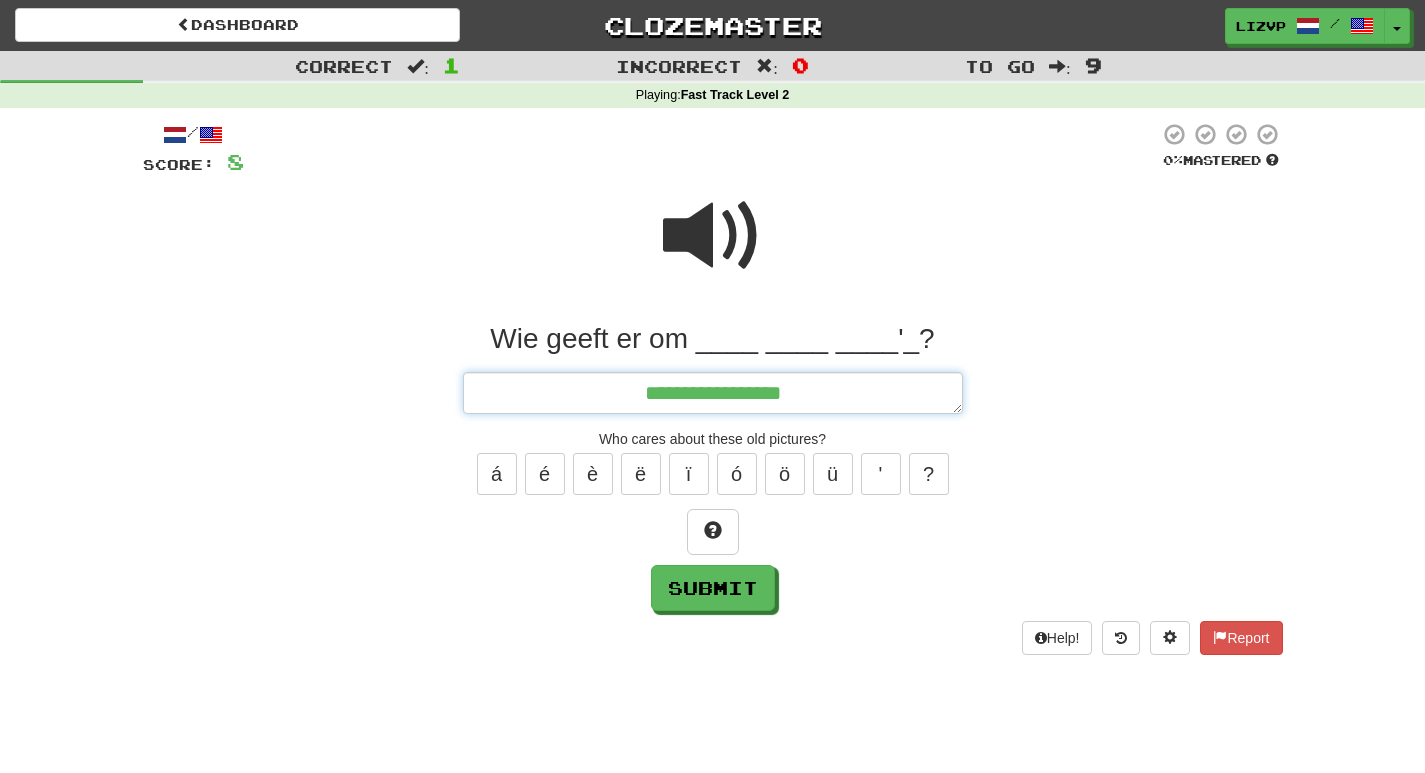 type on "*" 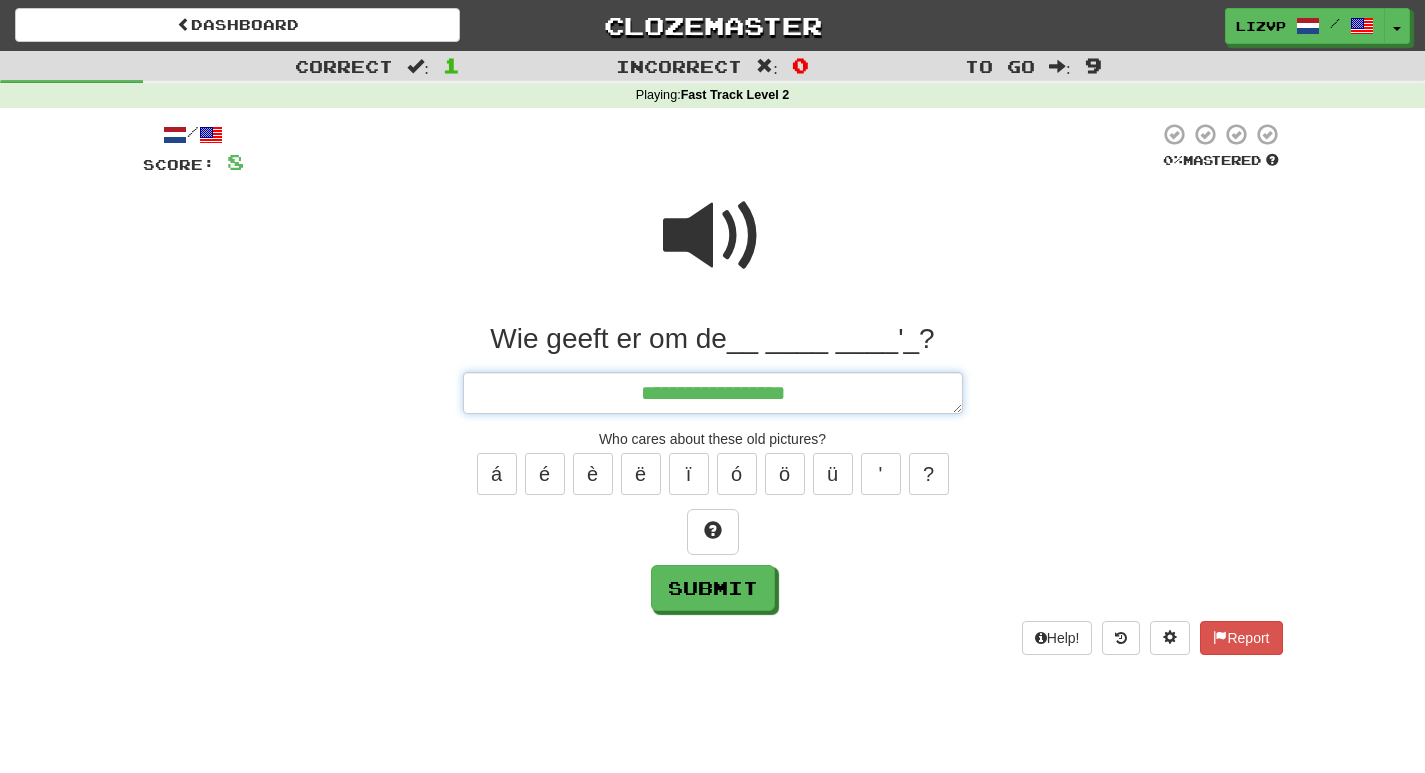 type on "*" 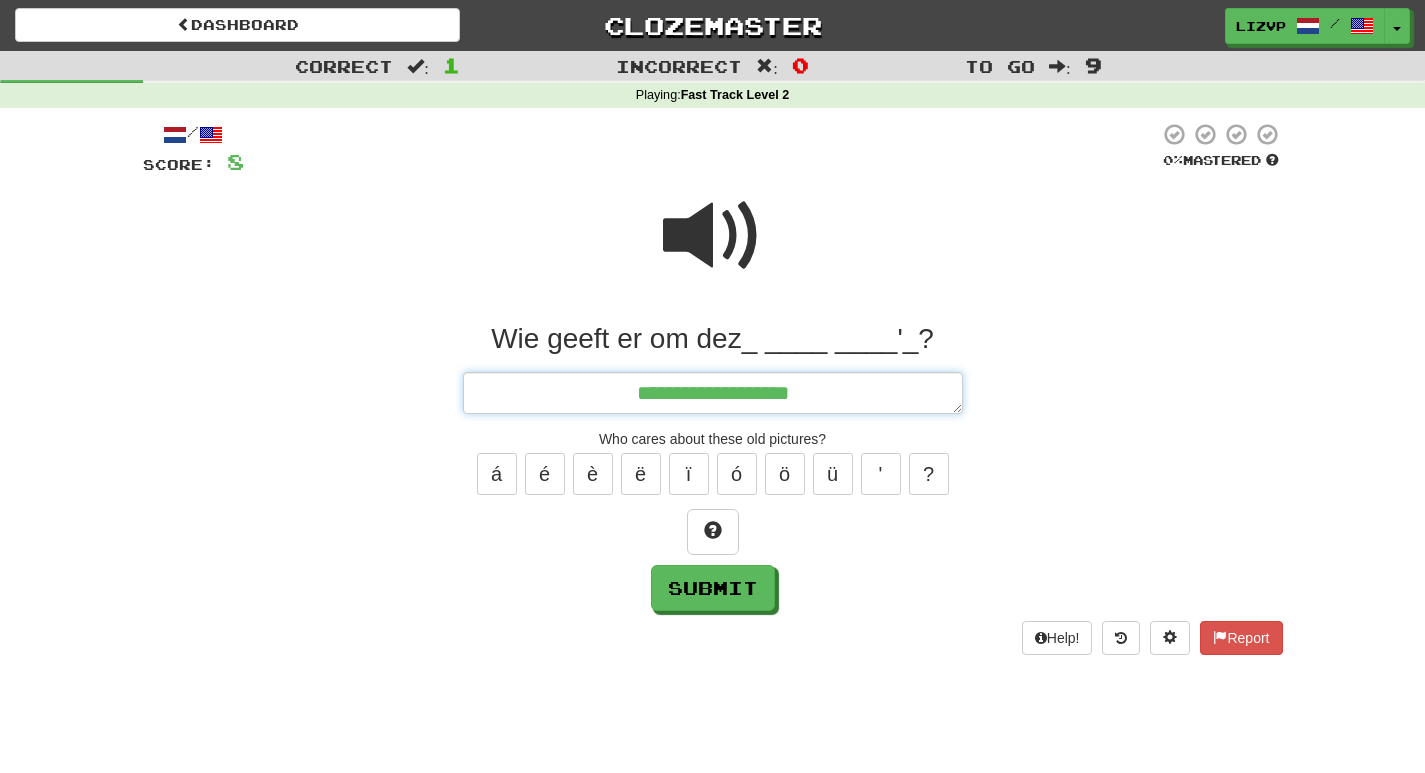 type on "*" 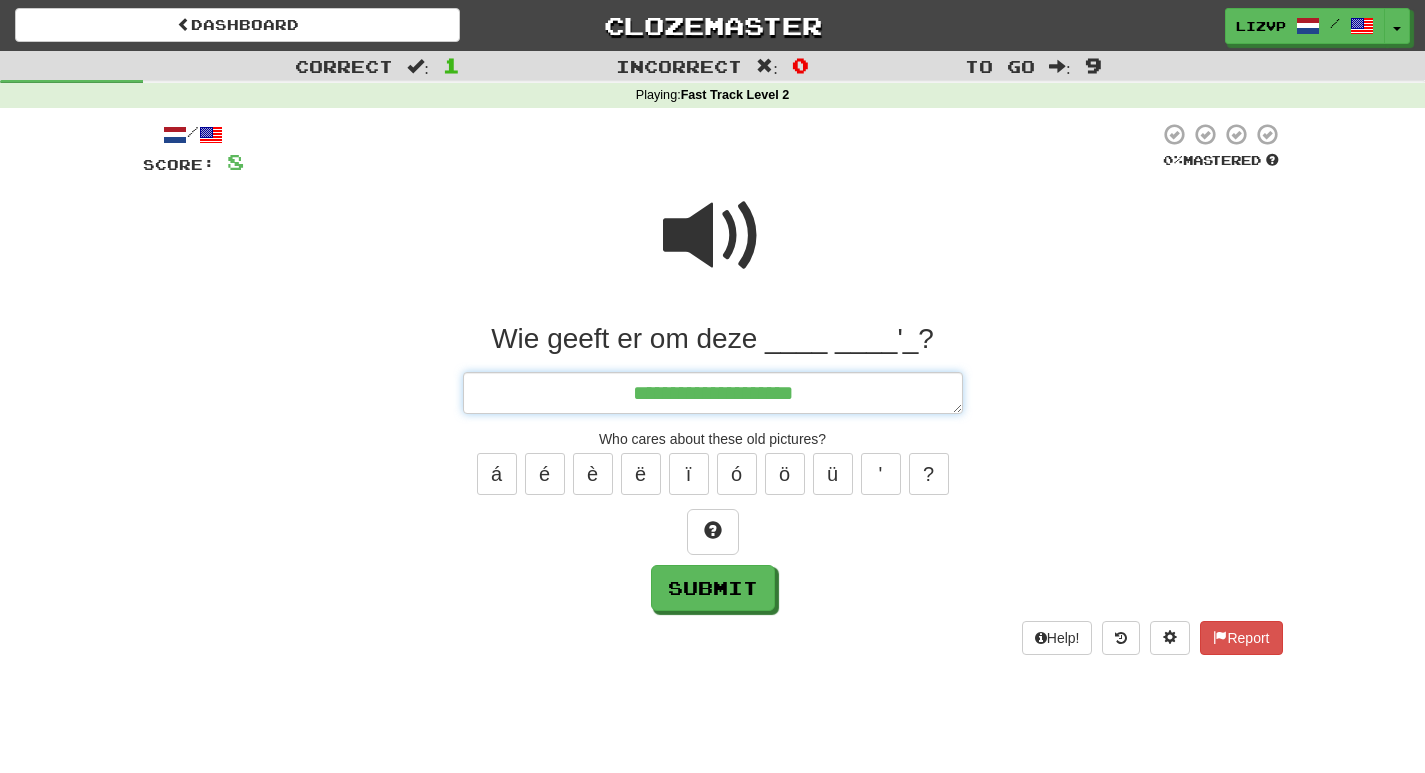 type on "*" 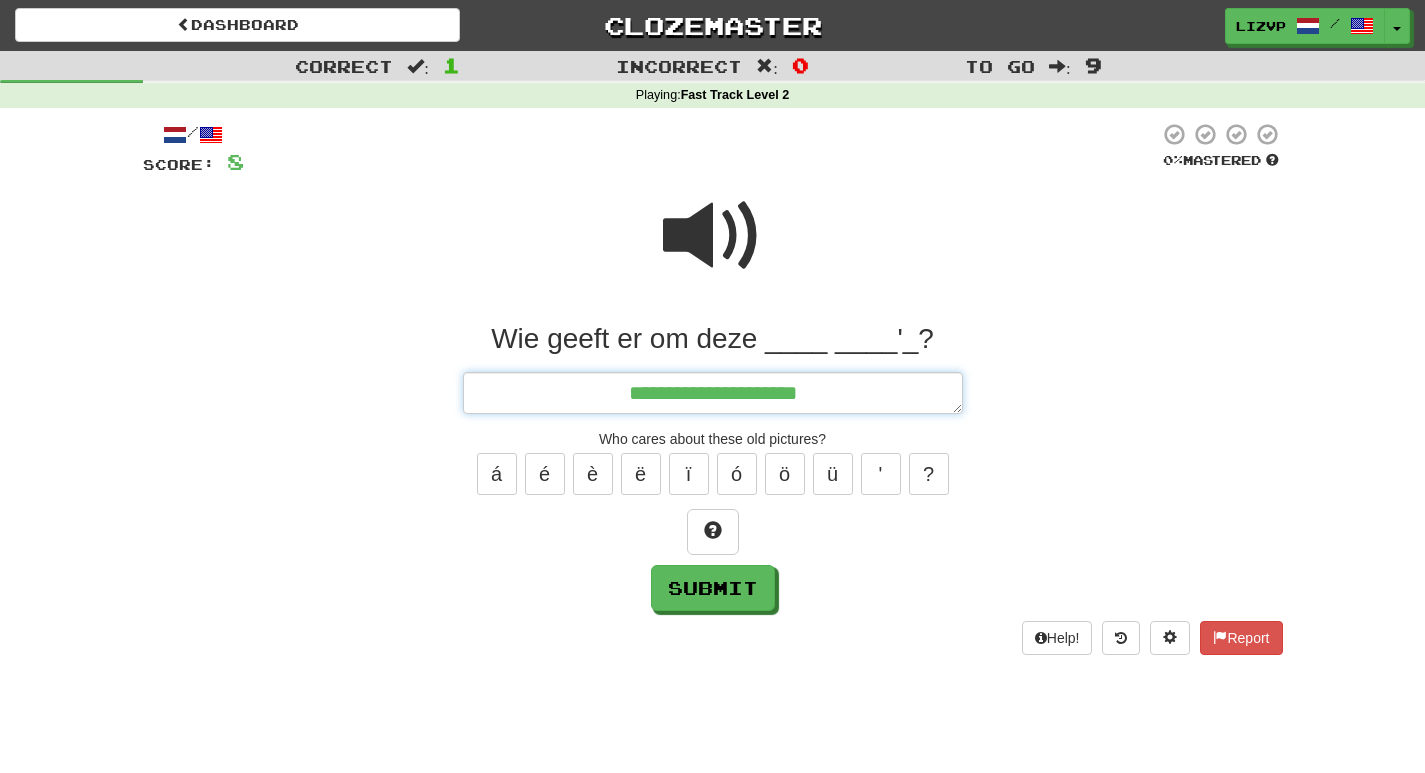 type on "*" 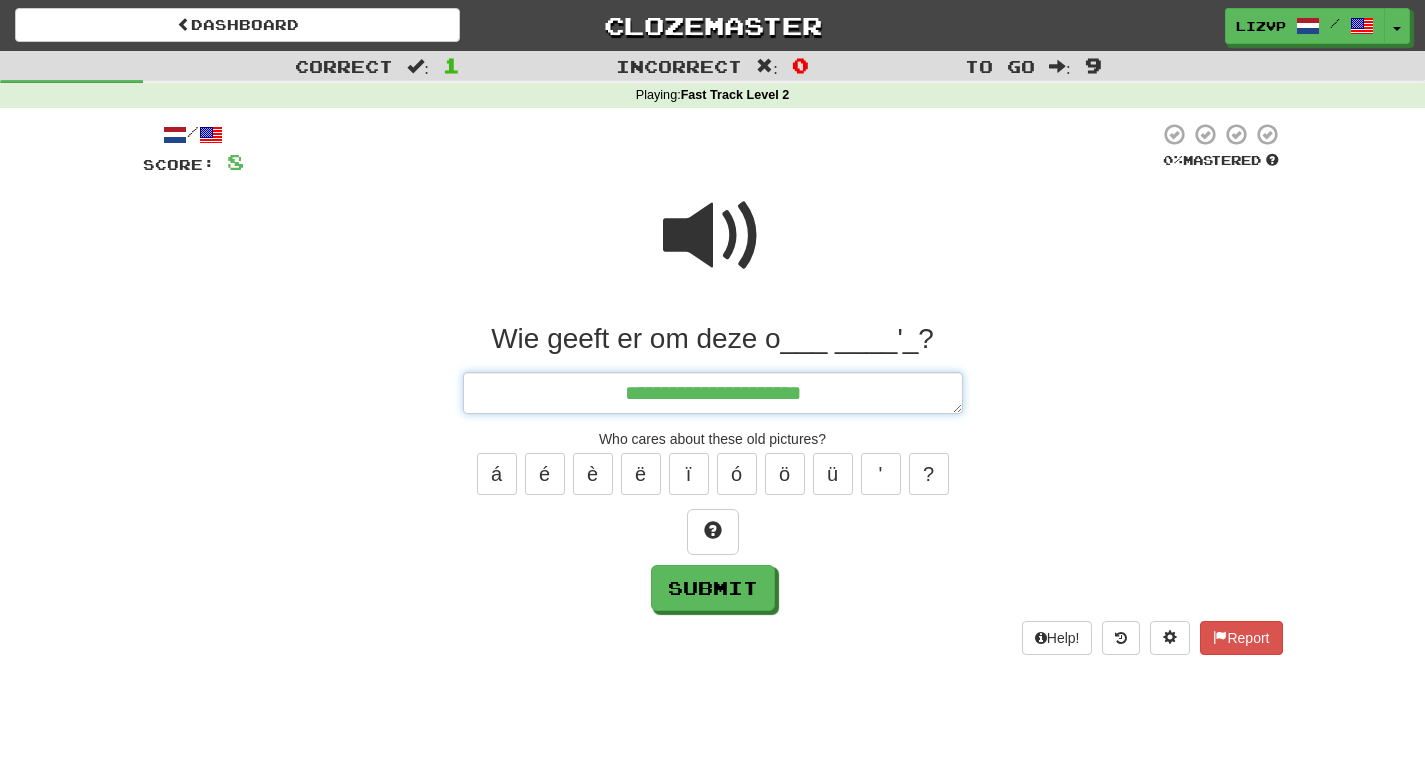 type on "*" 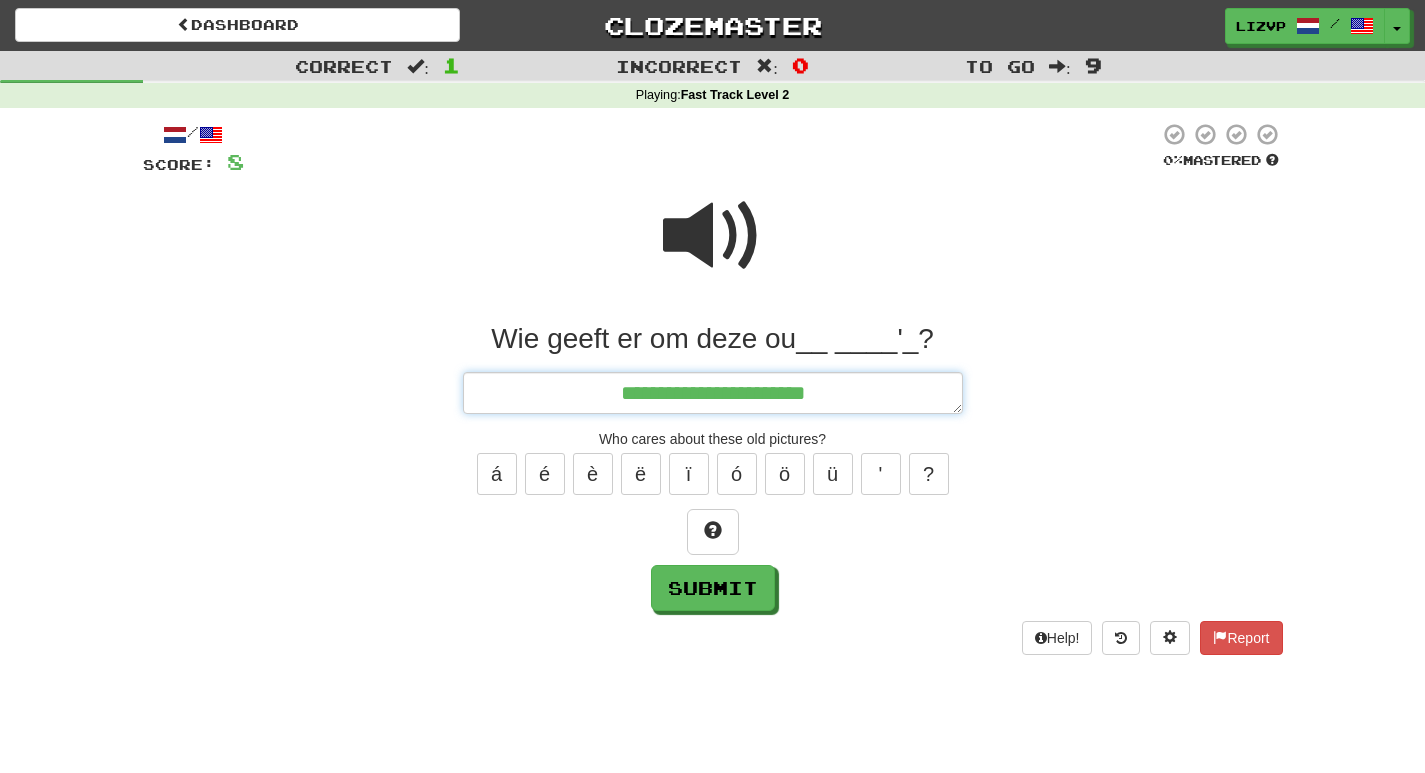 type on "*" 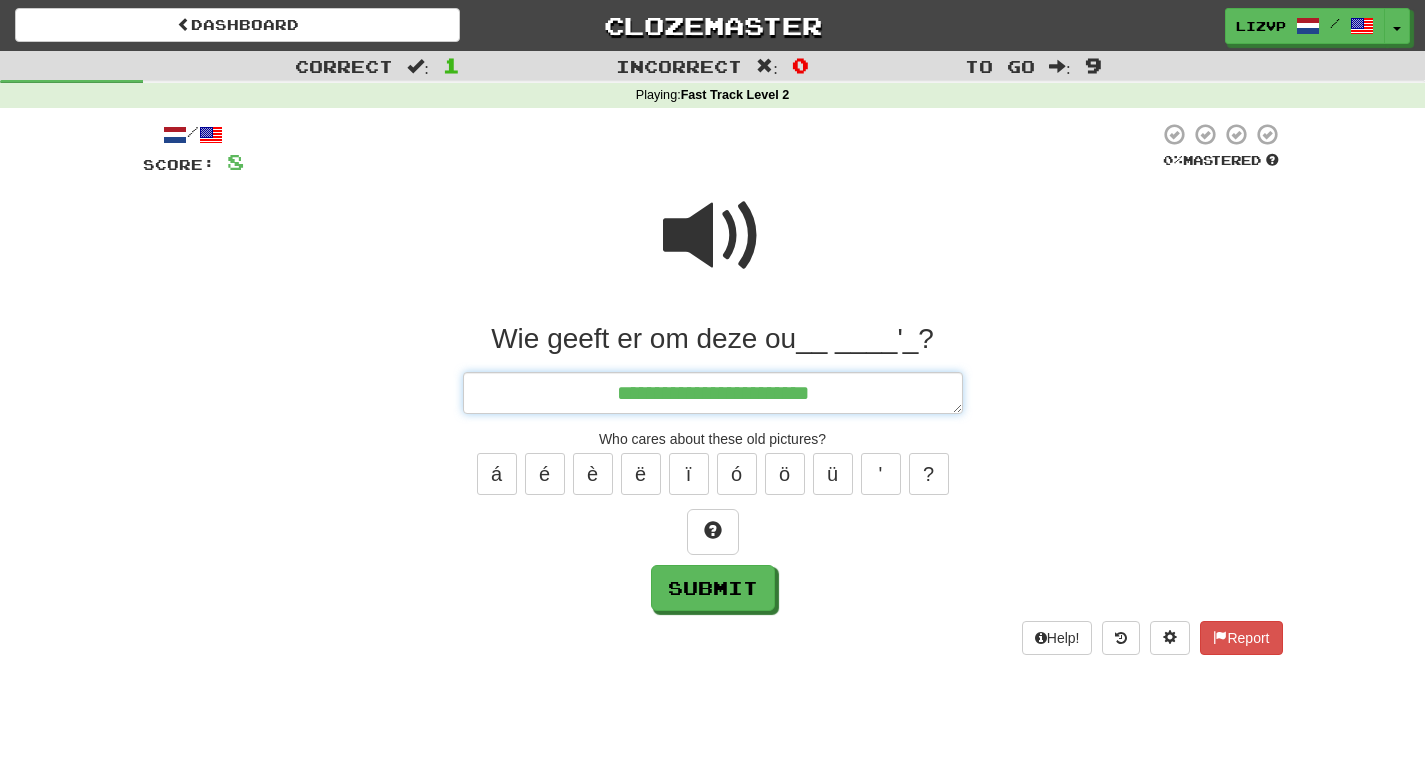 type on "*" 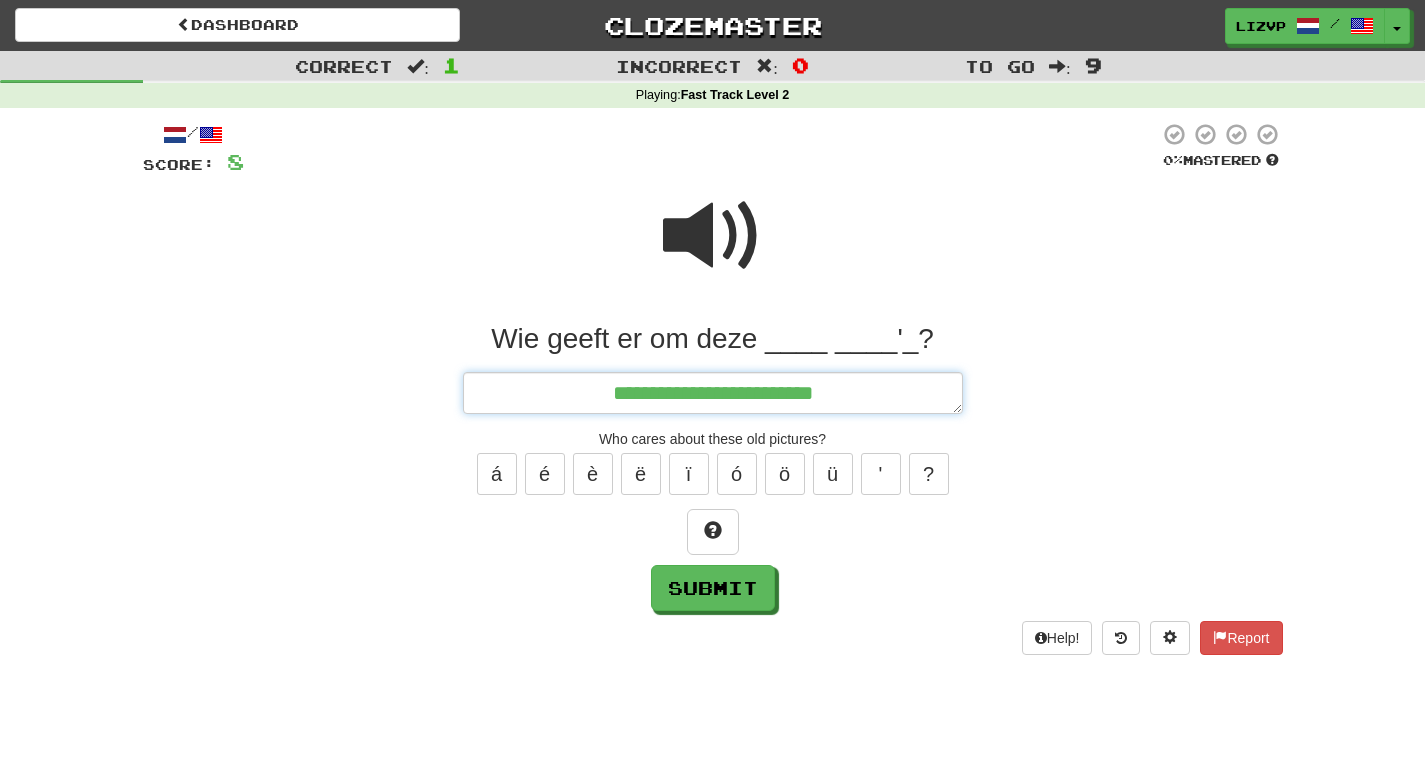 type on "*" 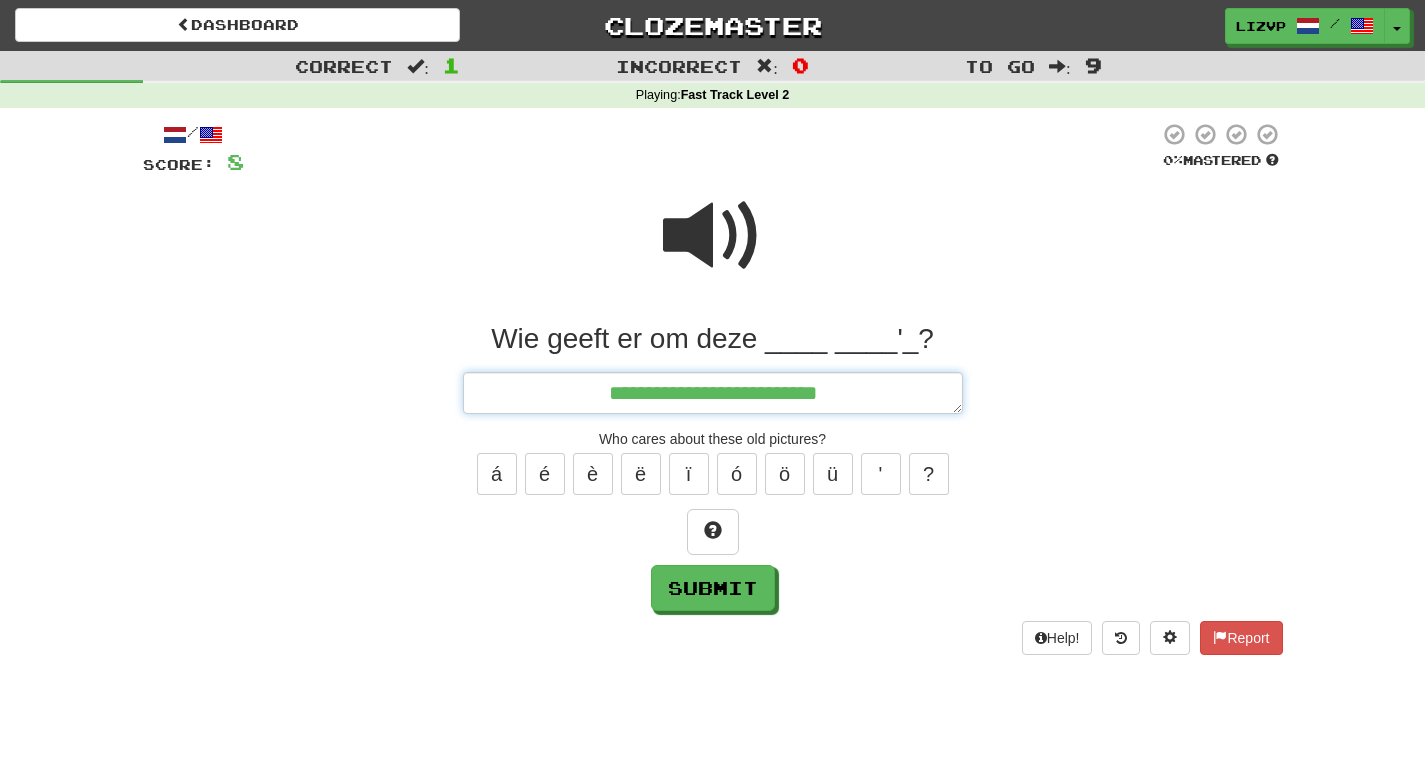 type on "*" 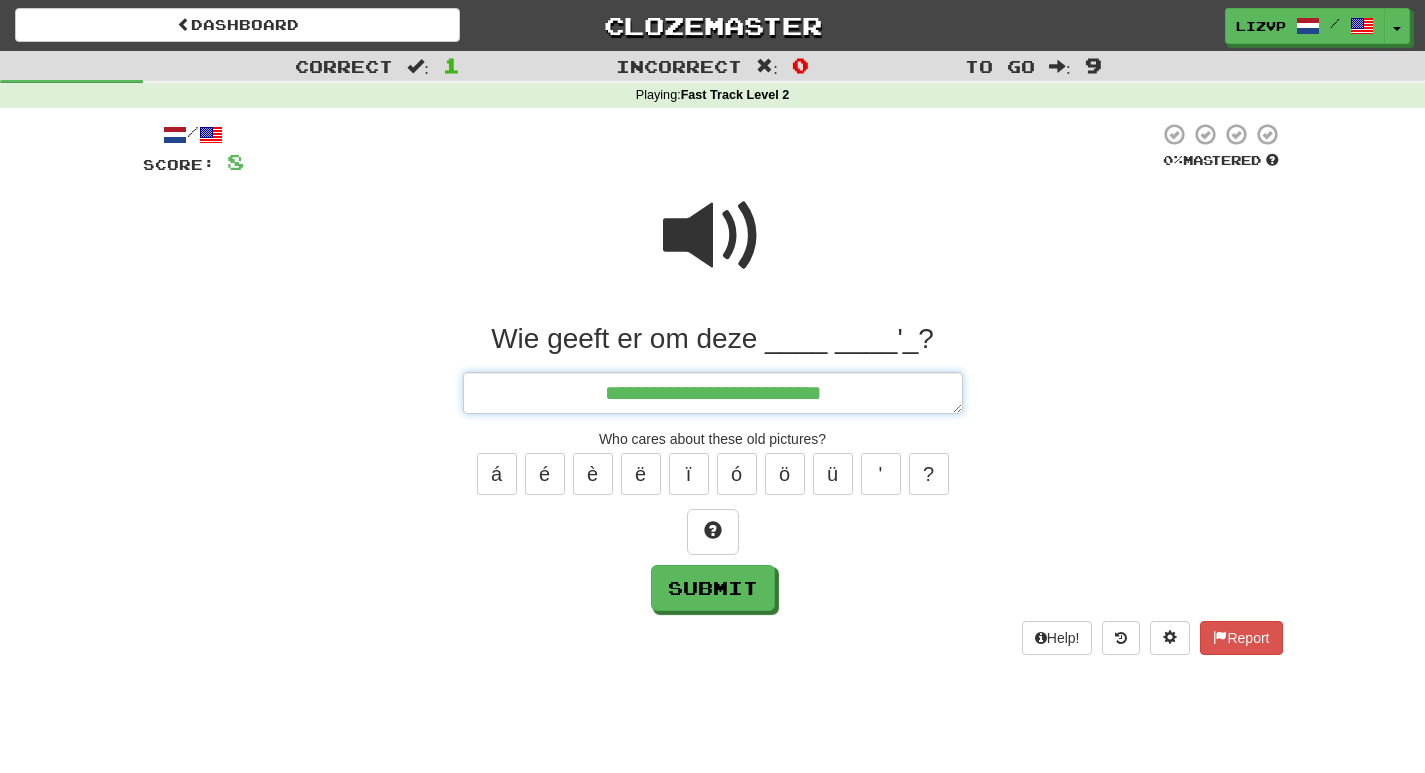 type on "*" 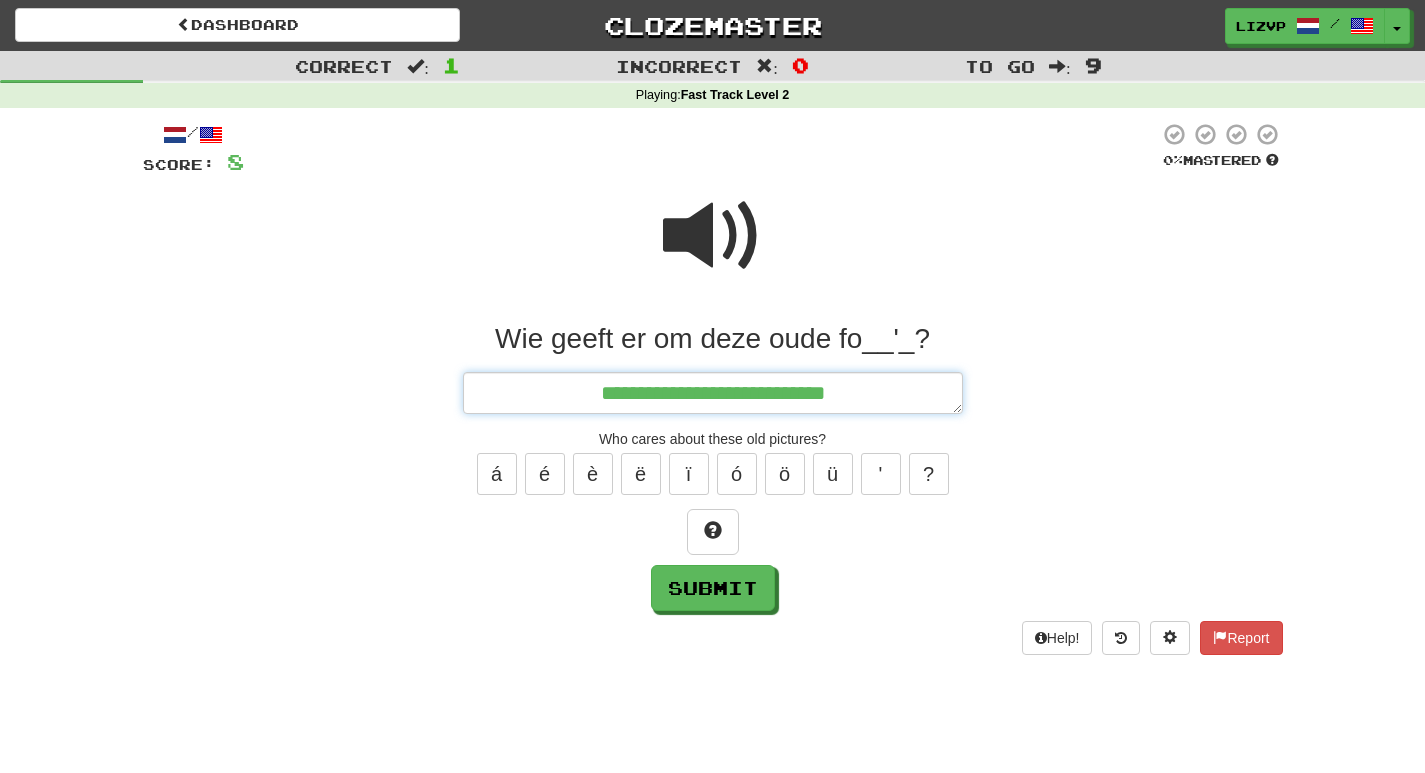 type on "*" 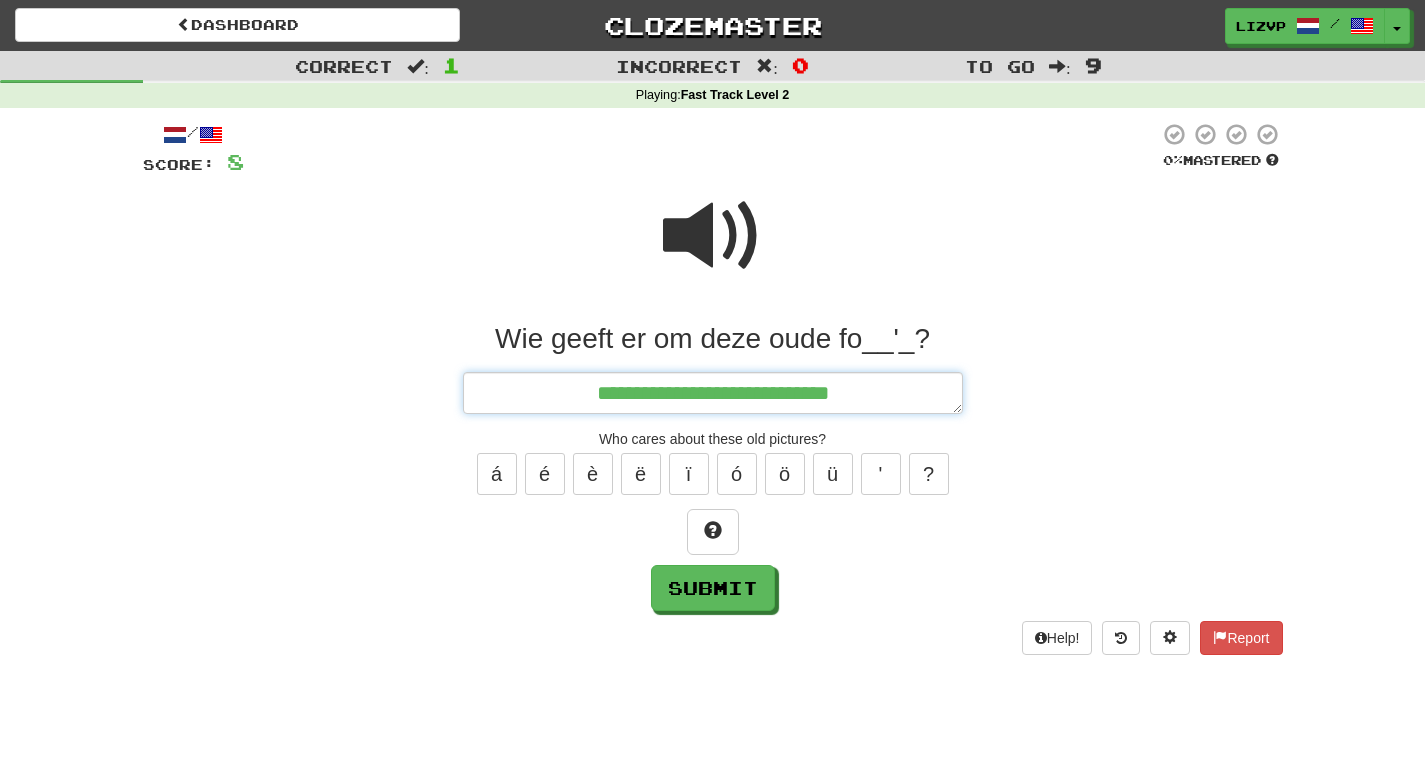 type on "*" 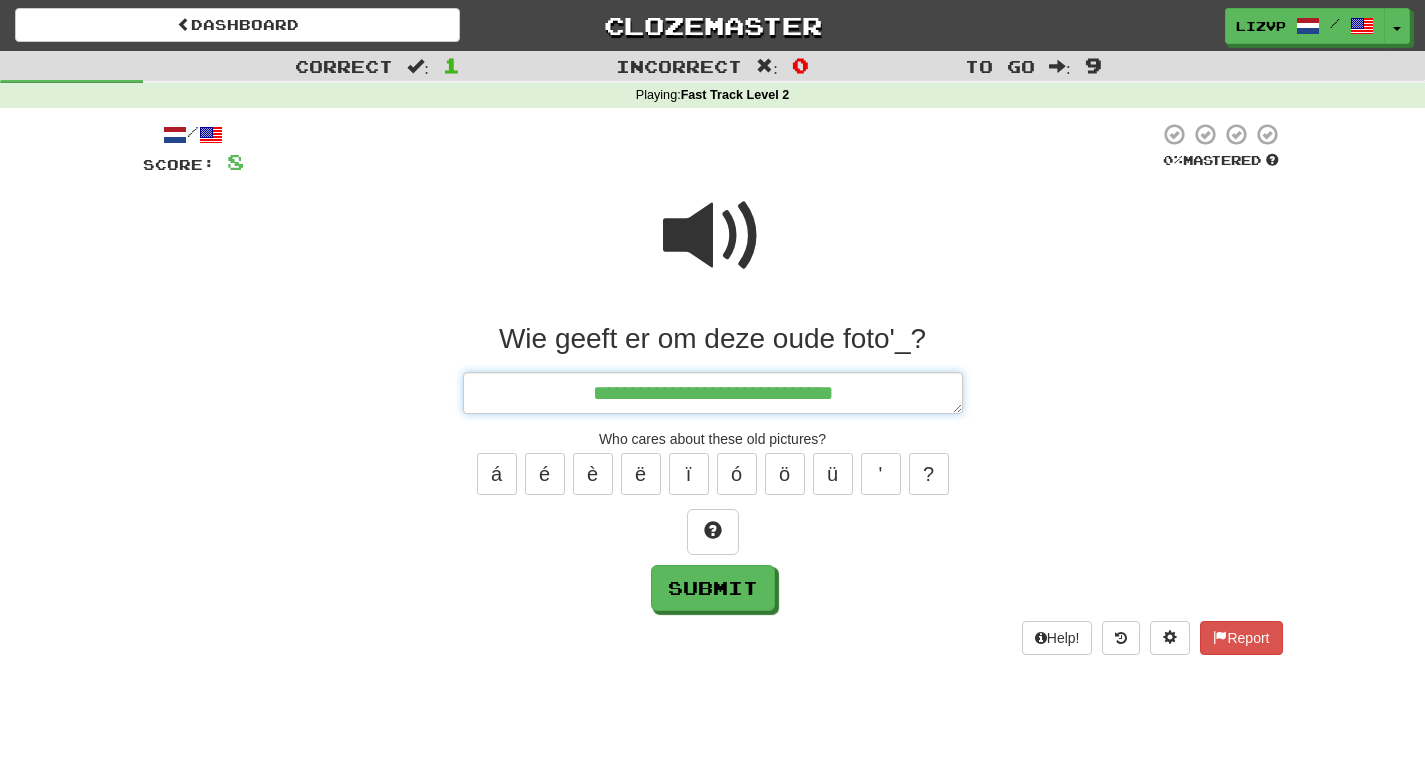type on "*" 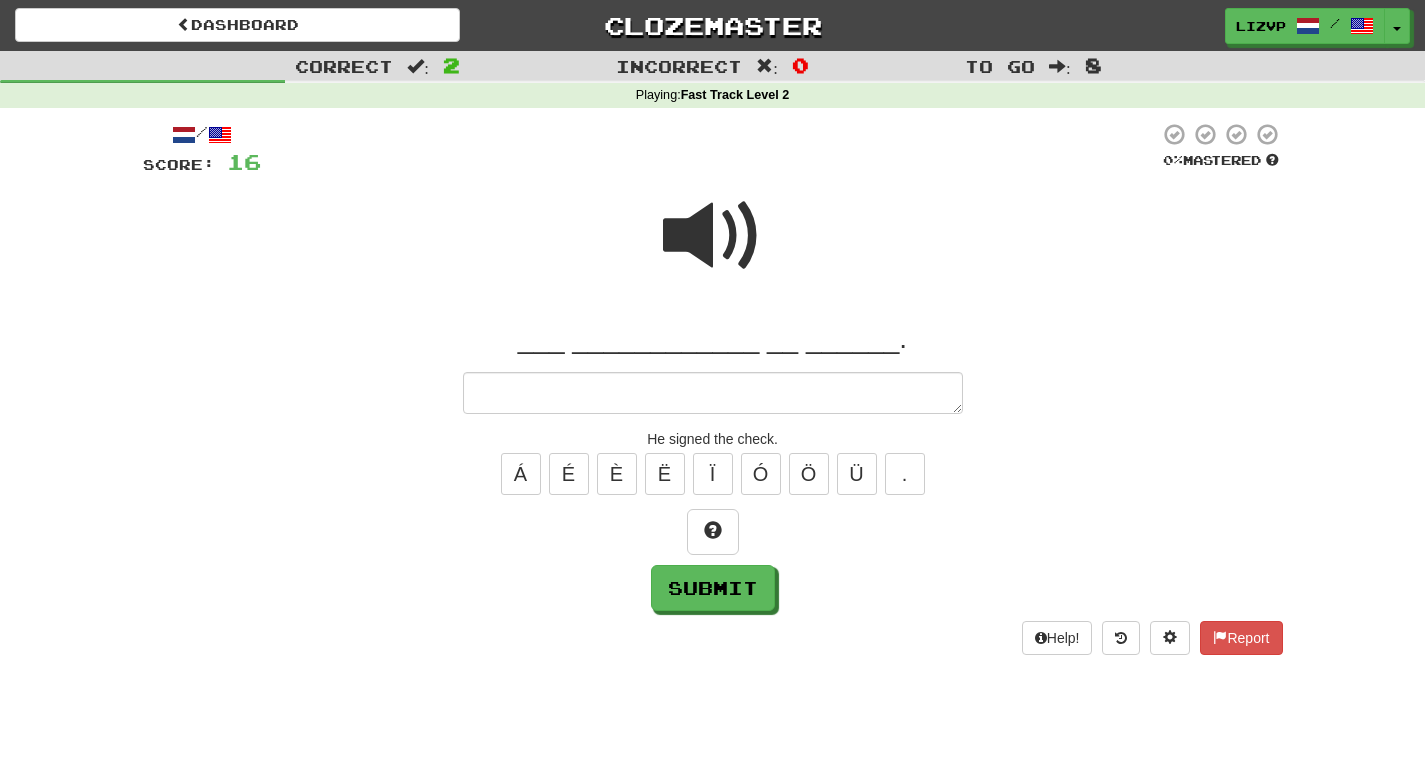 type on "*" 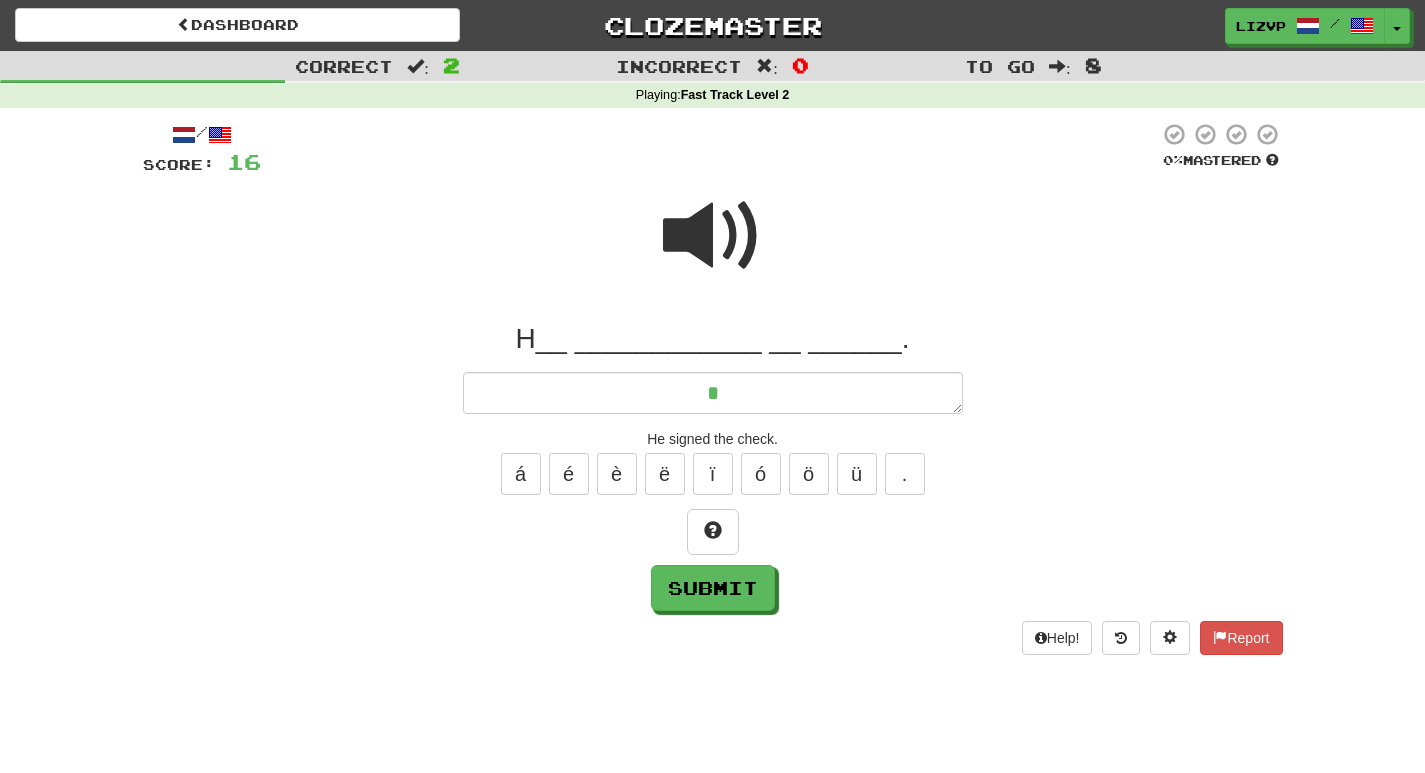 type on "*" 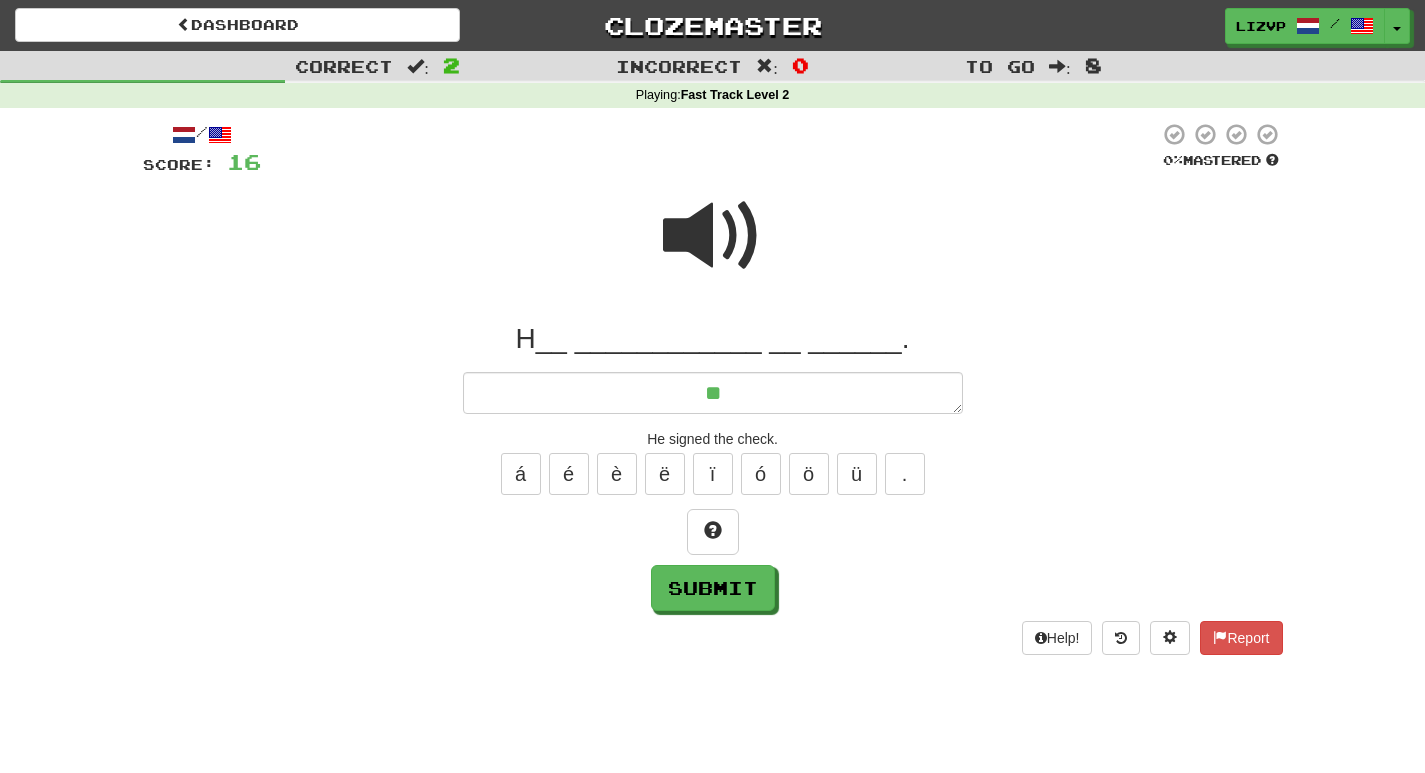 type on "*" 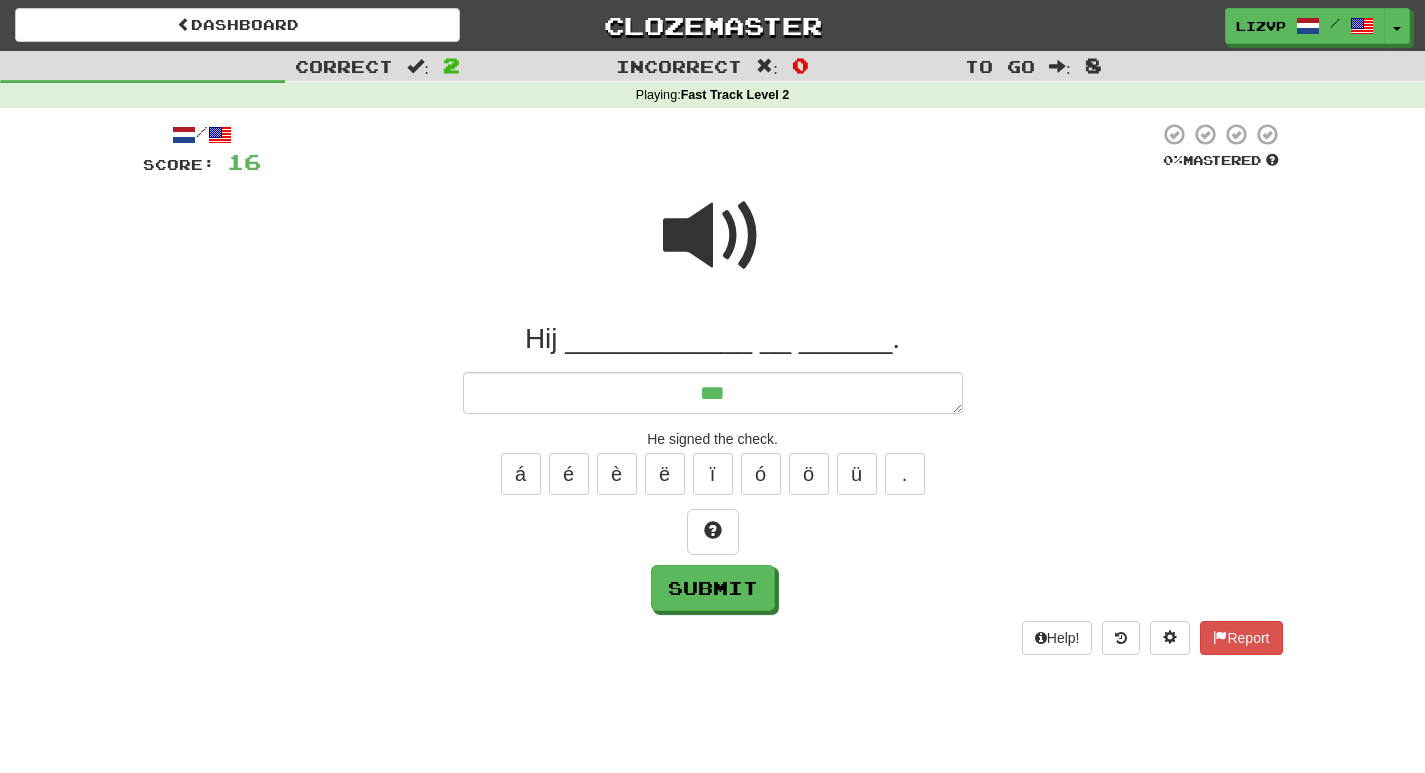 type on "*" 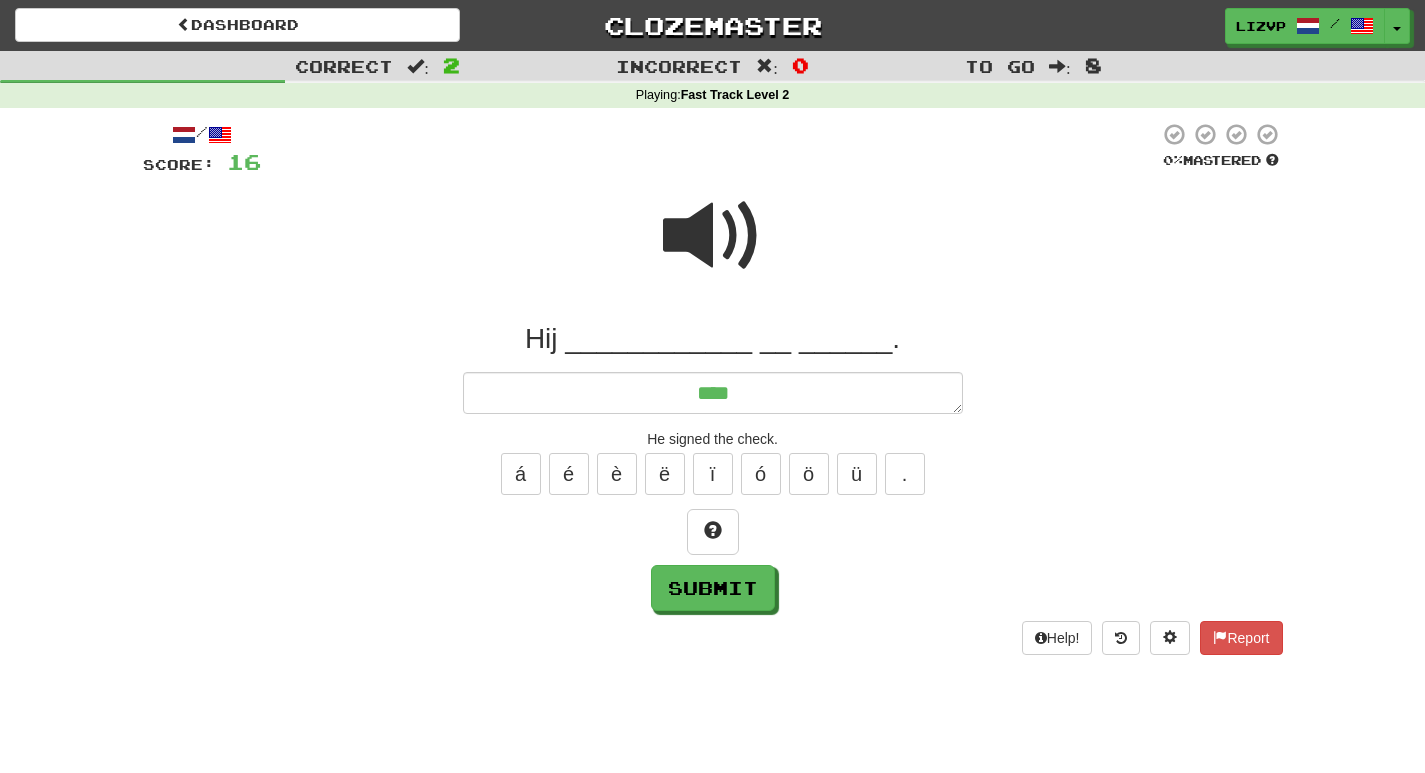 type on "*" 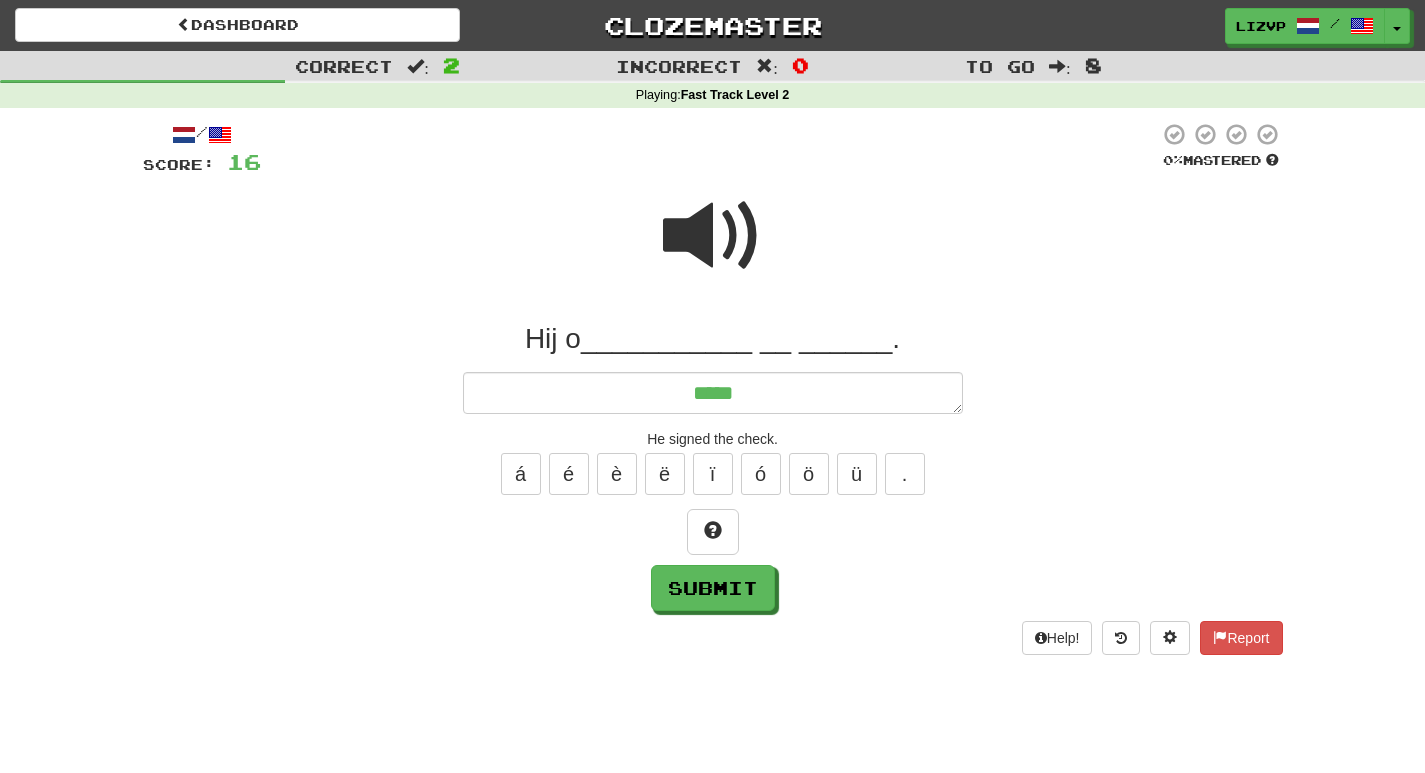 type on "*" 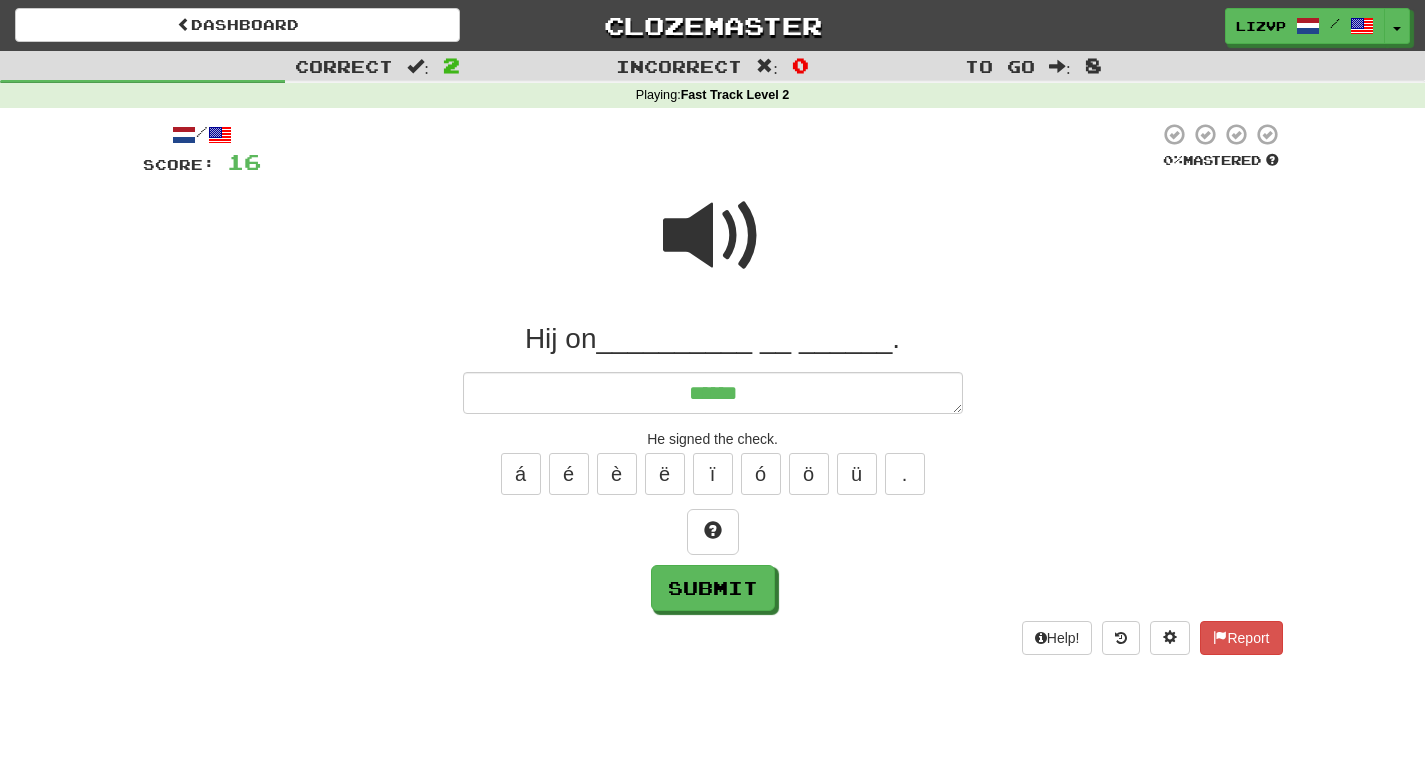 type on "*" 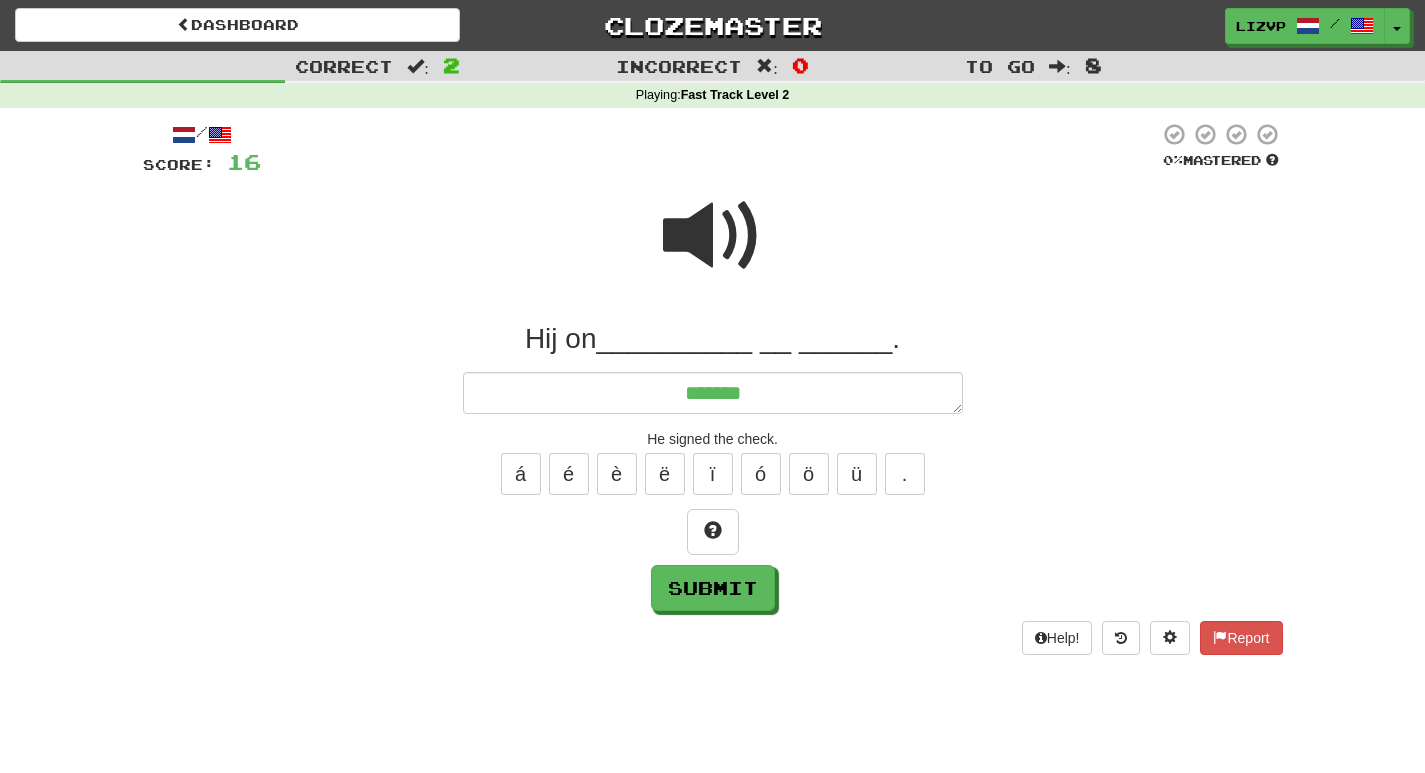 type on "*" 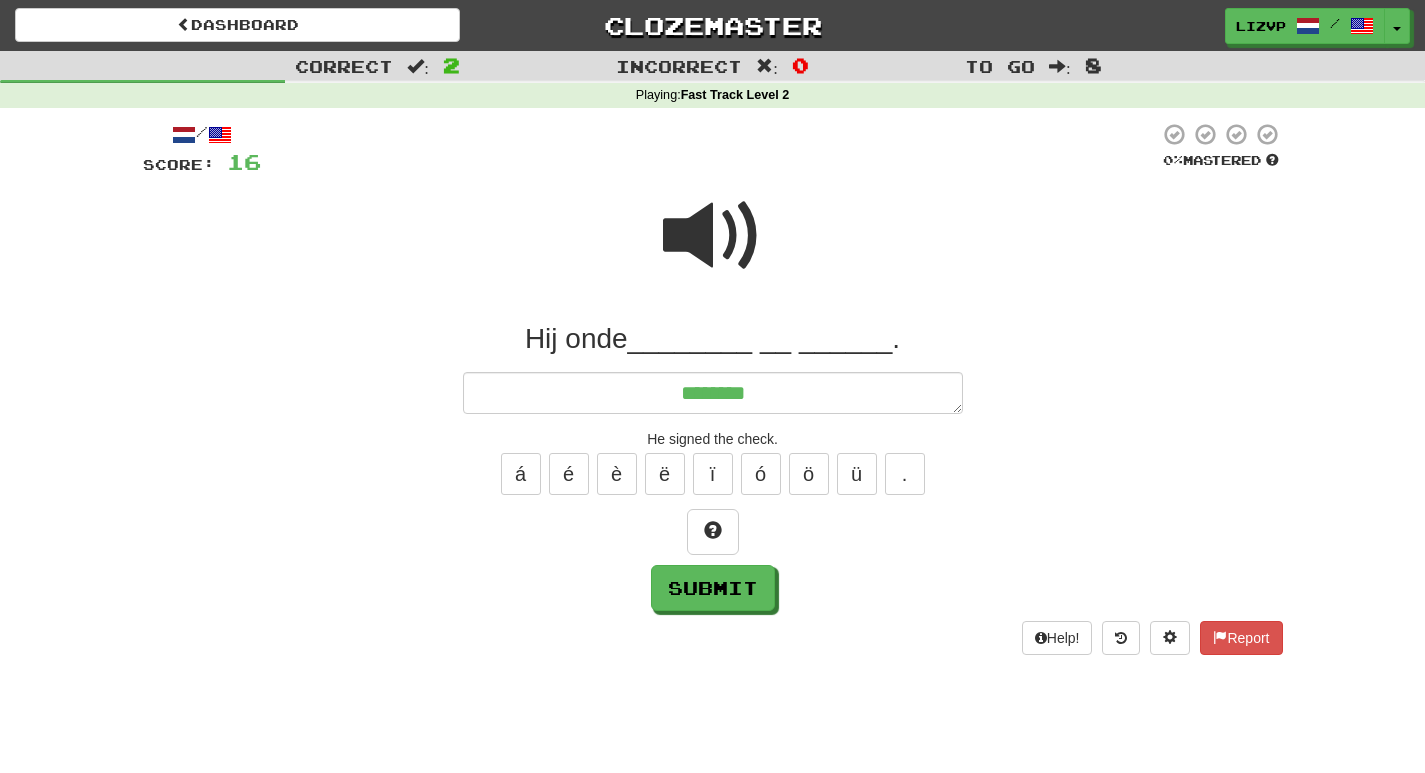 type on "*" 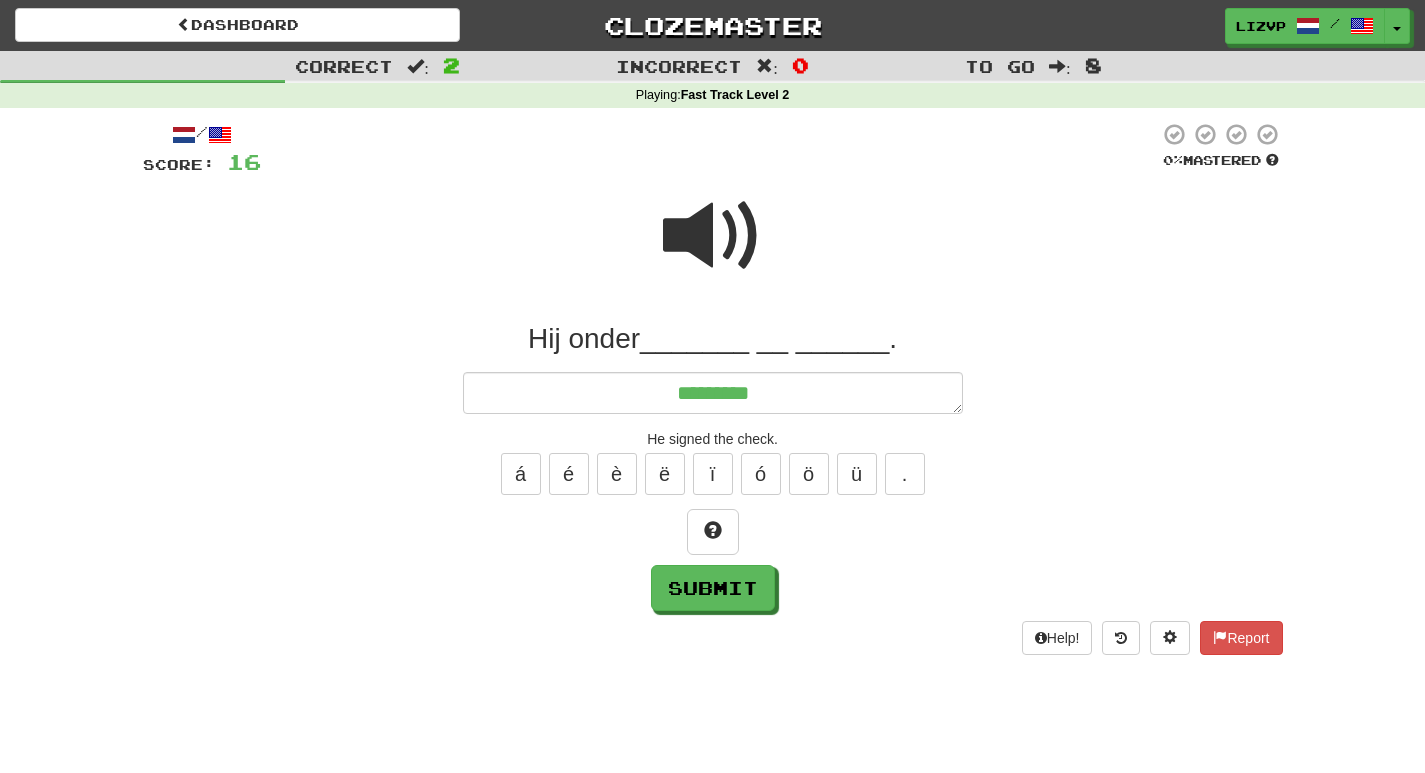 type on "*" 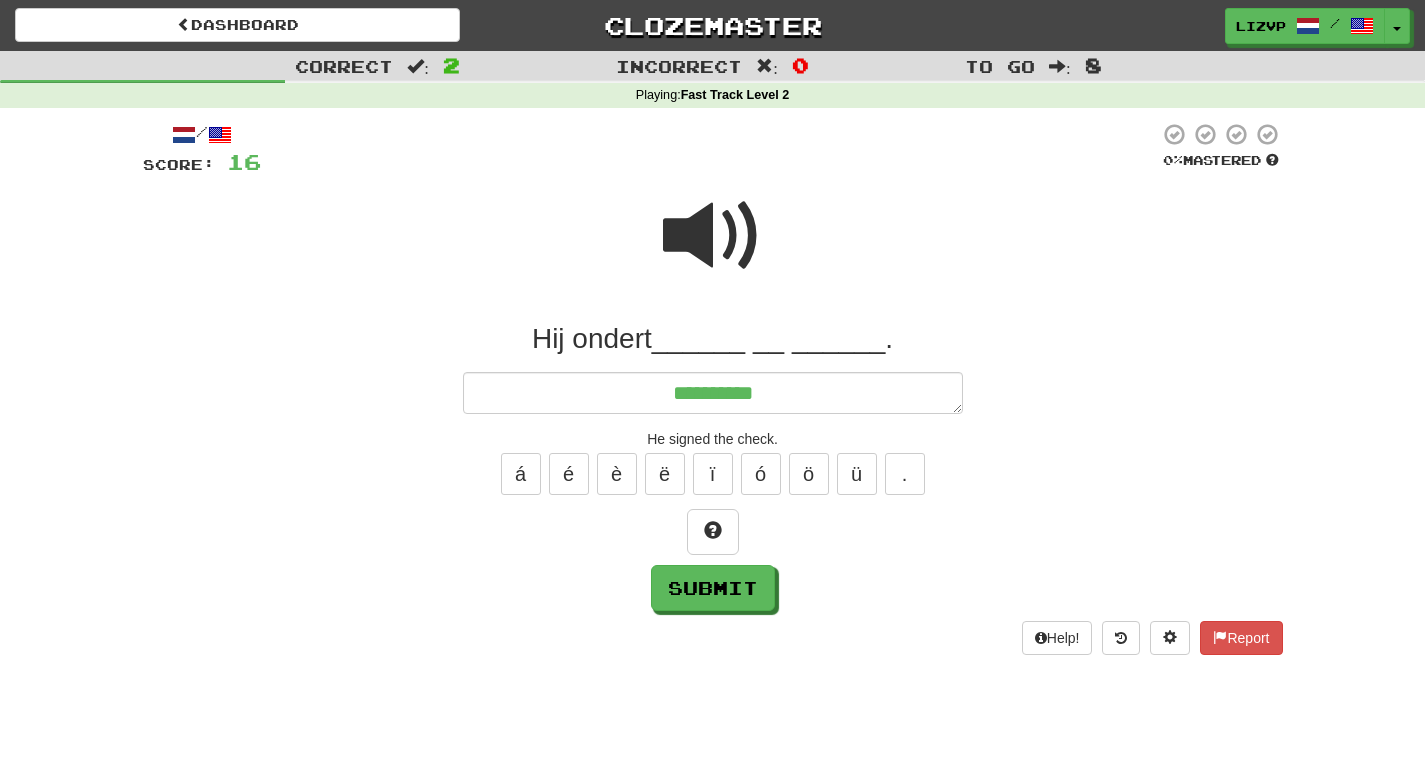 type on "*" 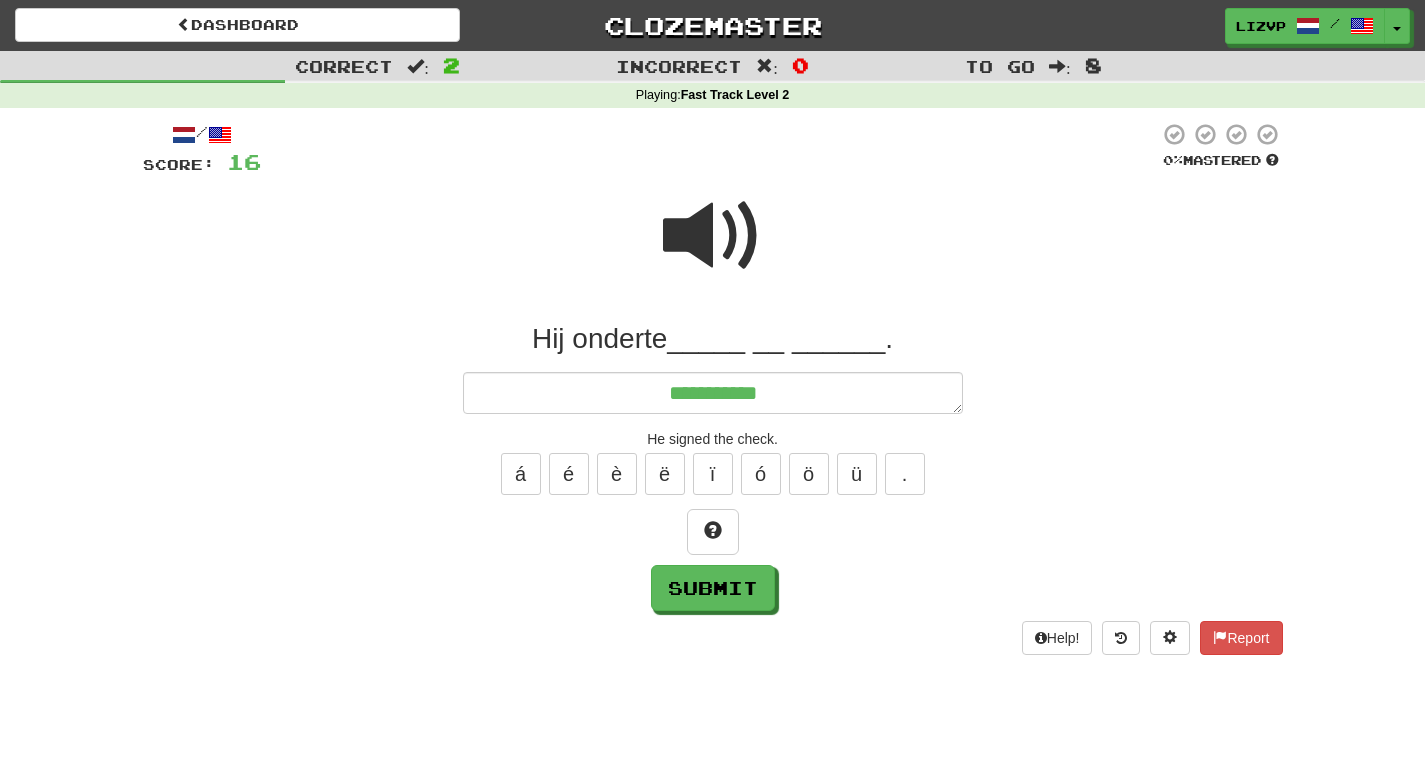 type on "*" 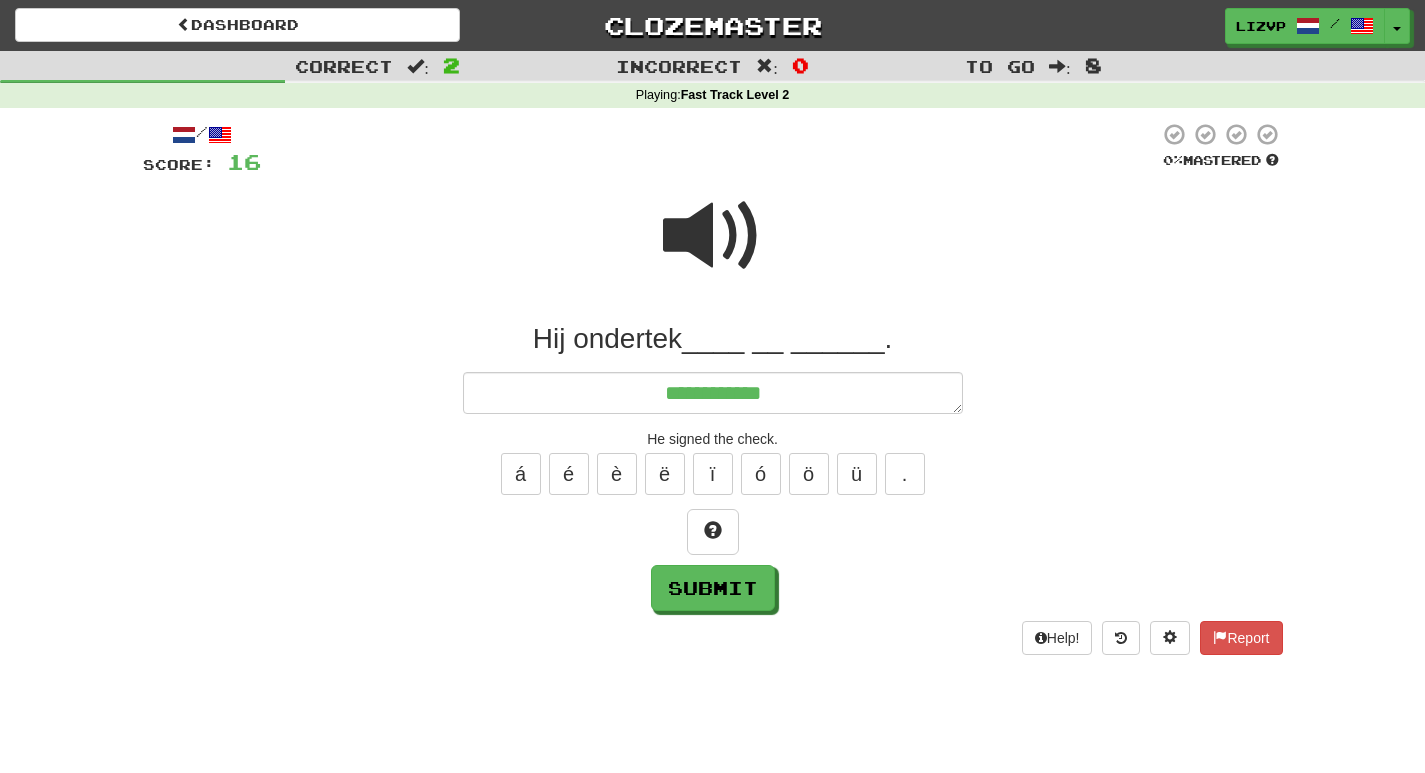 type on "*" 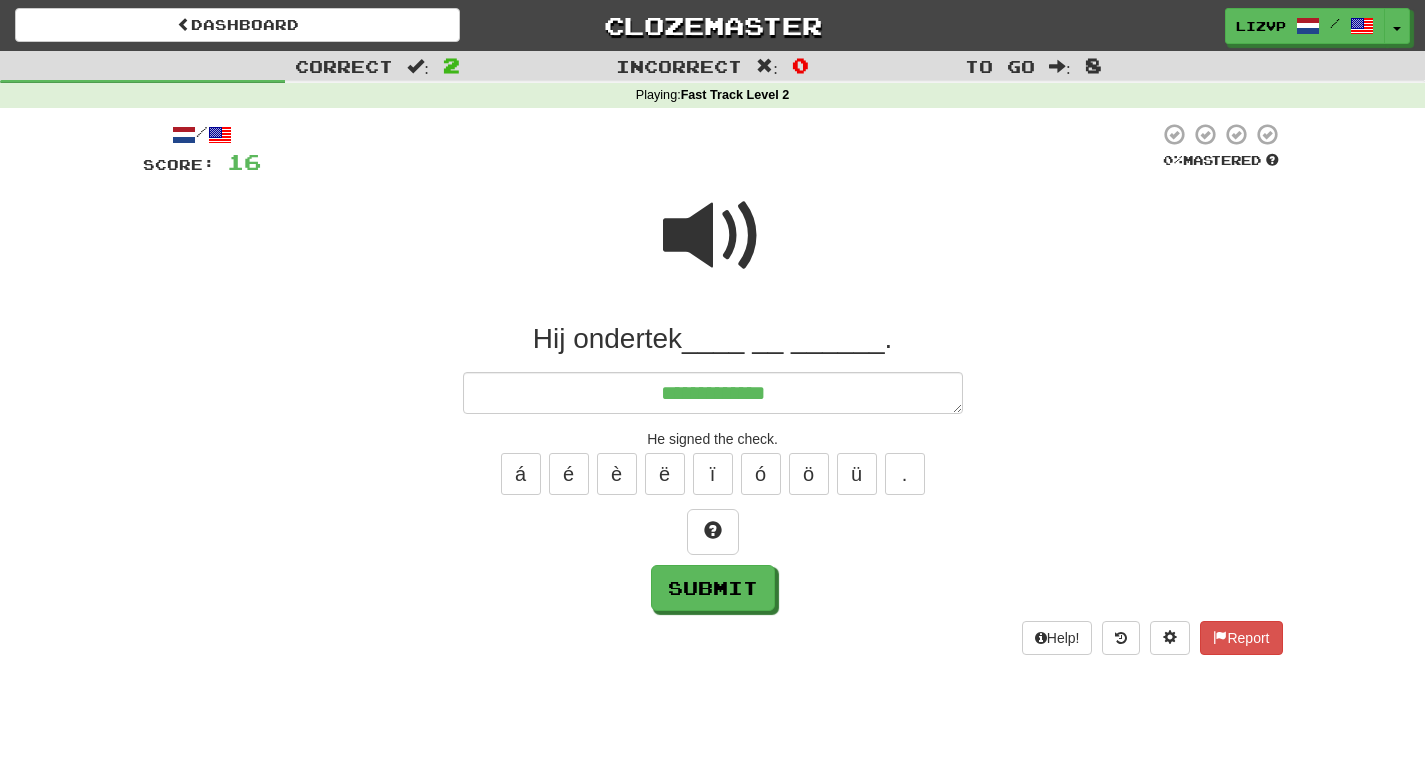 type on "*" 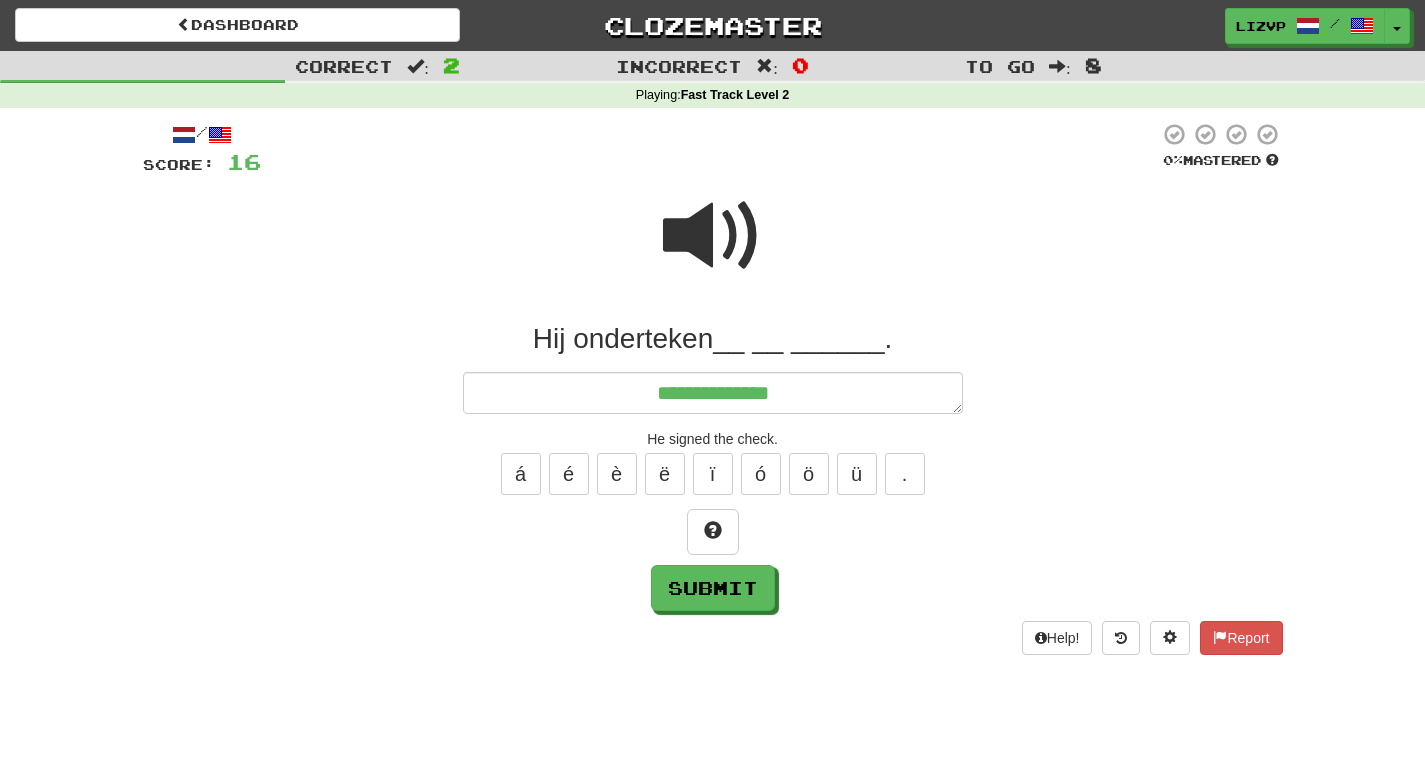type on "*" 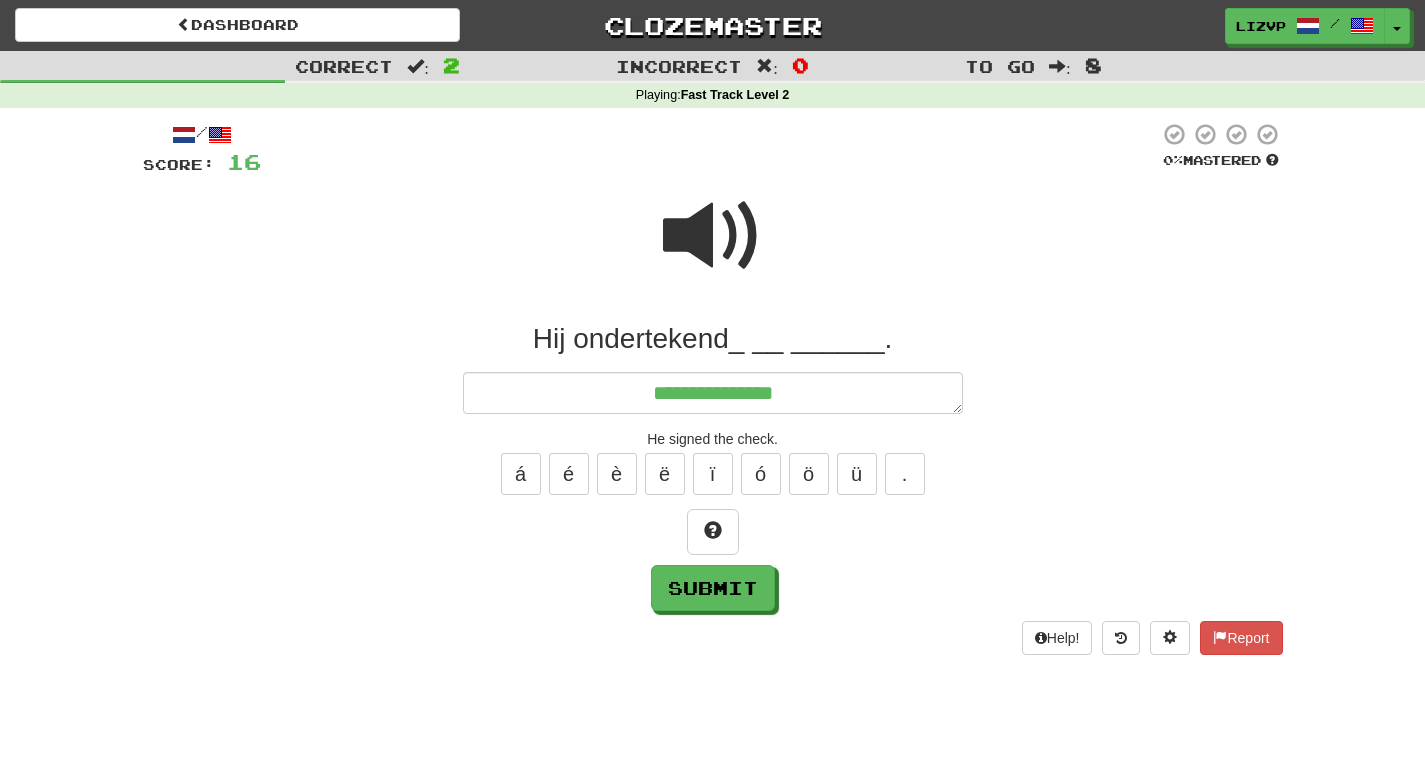 type on "*" 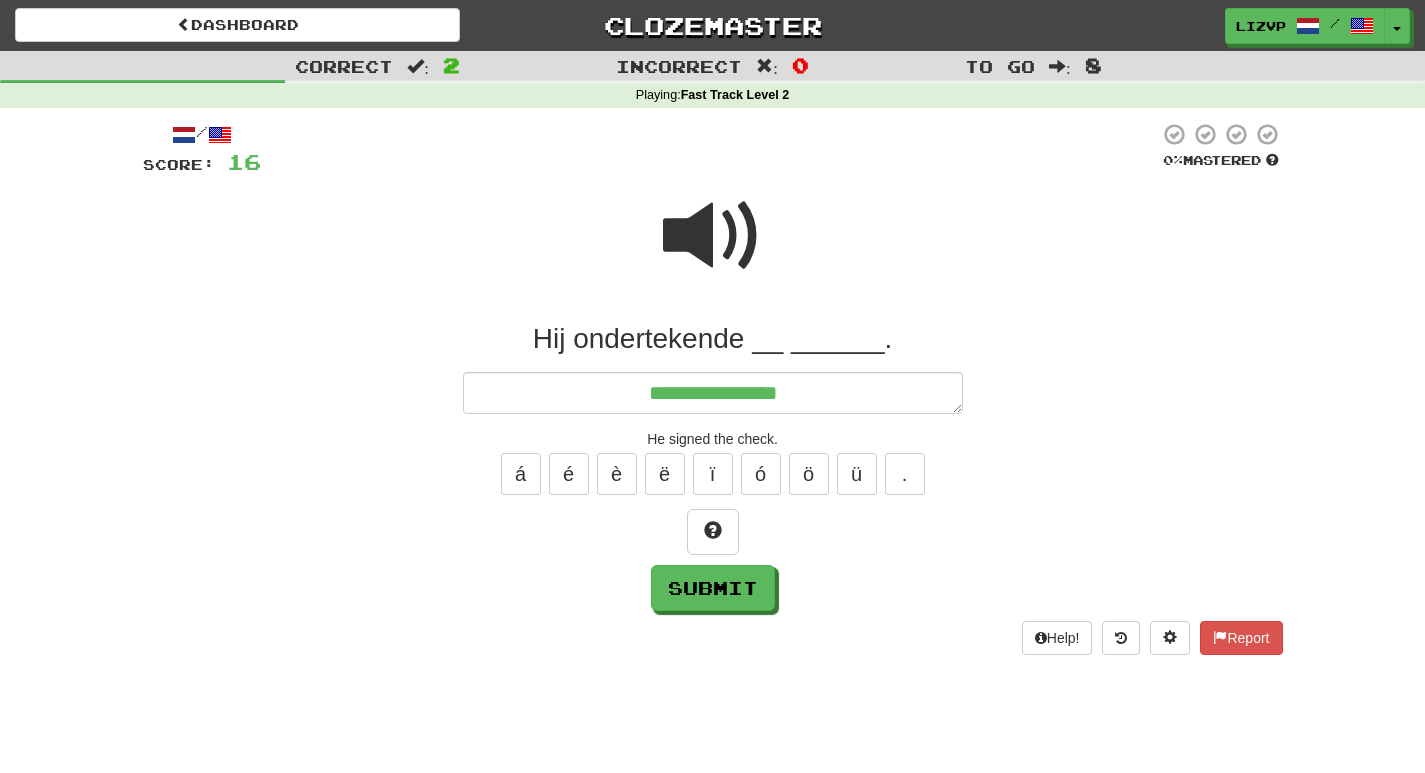 type on "*" 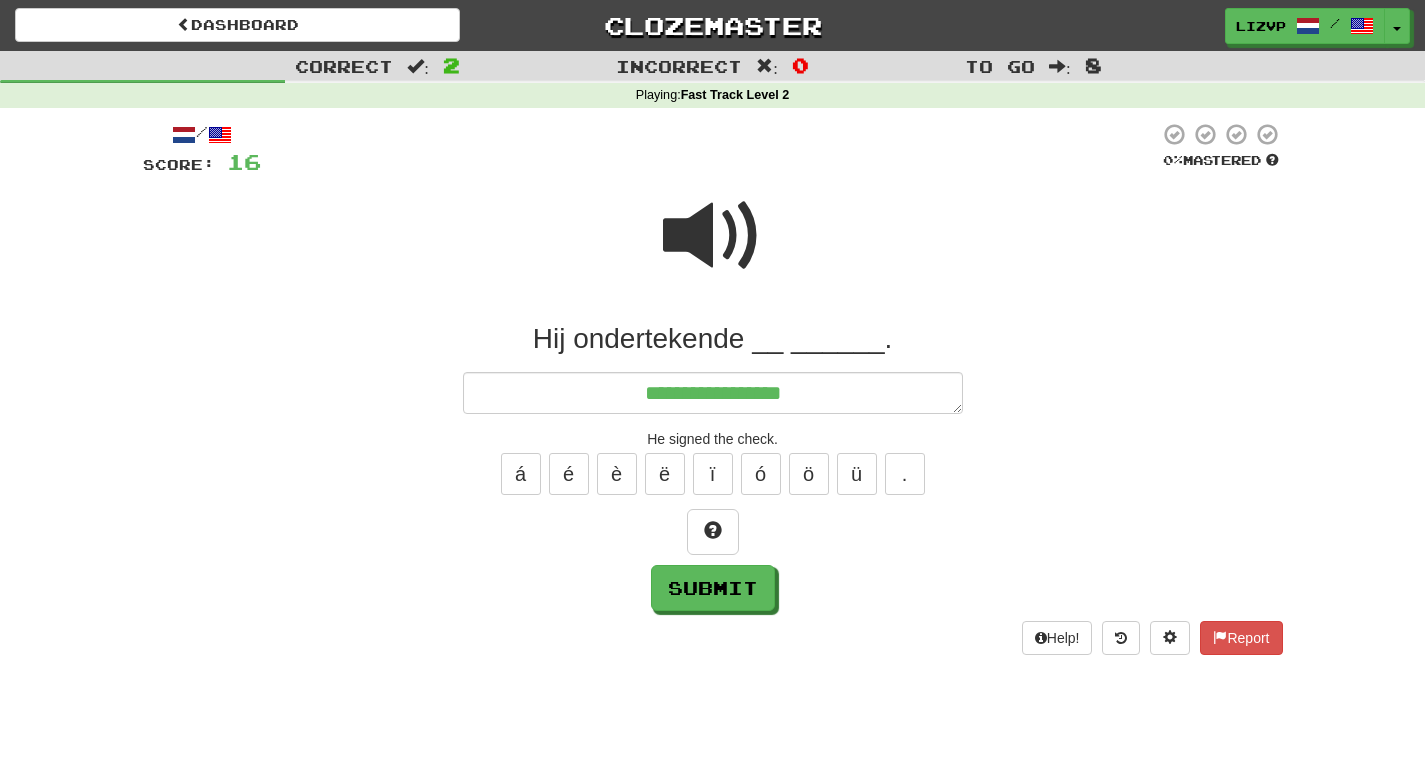 type on "*" 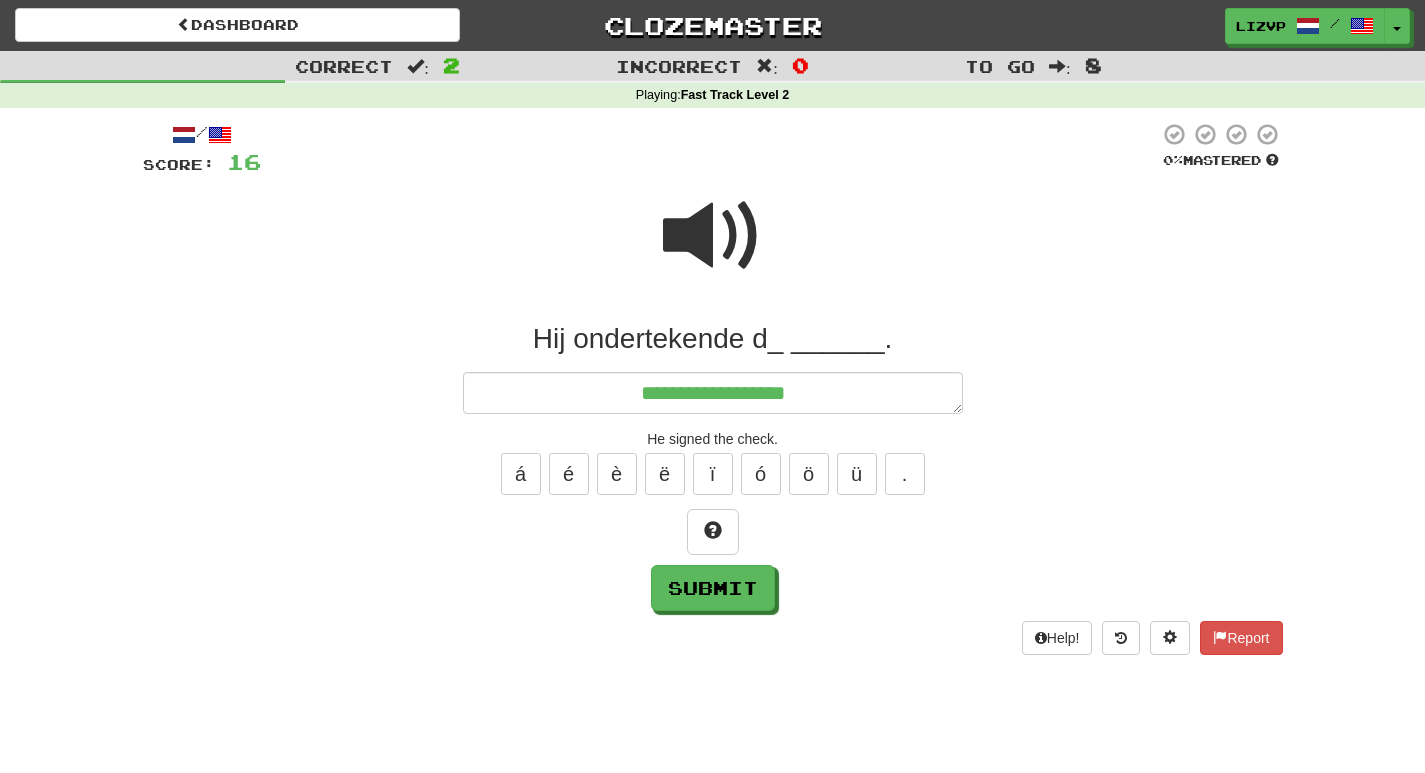 type on "*" 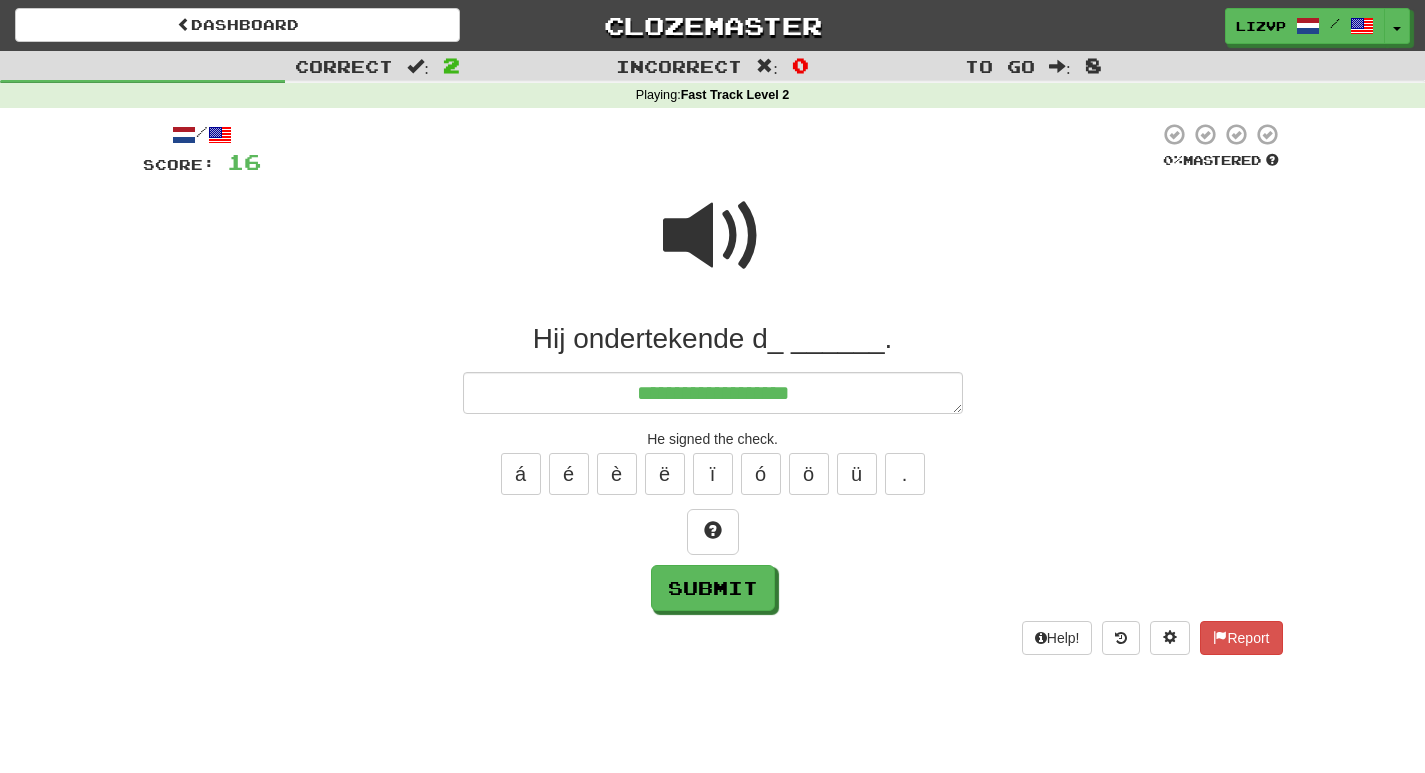 type on "*" 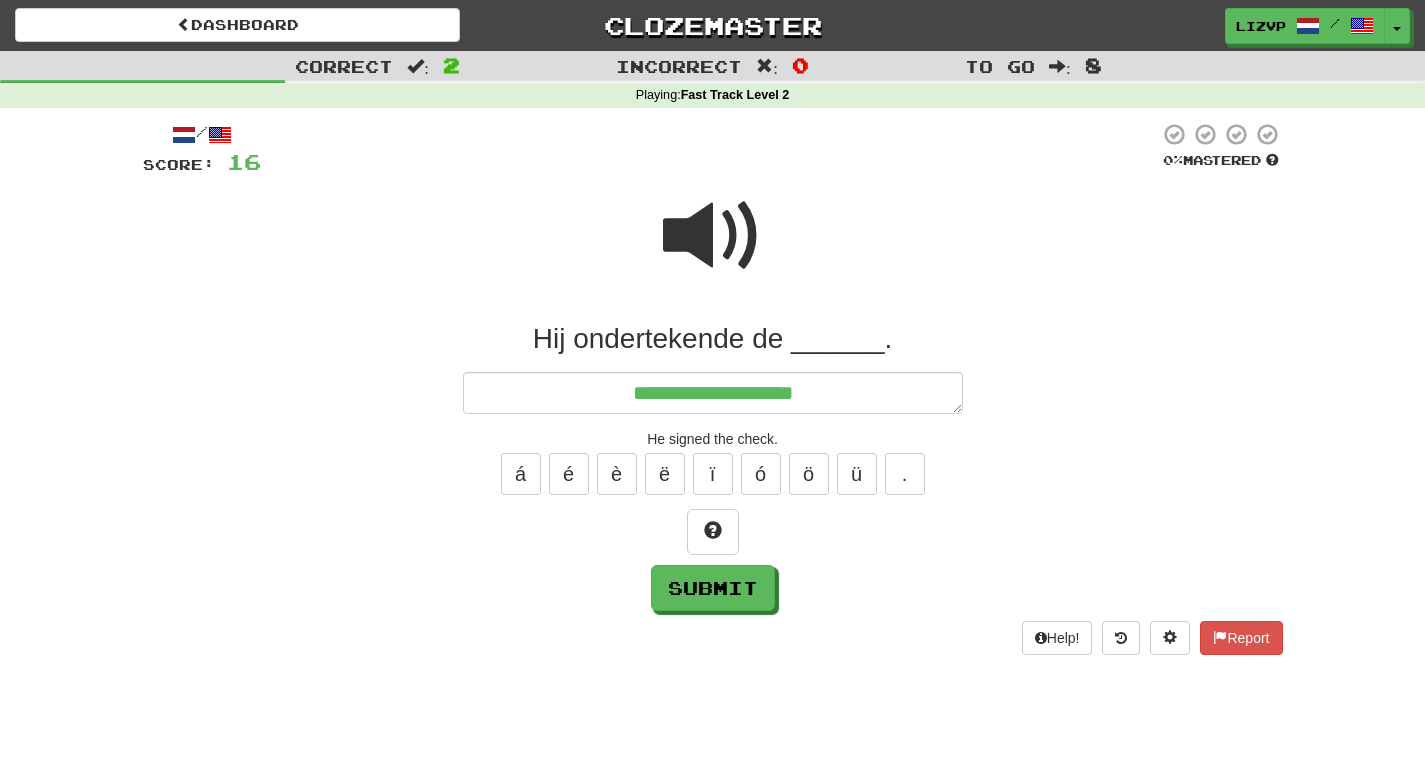 type on "*" 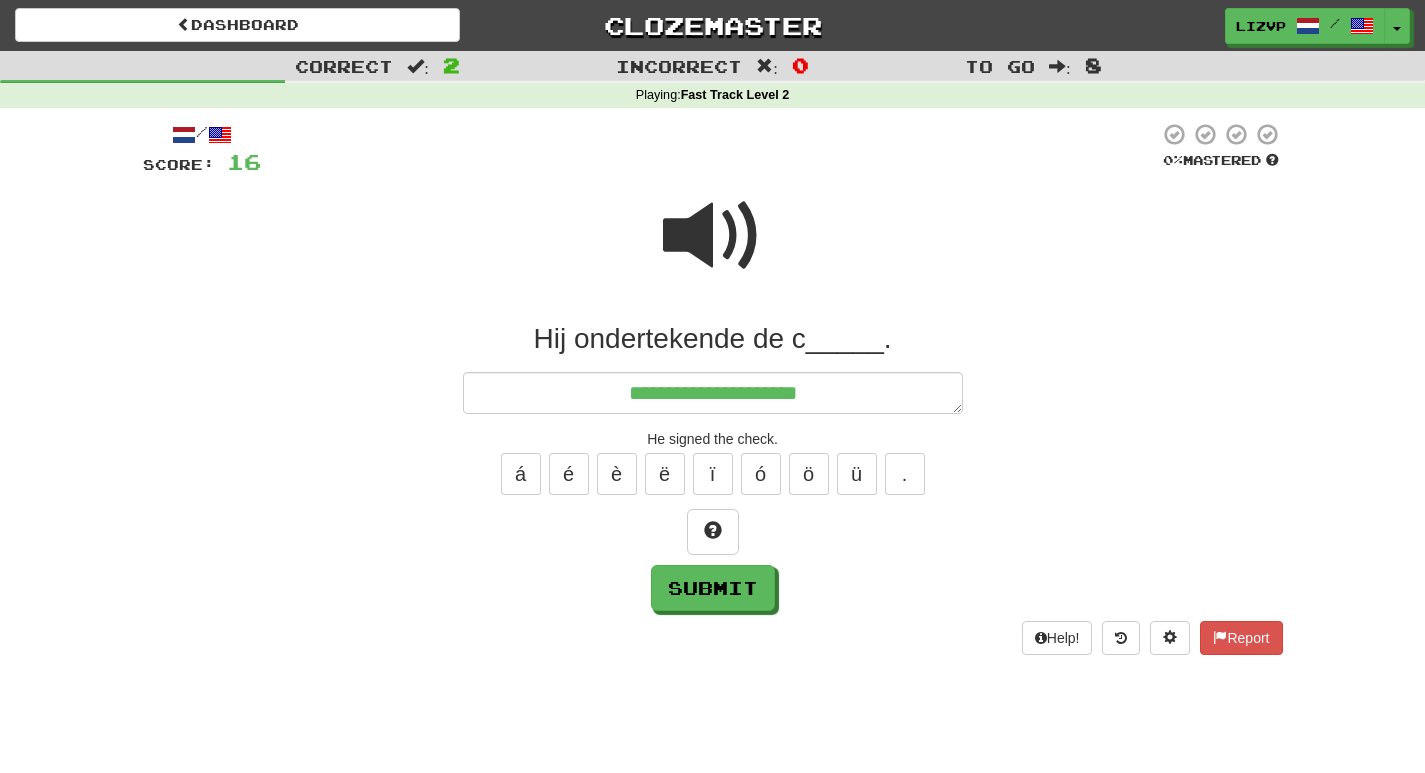 type on "*" 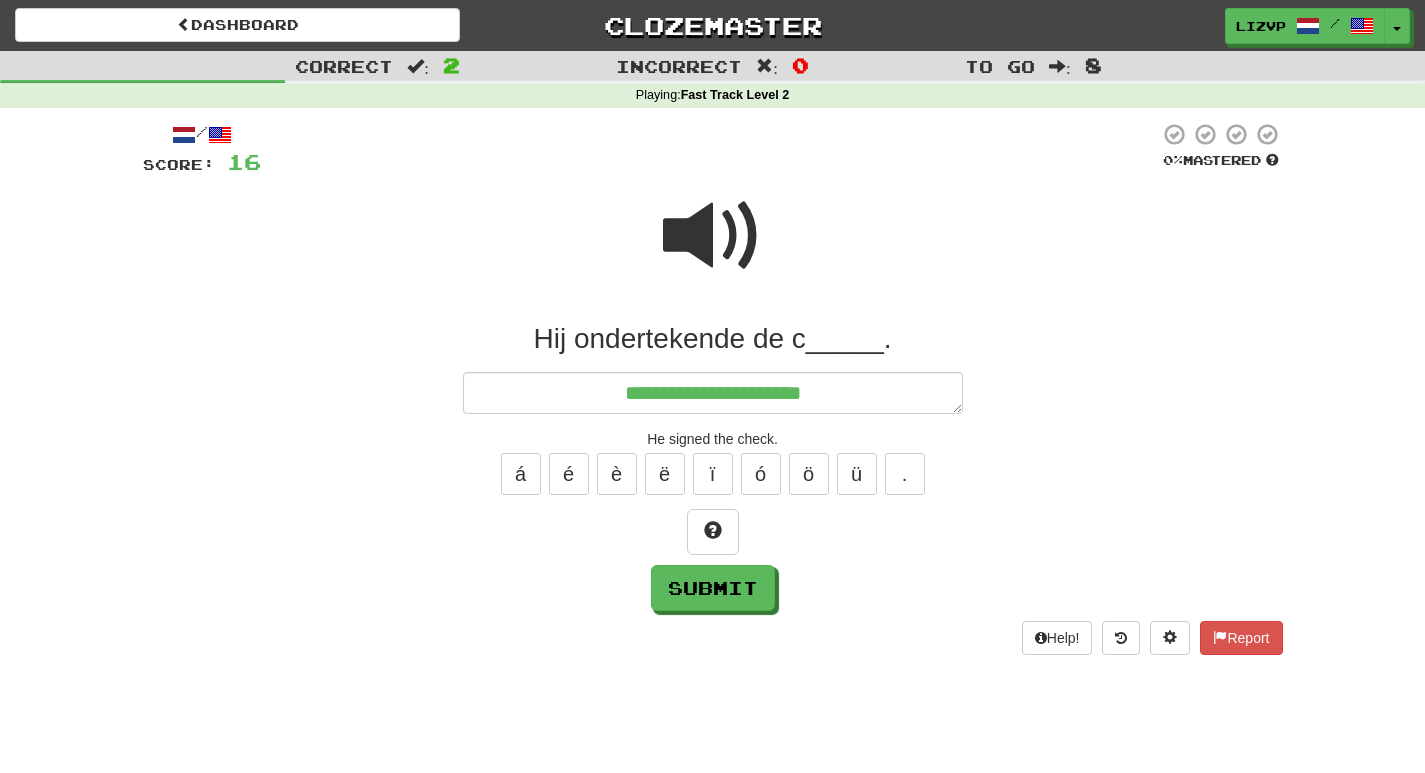 type 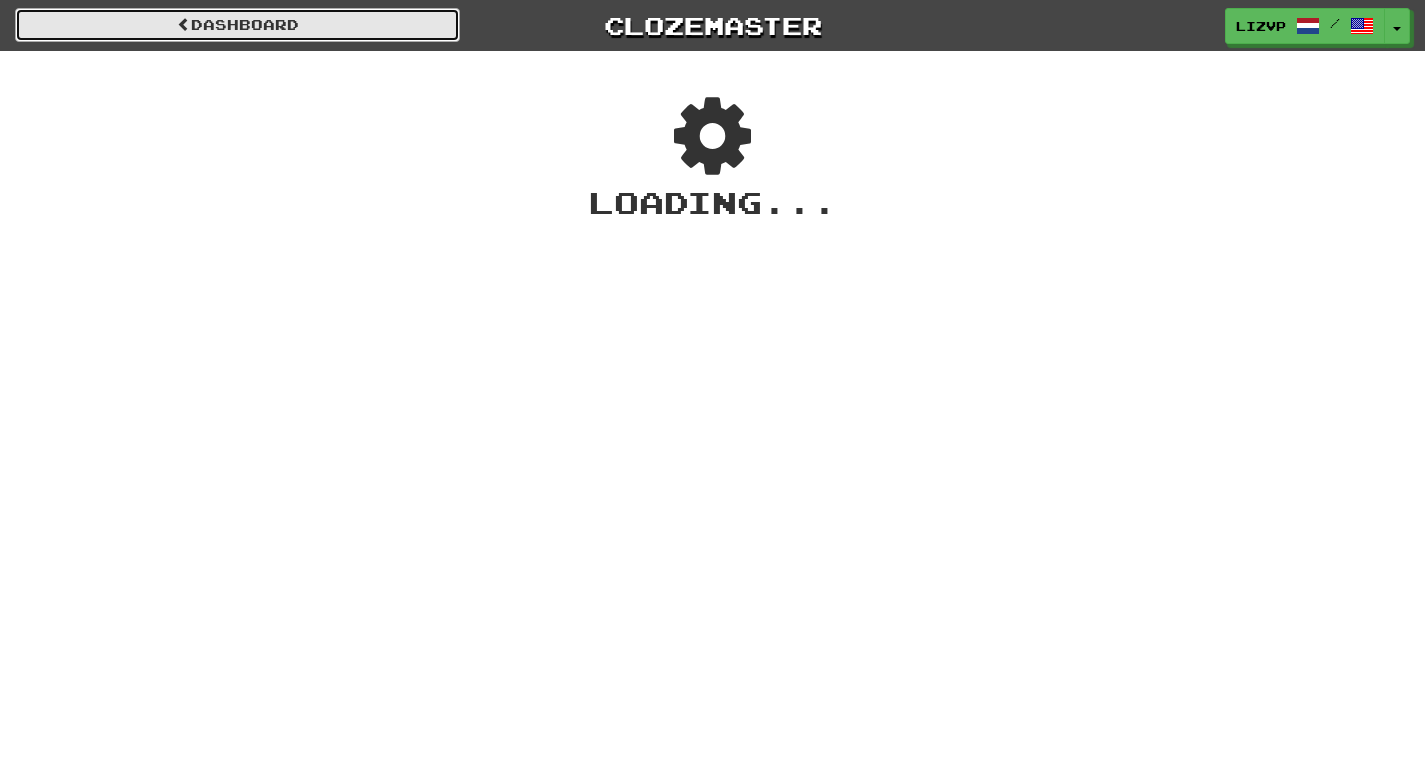 click on "Dashboard" at bounding box center [237, 25] 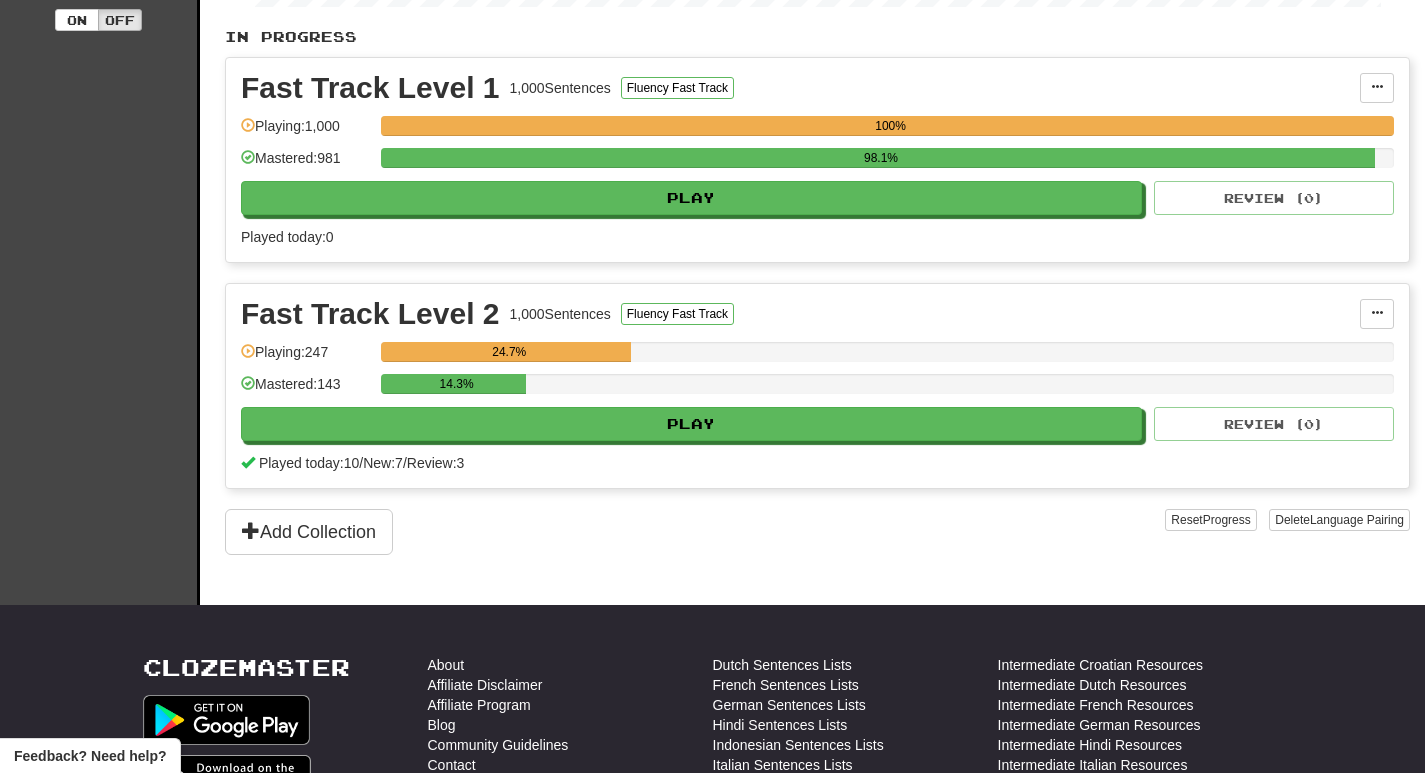 scroll, scrollTop: 408, scrollLeft: 0, axis: vertical 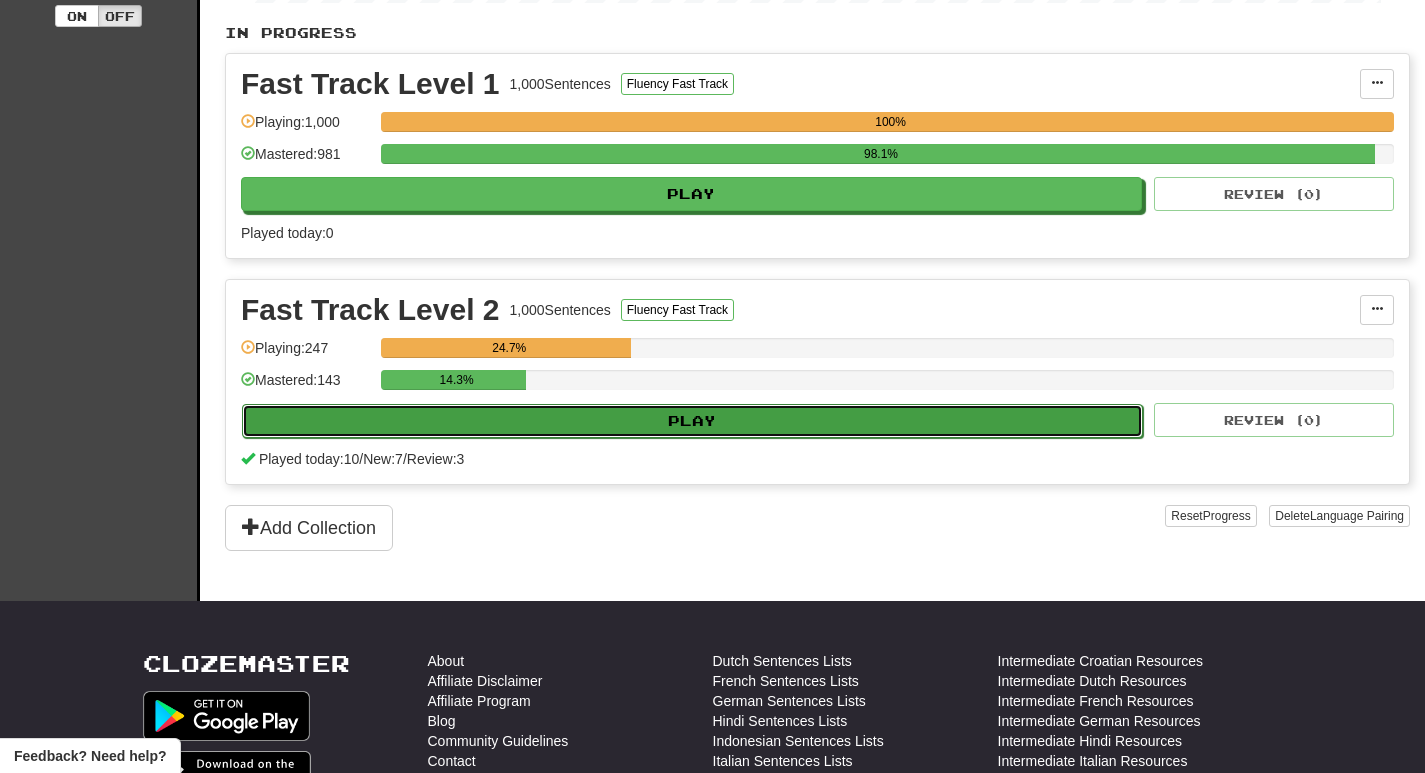 click on "Play" at bounding box center (692, 421) 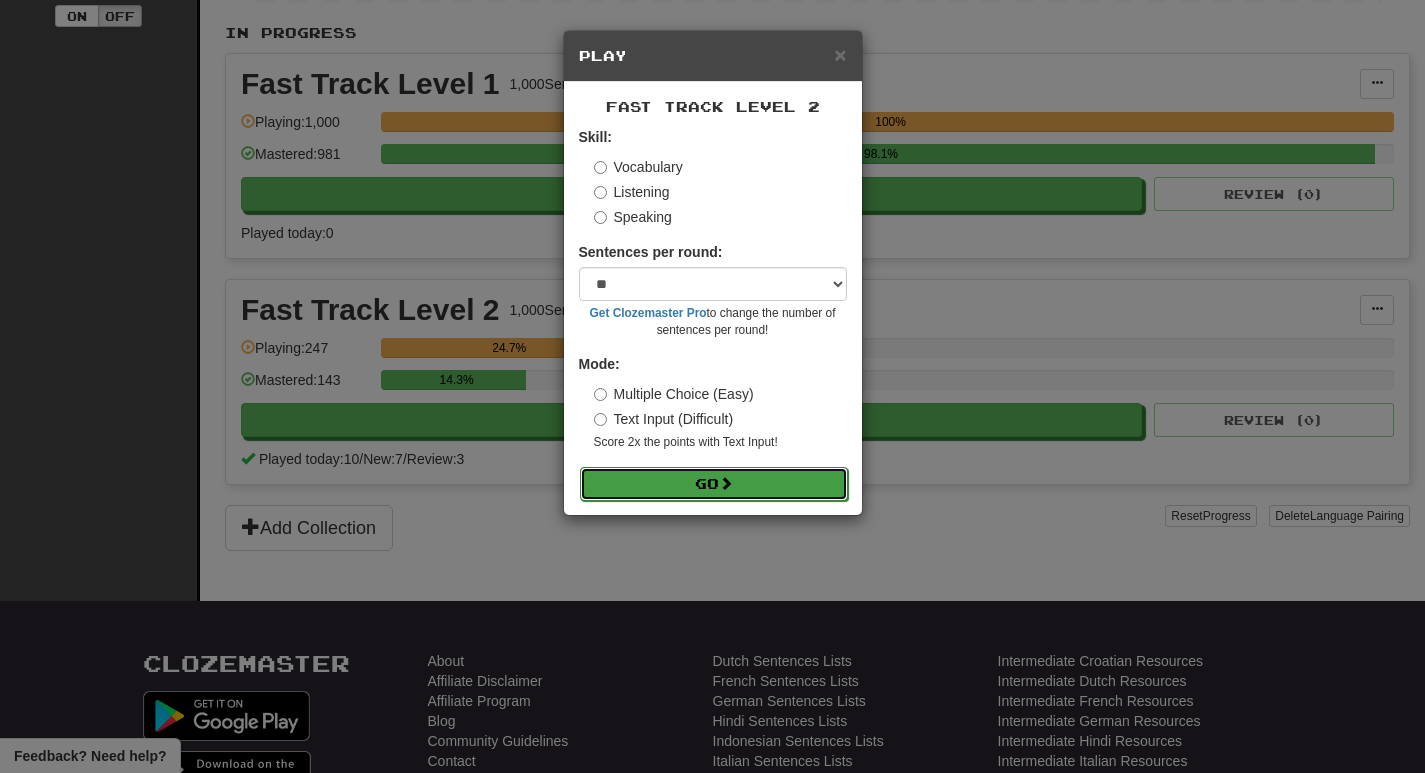 click on "Go" at bounding box center (714, 484) 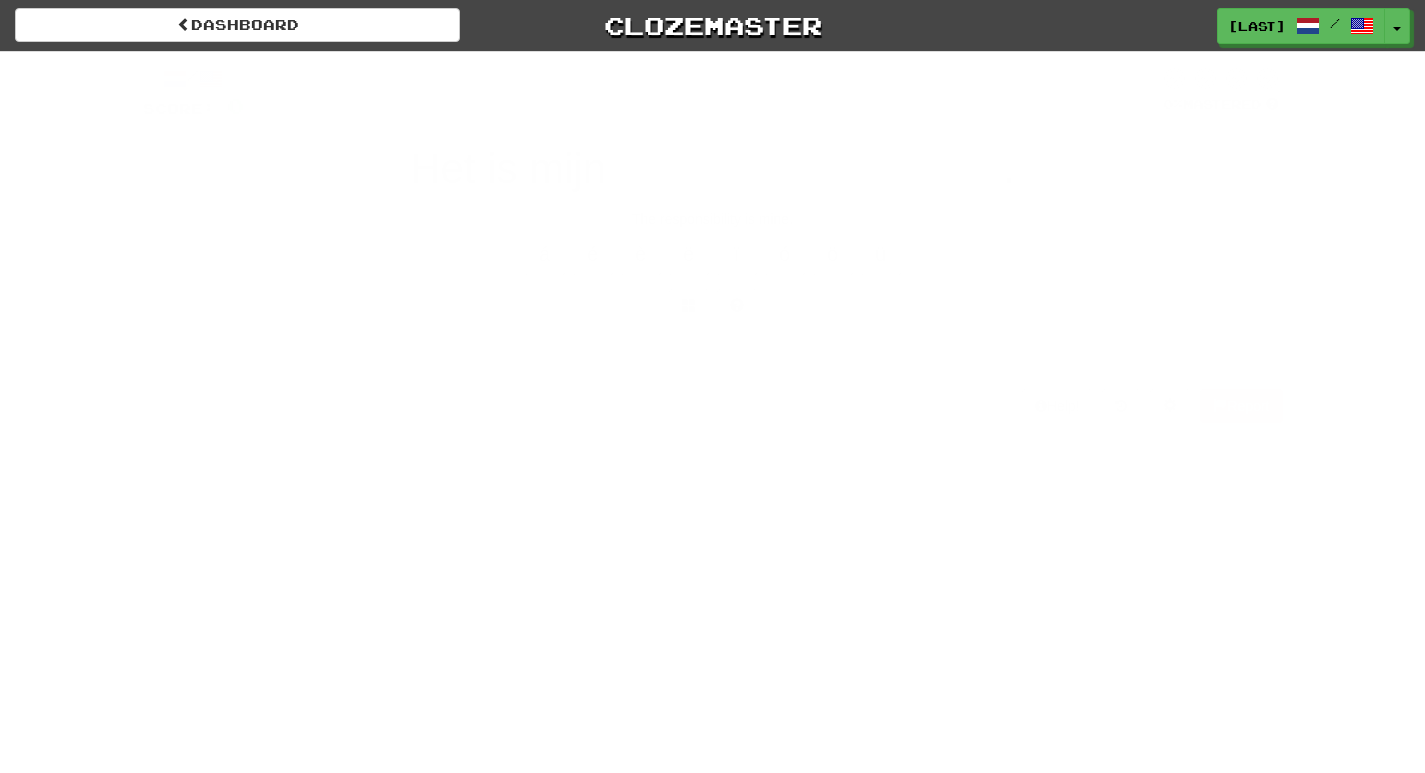 scroll, scrollTop: 0, scrollLeft: 0, axis: both 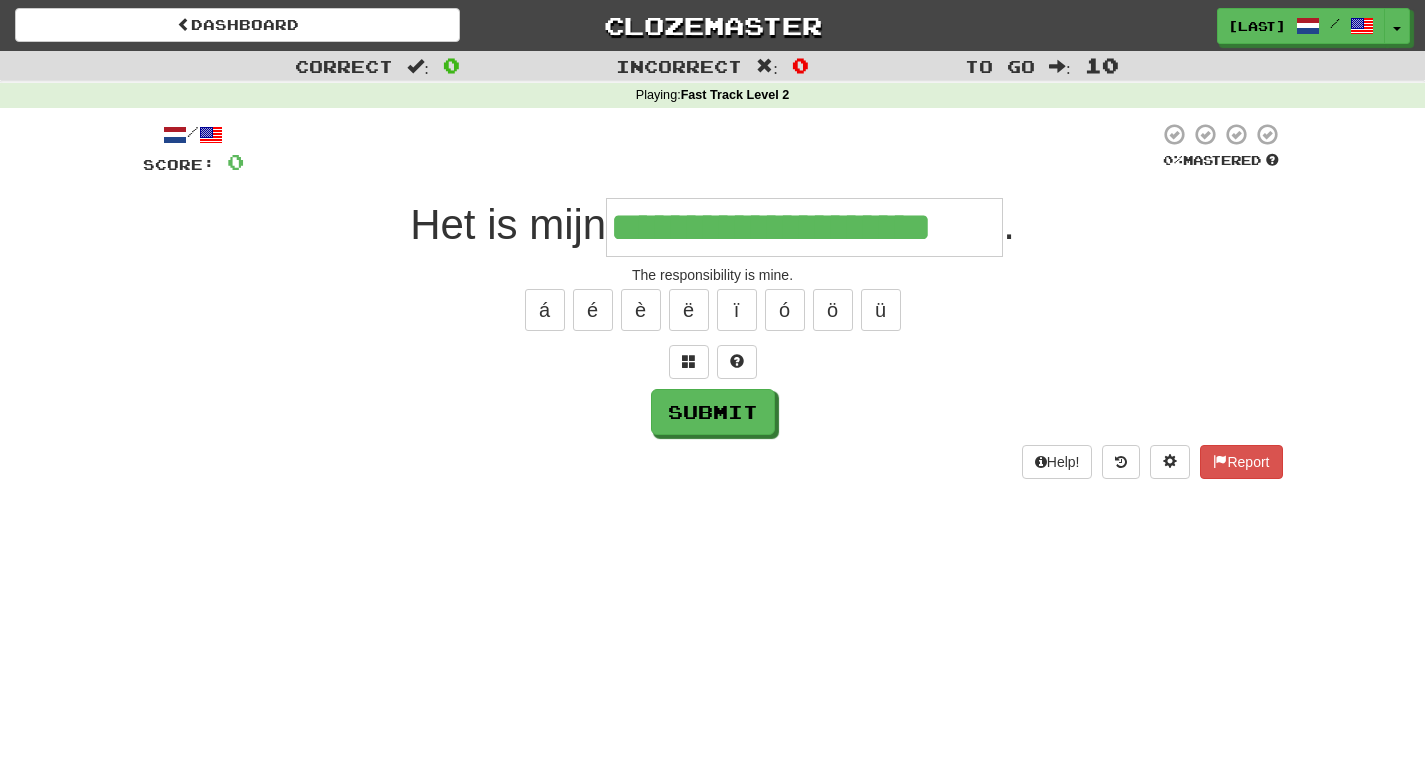 type on "**********" 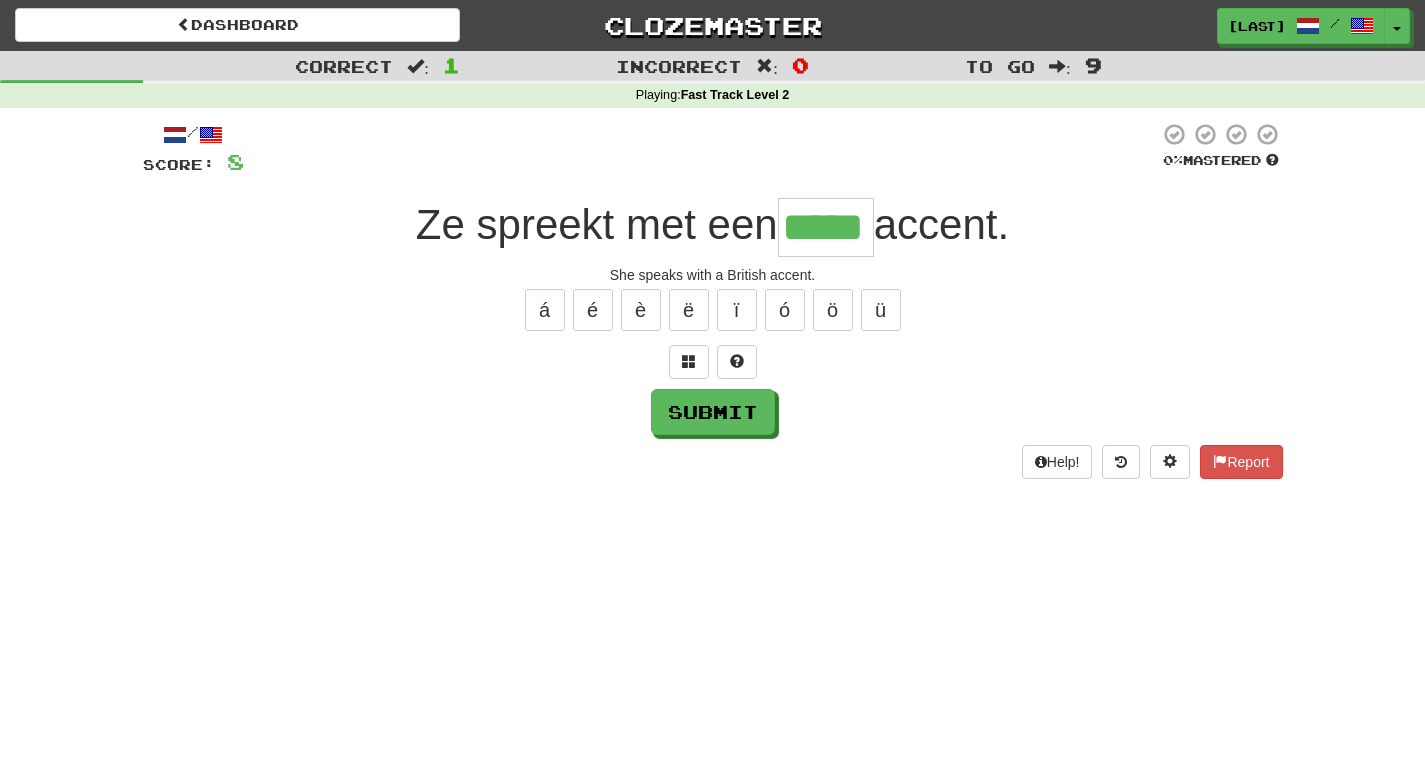 type on "*****" 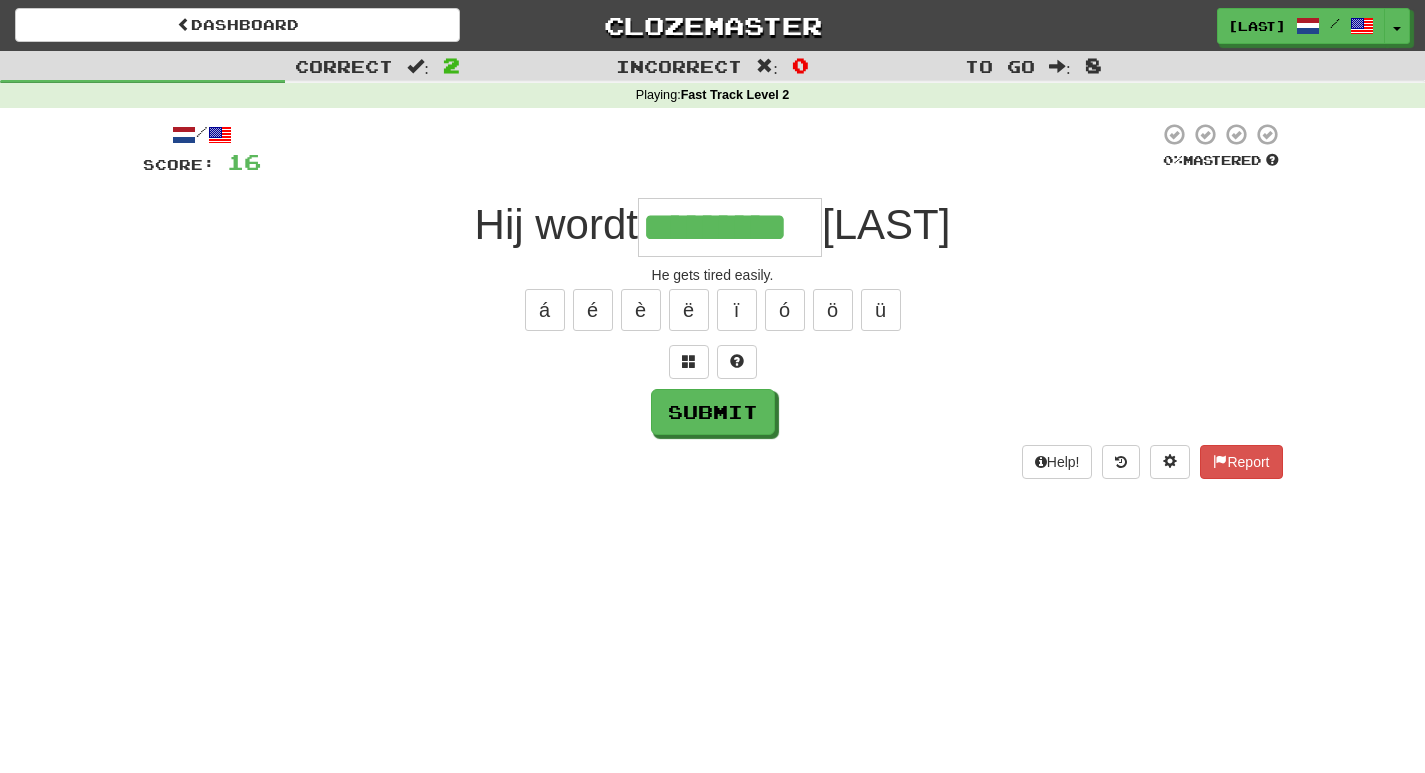 type on "*********" 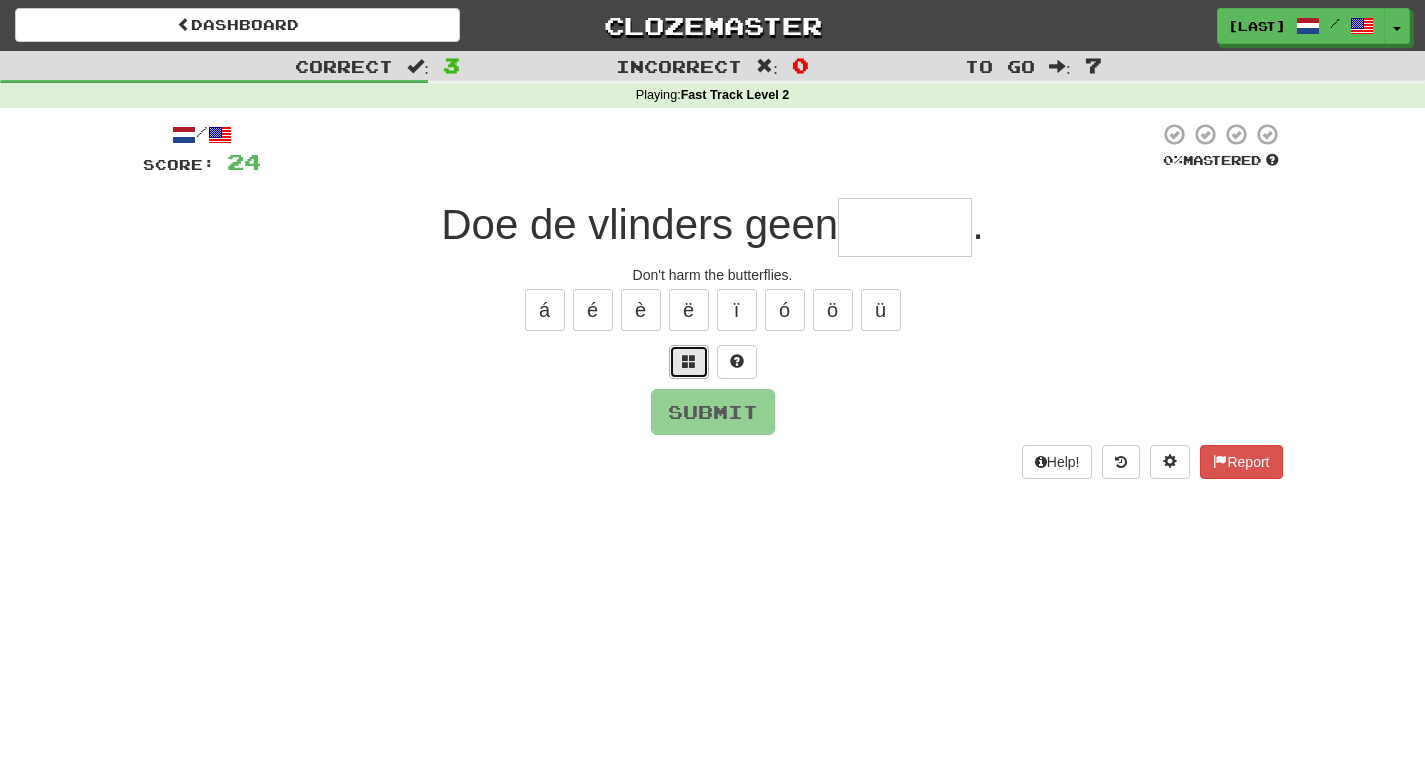 click at bounding box center (689, 361) 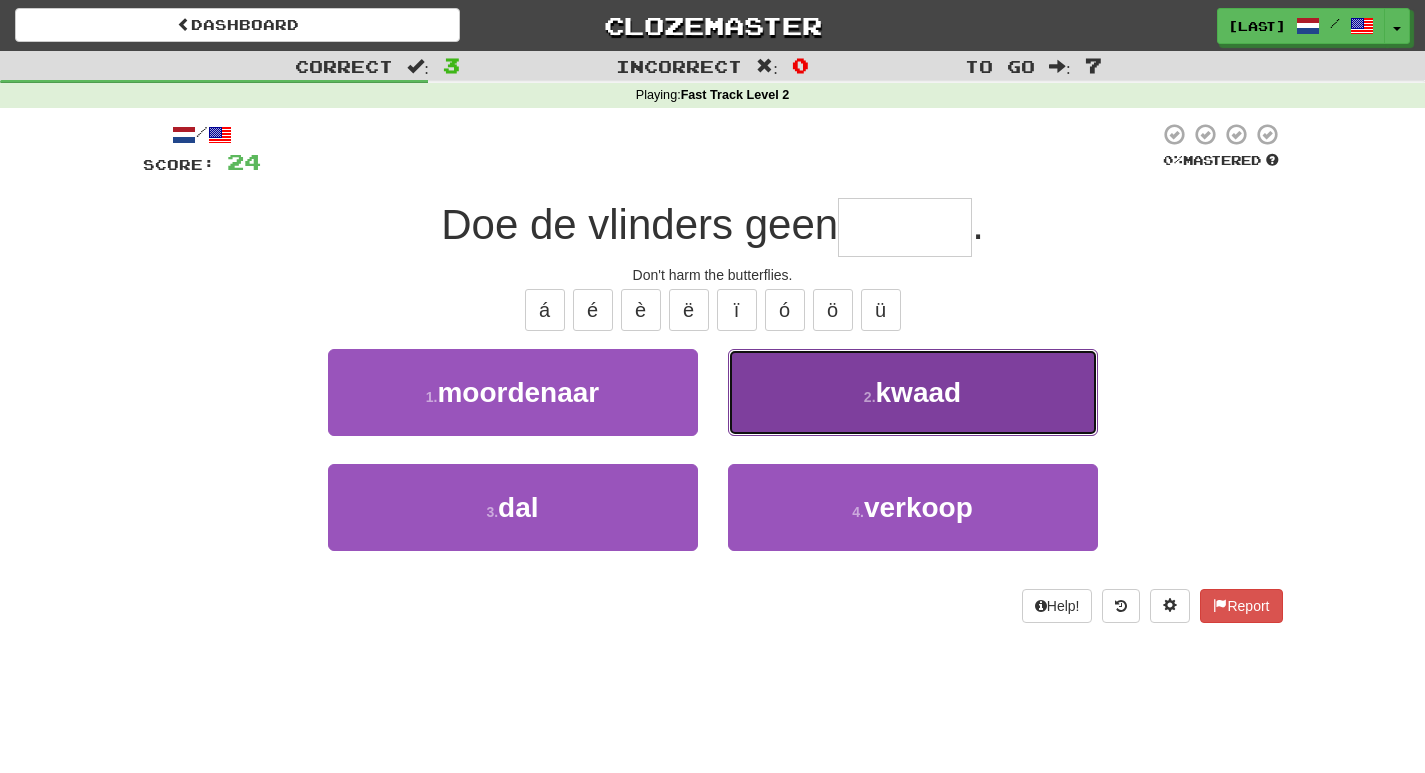 click on "kwaad" at bounding box center (919, 392) 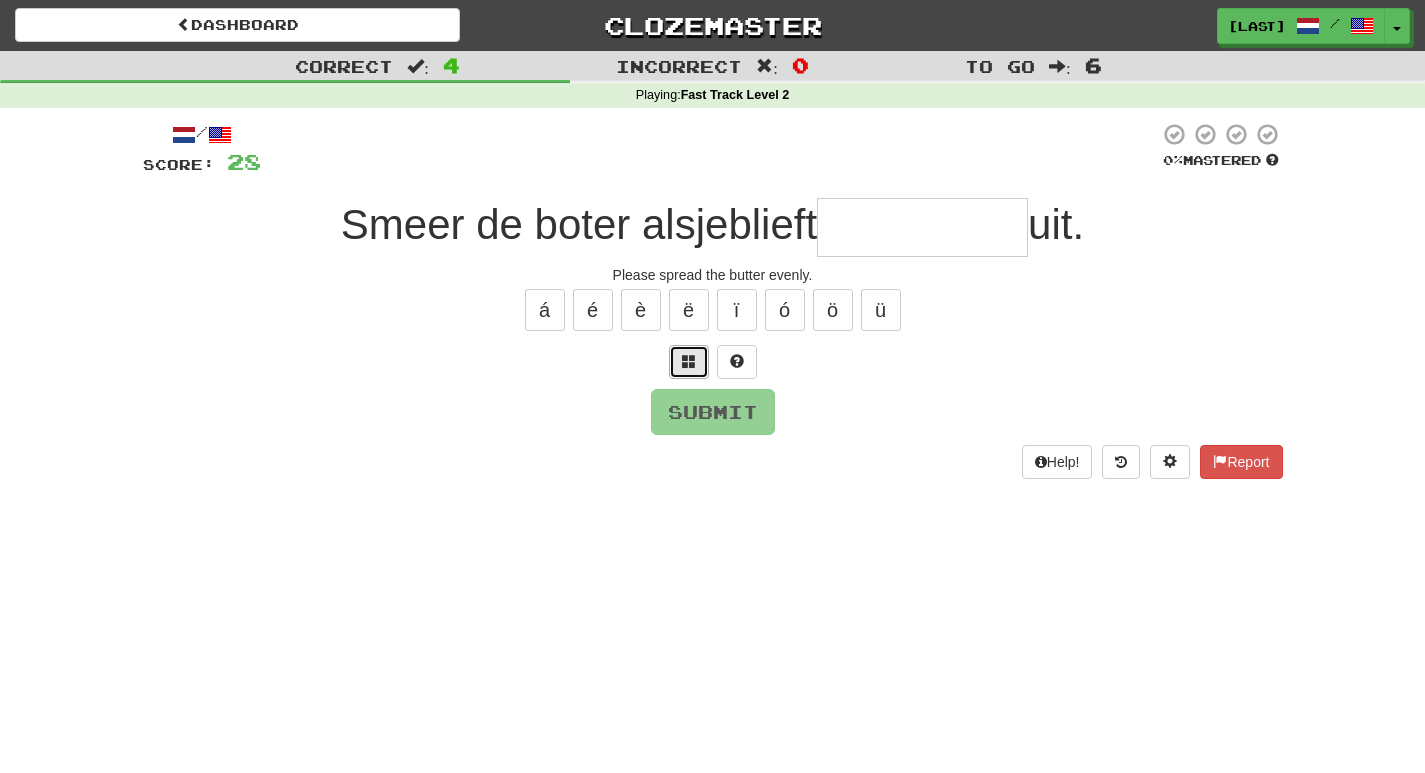 click at bounding box center [689, 361] 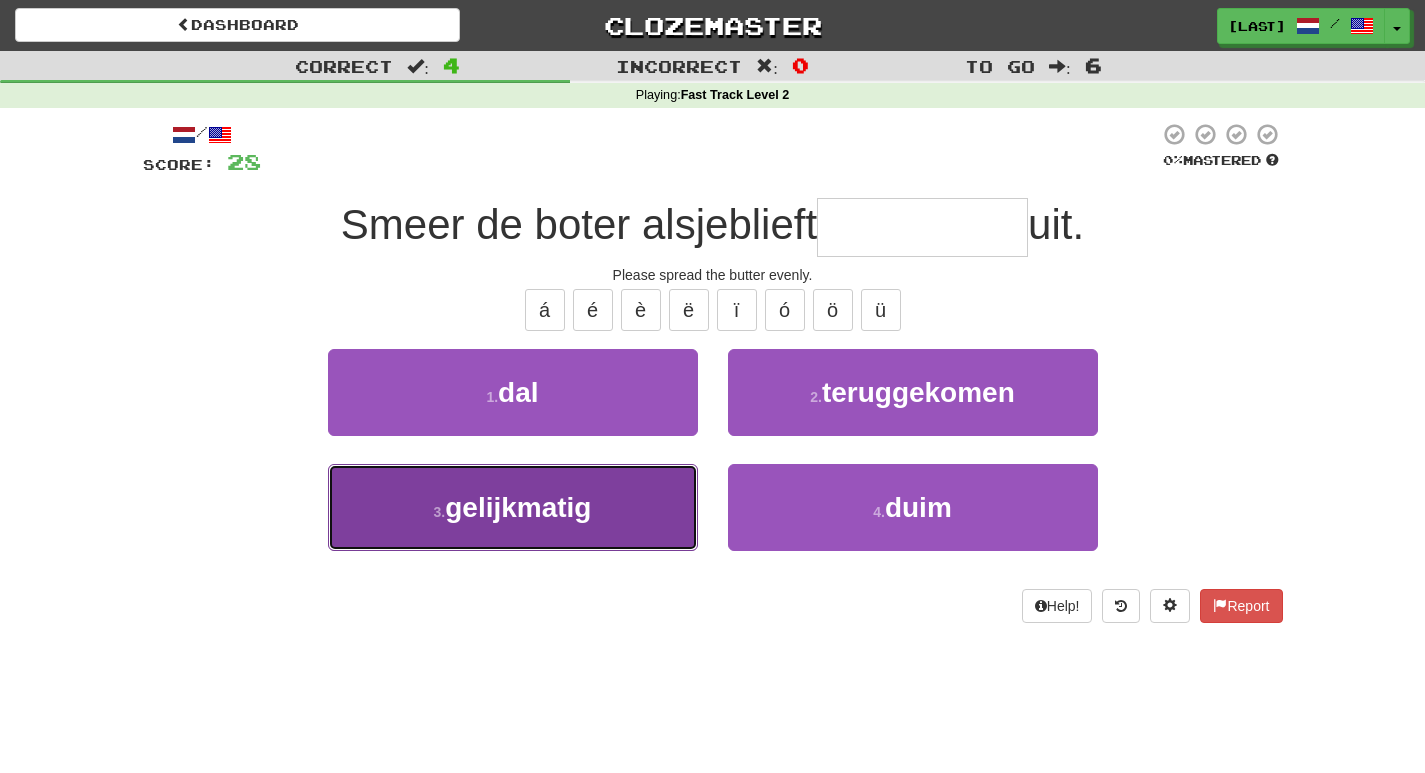 click on "3 .  gelijkmatig" at bounding box center [513, 507] 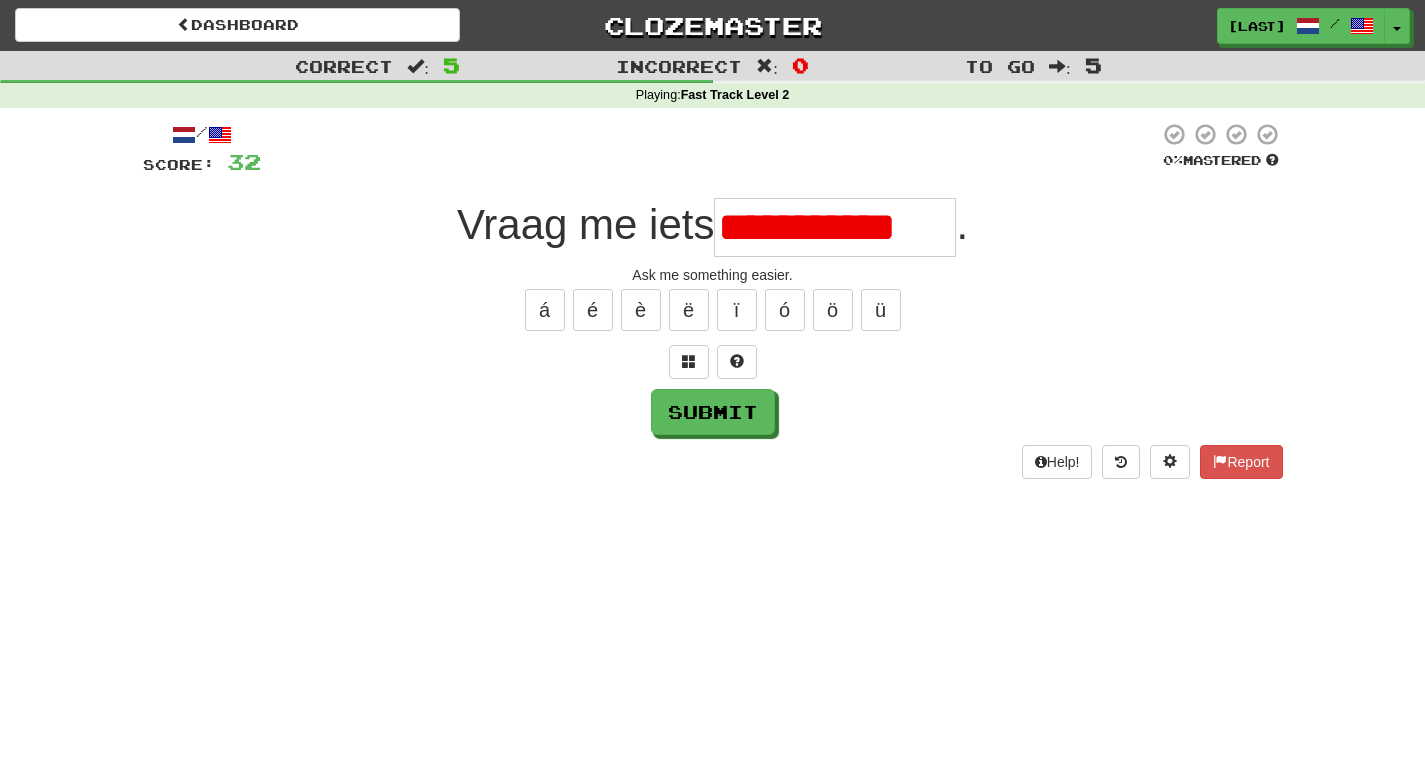 scroll, scrollTop: 0, scrollLeft: 0, axis: both 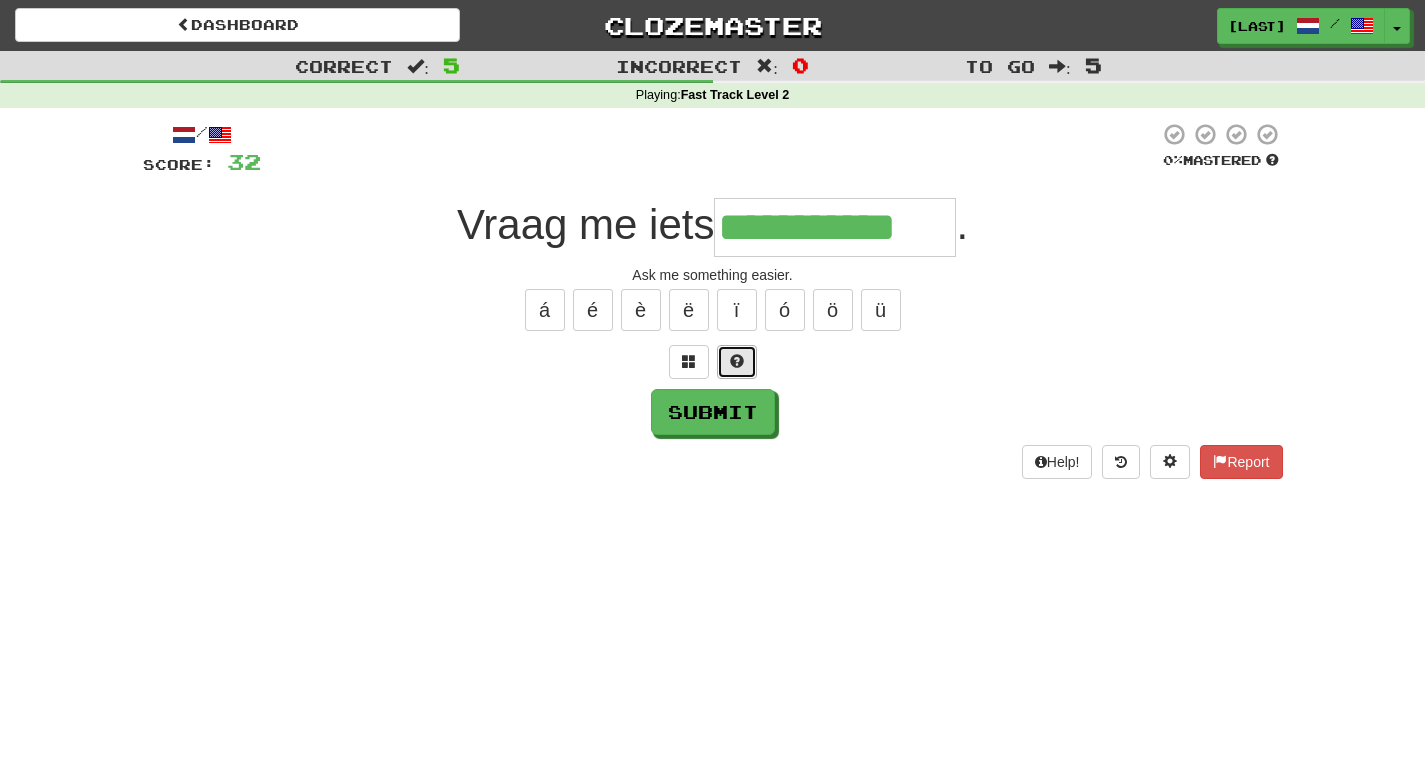 click at bounding box center [737, 361] 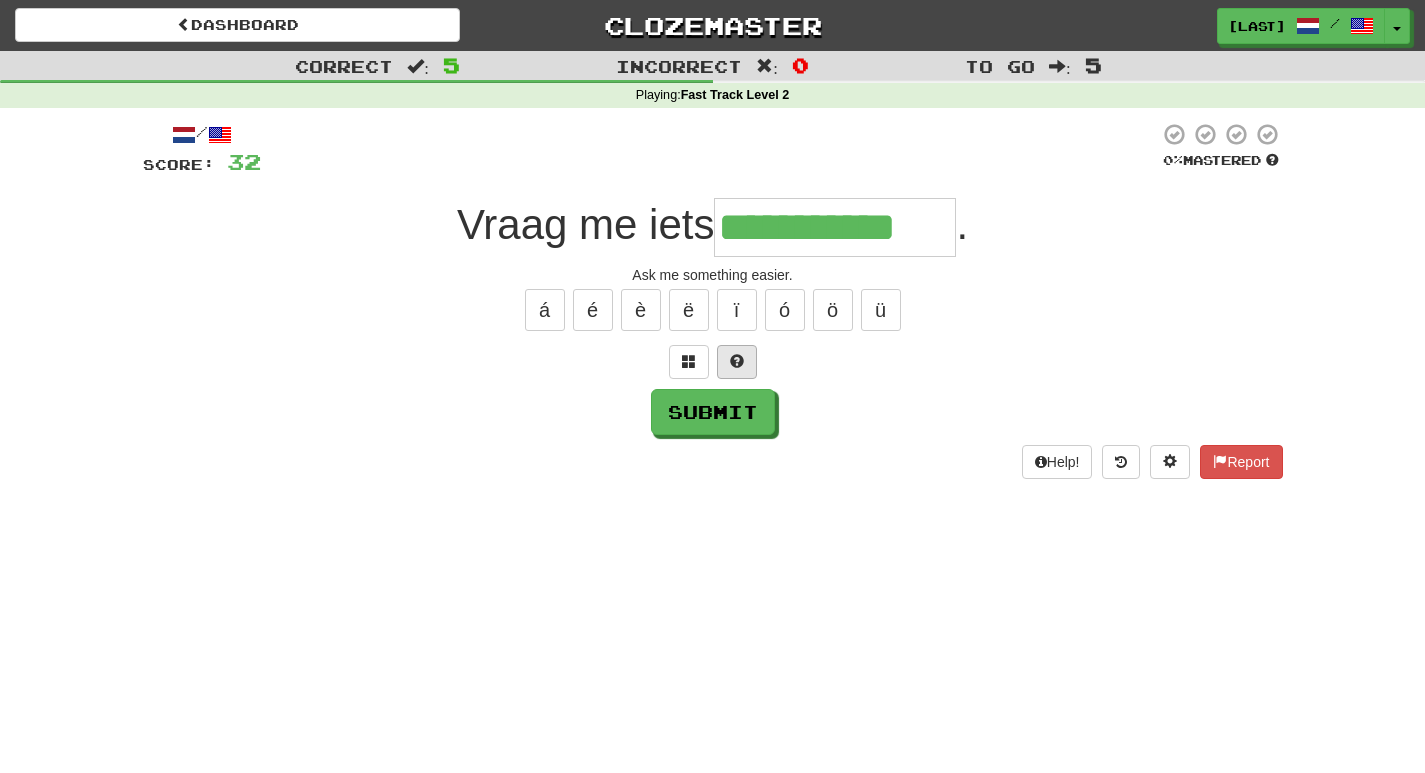type on "**********" 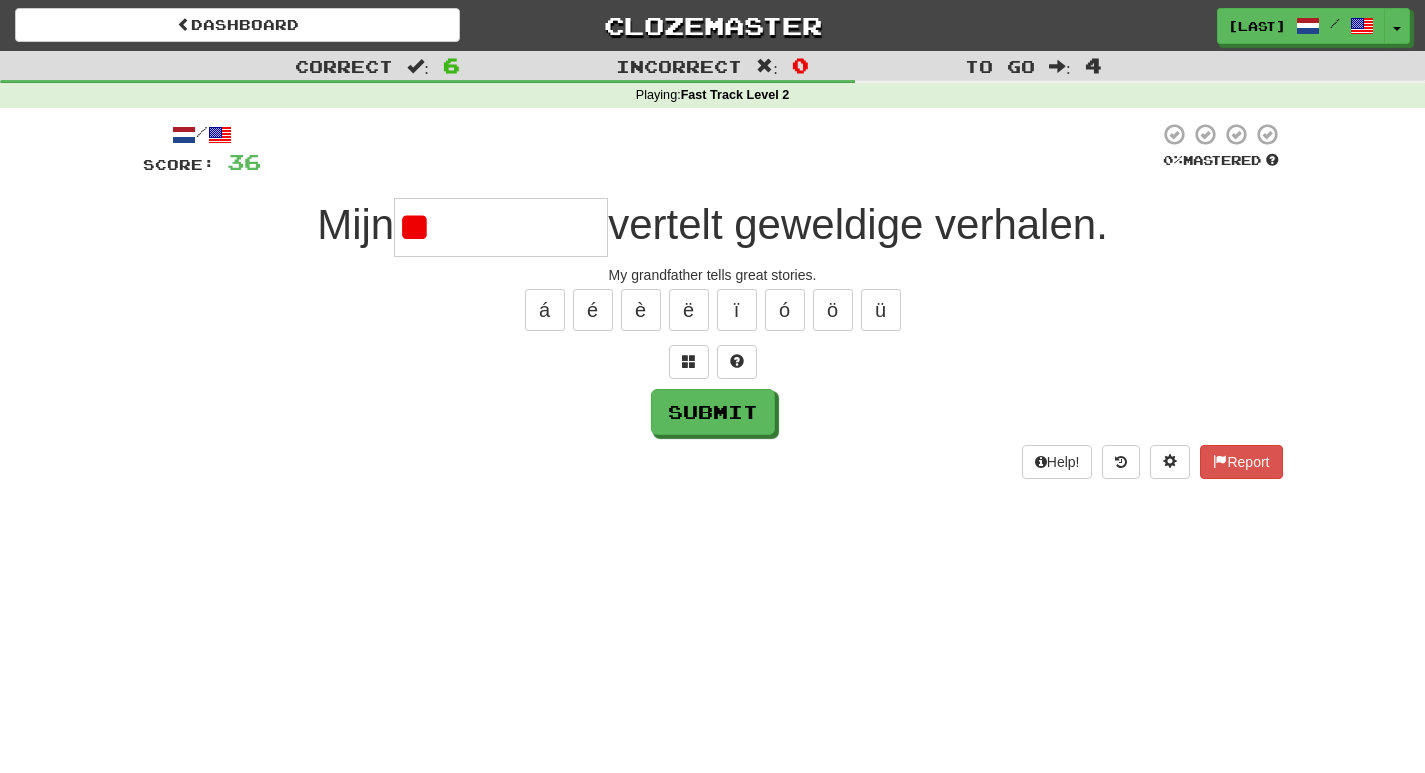 type on "*" 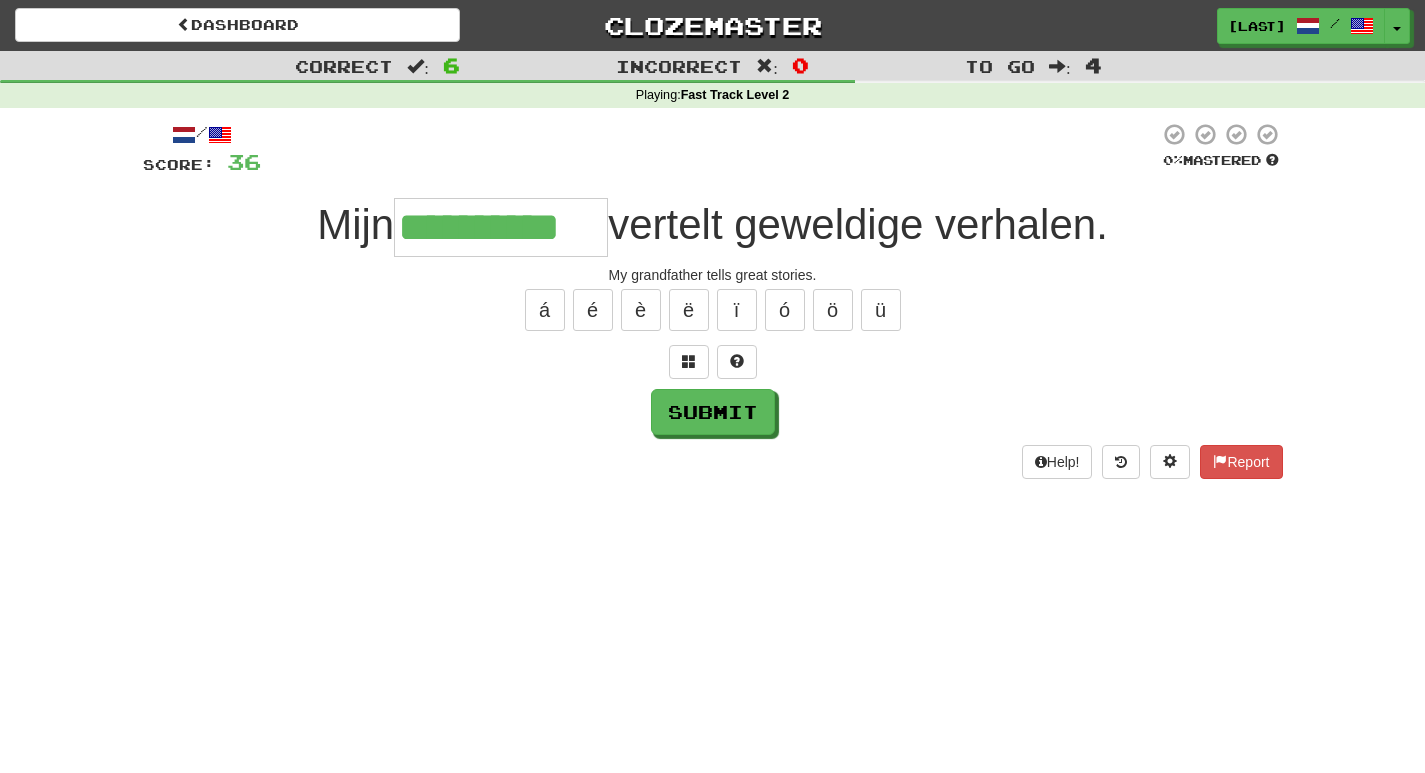 type on "**********" 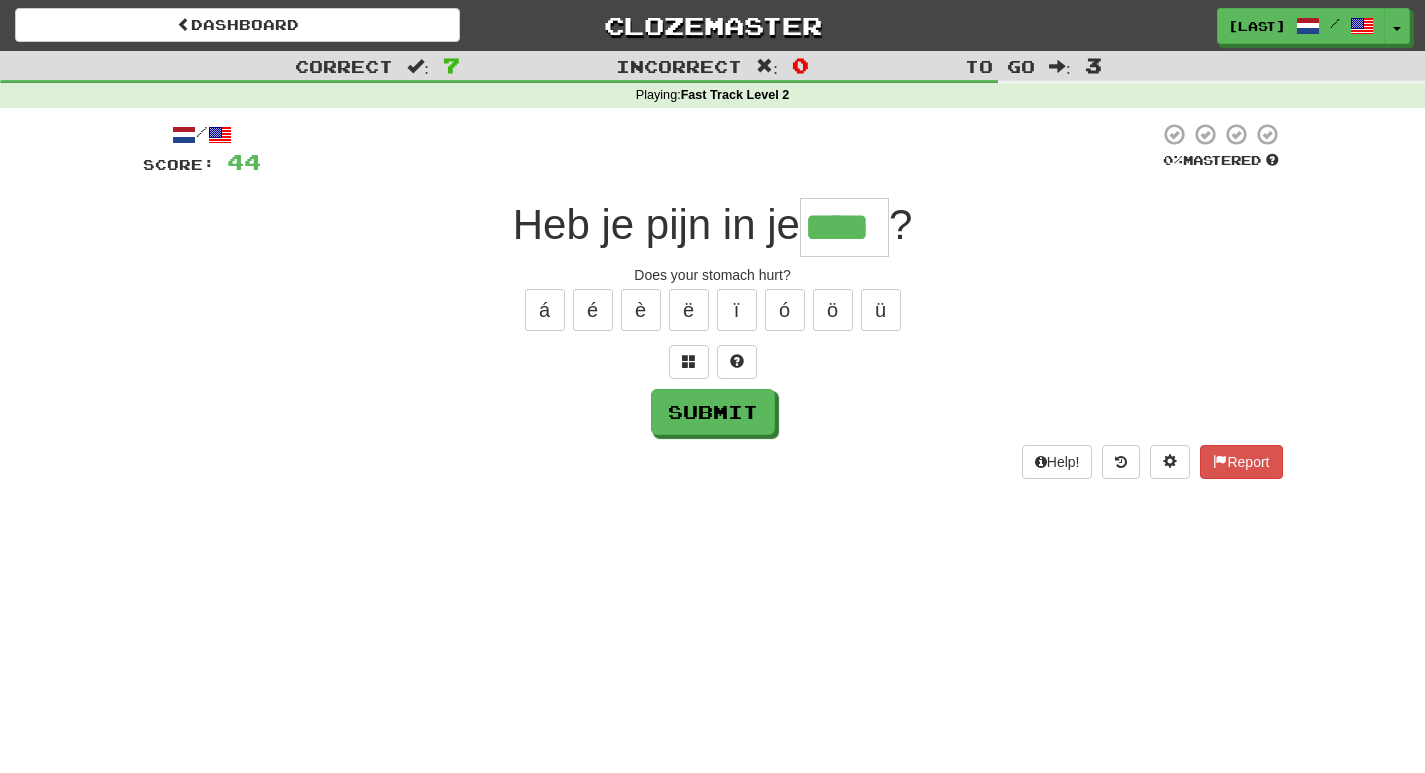type on "****" 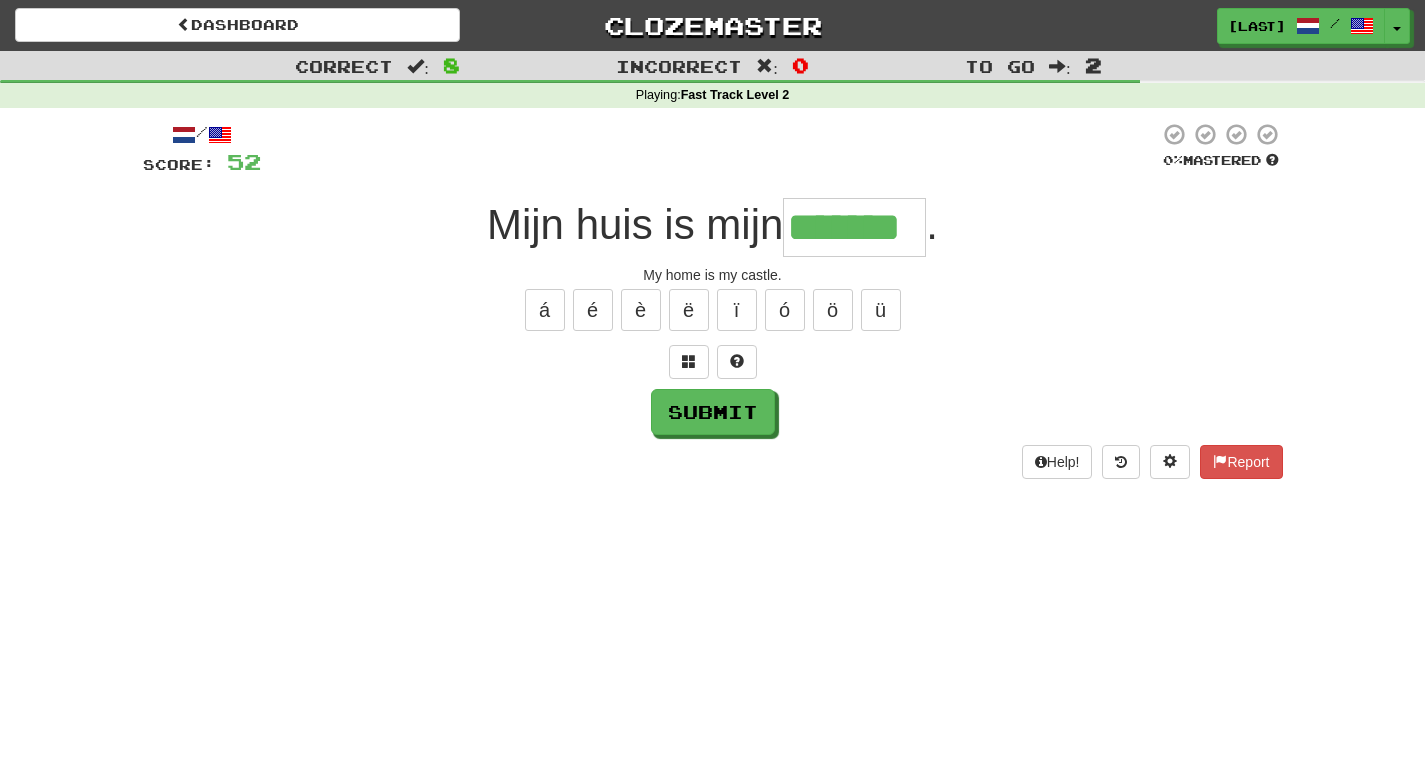 type on "*******" 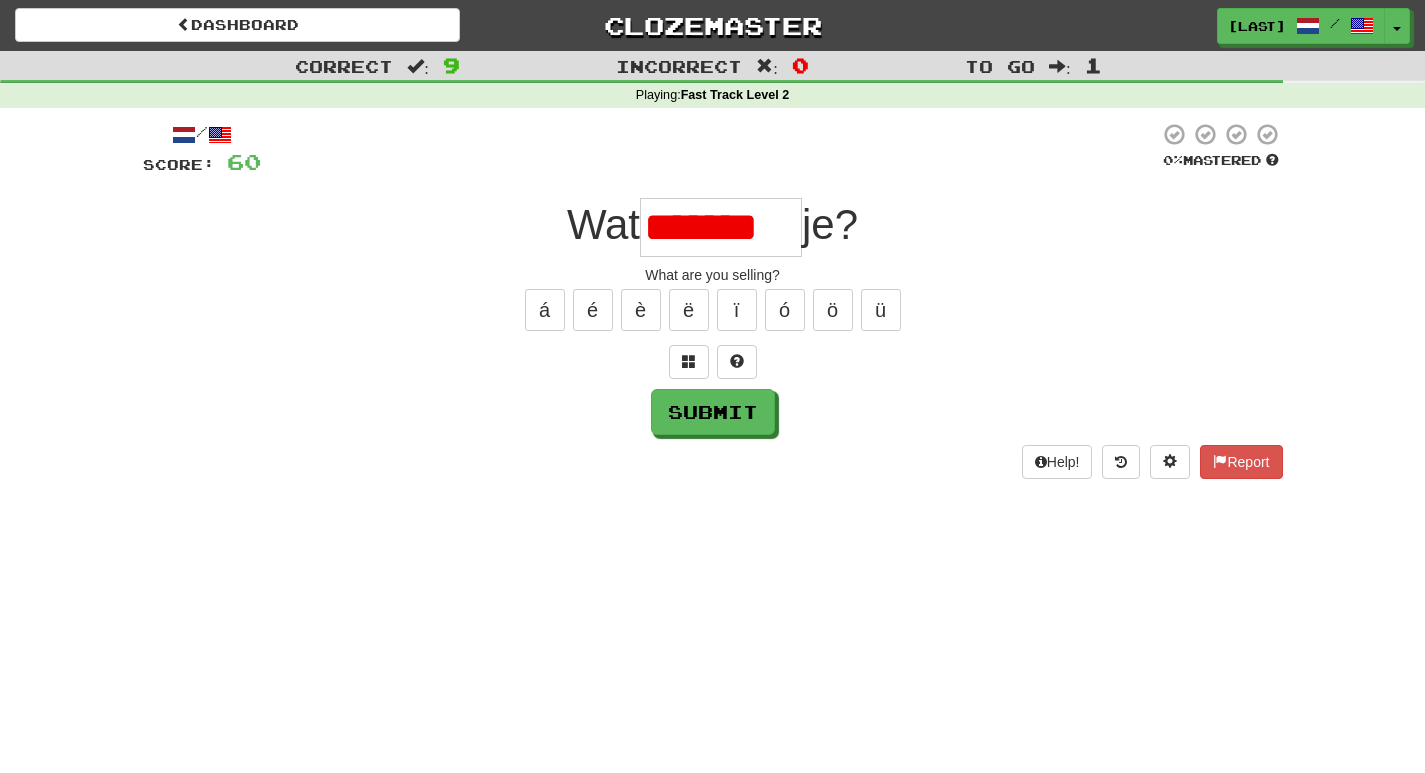 scroll, scrollTop: 0, scrollLeft: 0, axis: both 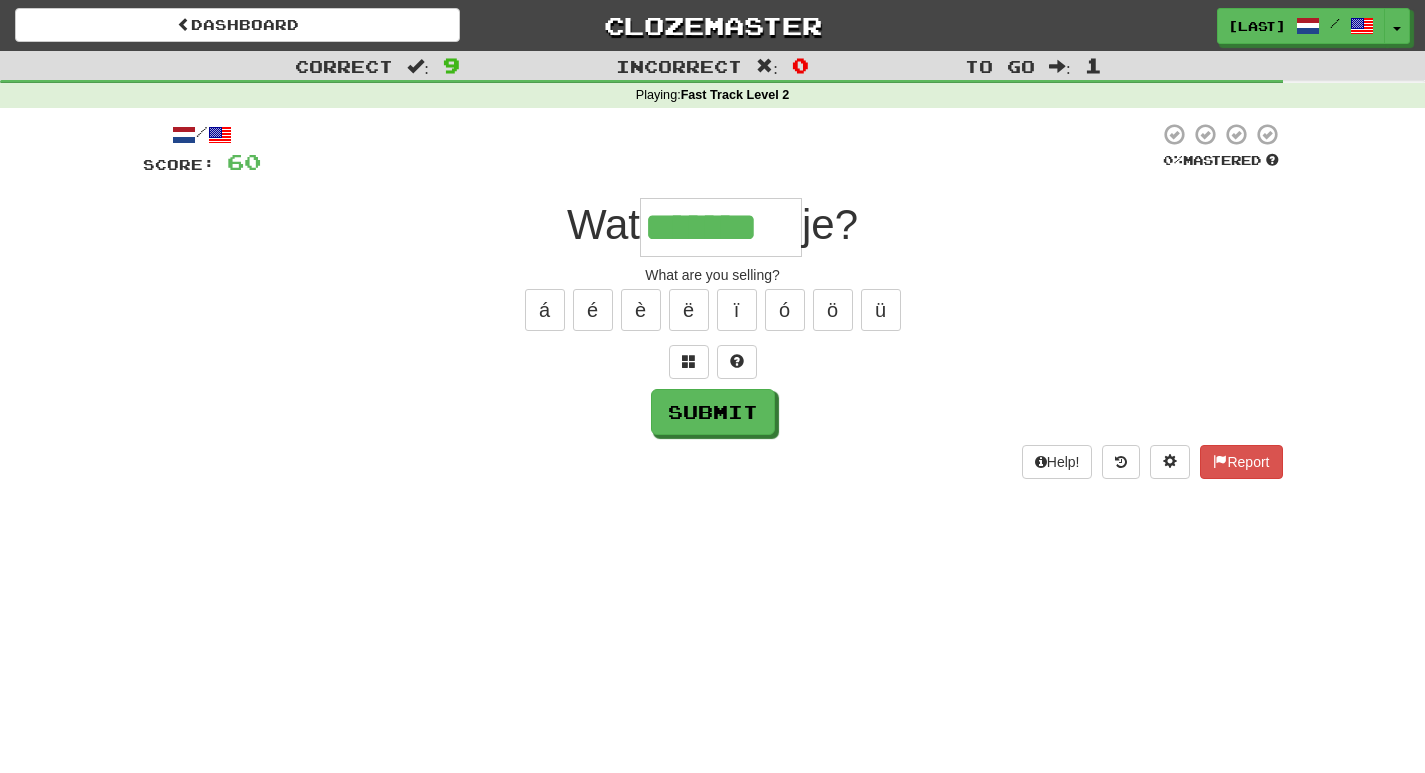 type on "*******" 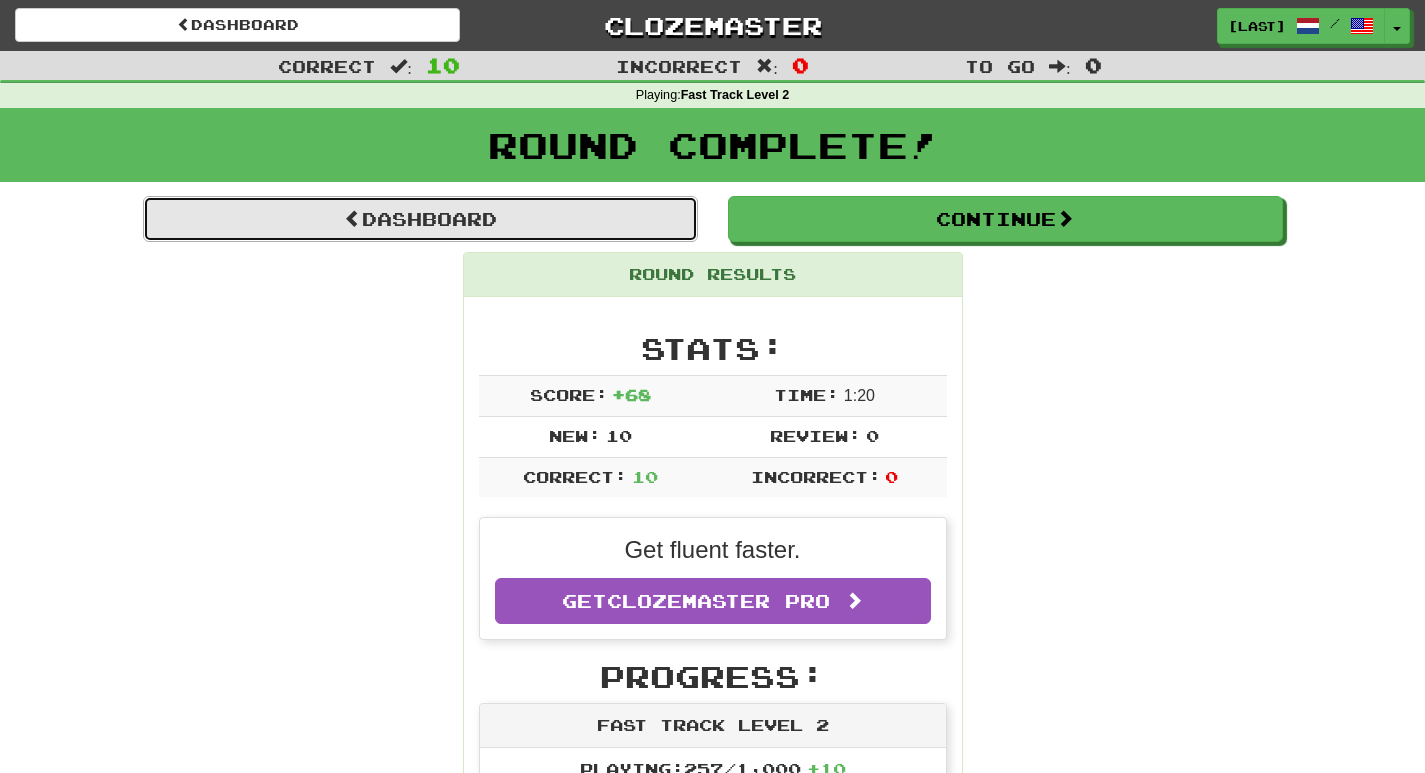 click on "Dashboard" at bounding box center [420, 219] 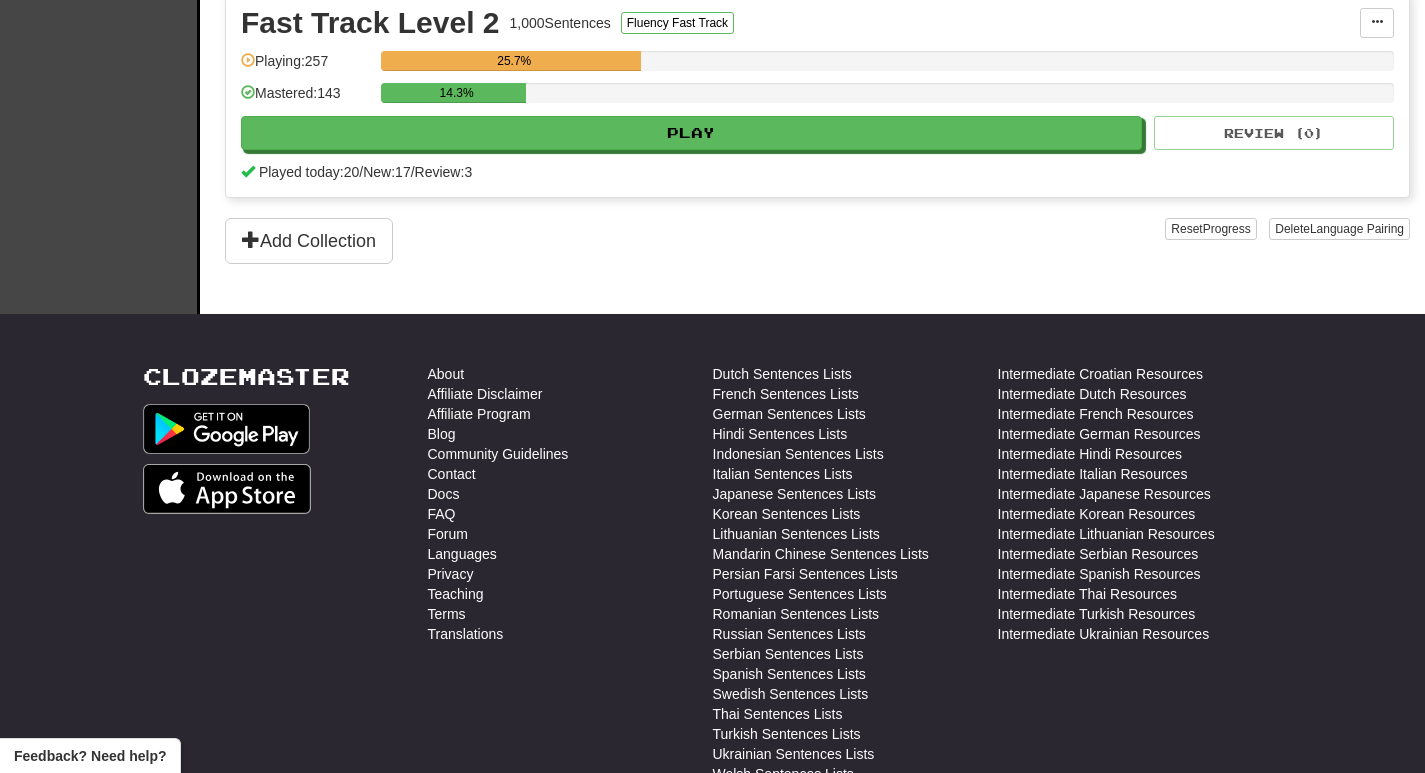 scroll, scrollTop: 718, scrollLeft: 0, axis: vertical 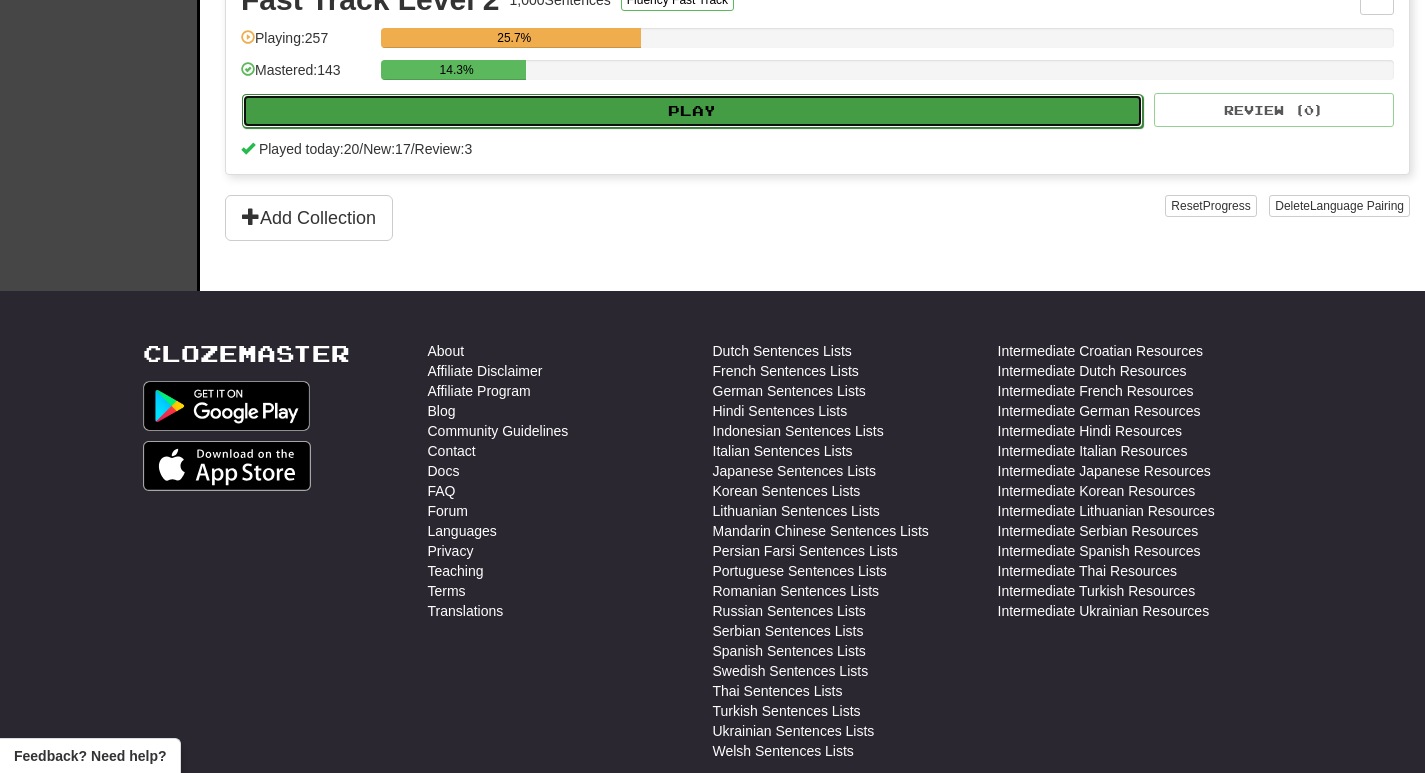 click on "Play" at bounding box center [692, 111] 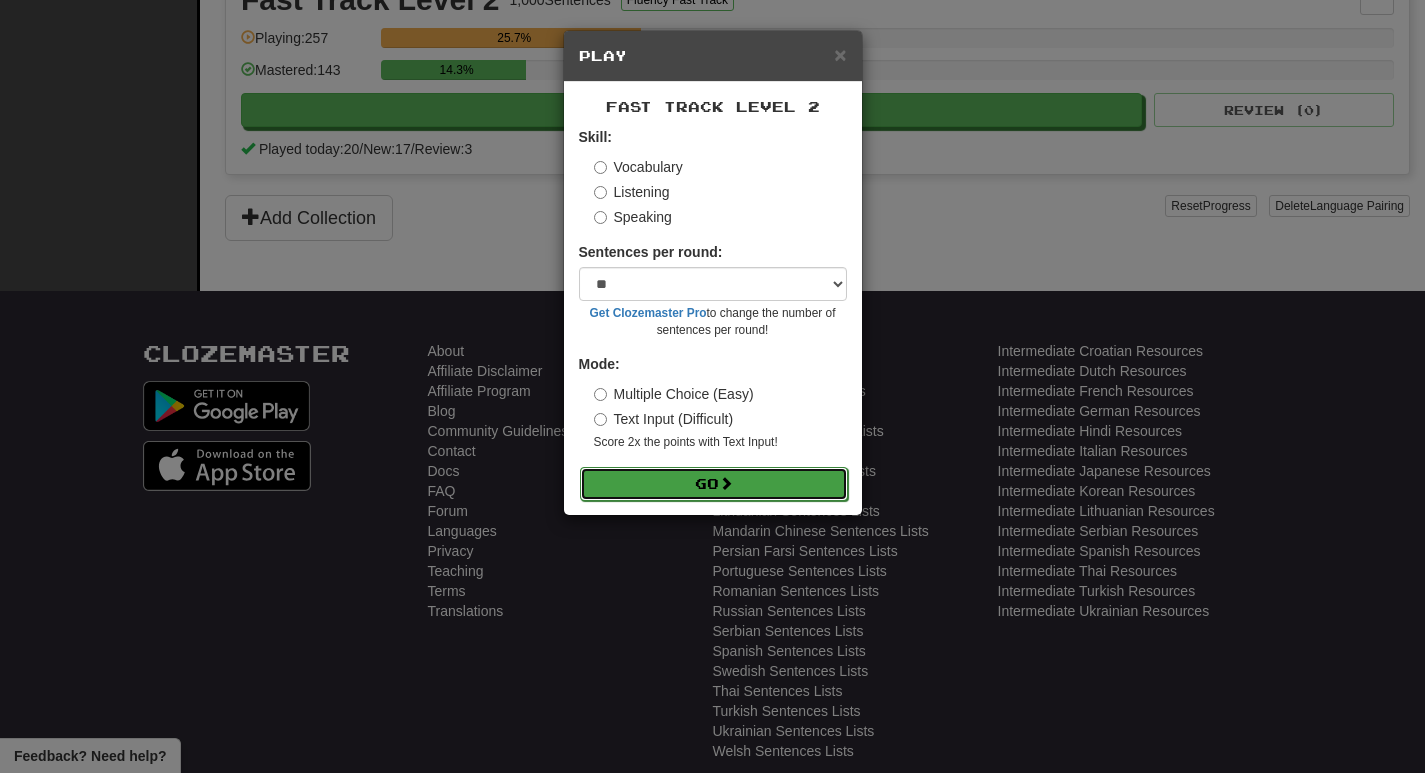 click on "Go" at bounding box center (714, 484) 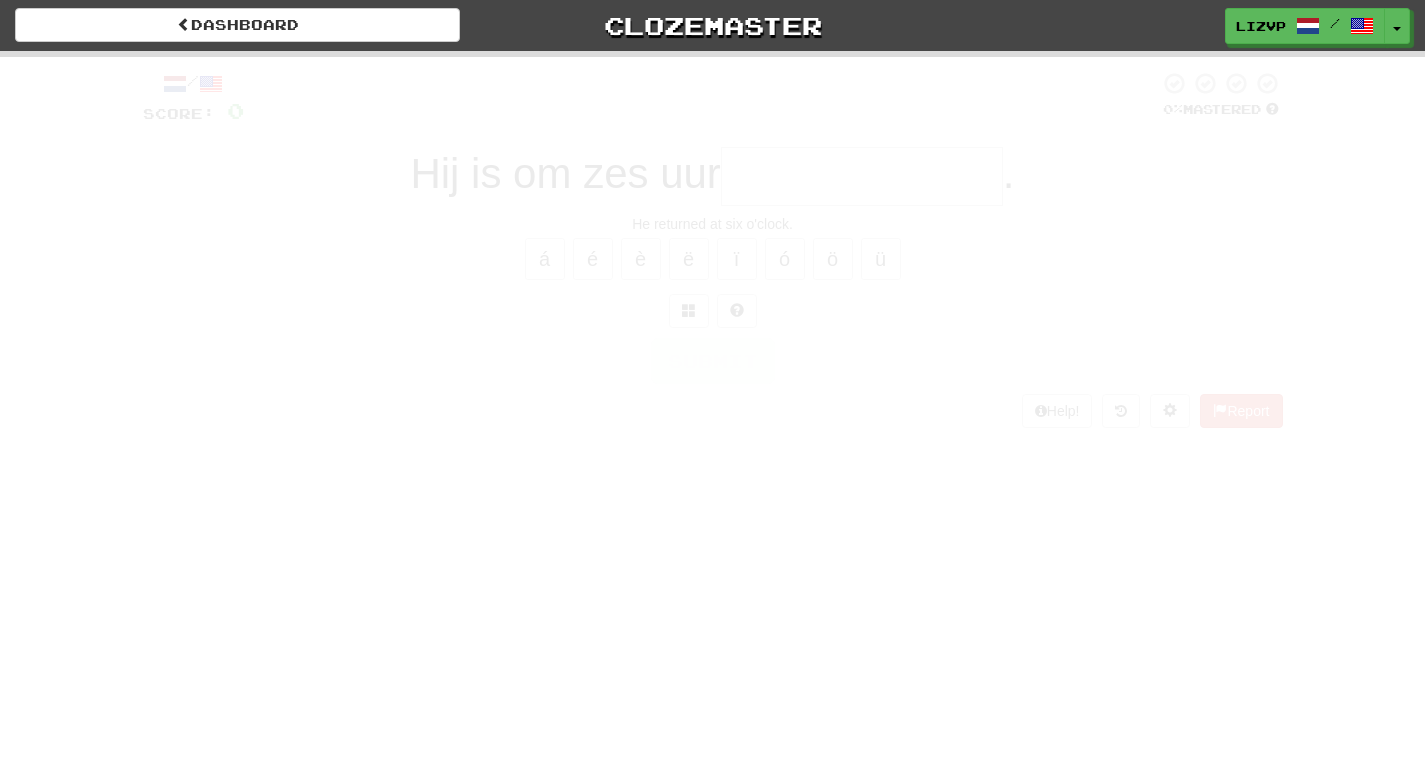 scroll, scrollTop: 0, scrollLeft: 0, axis: both 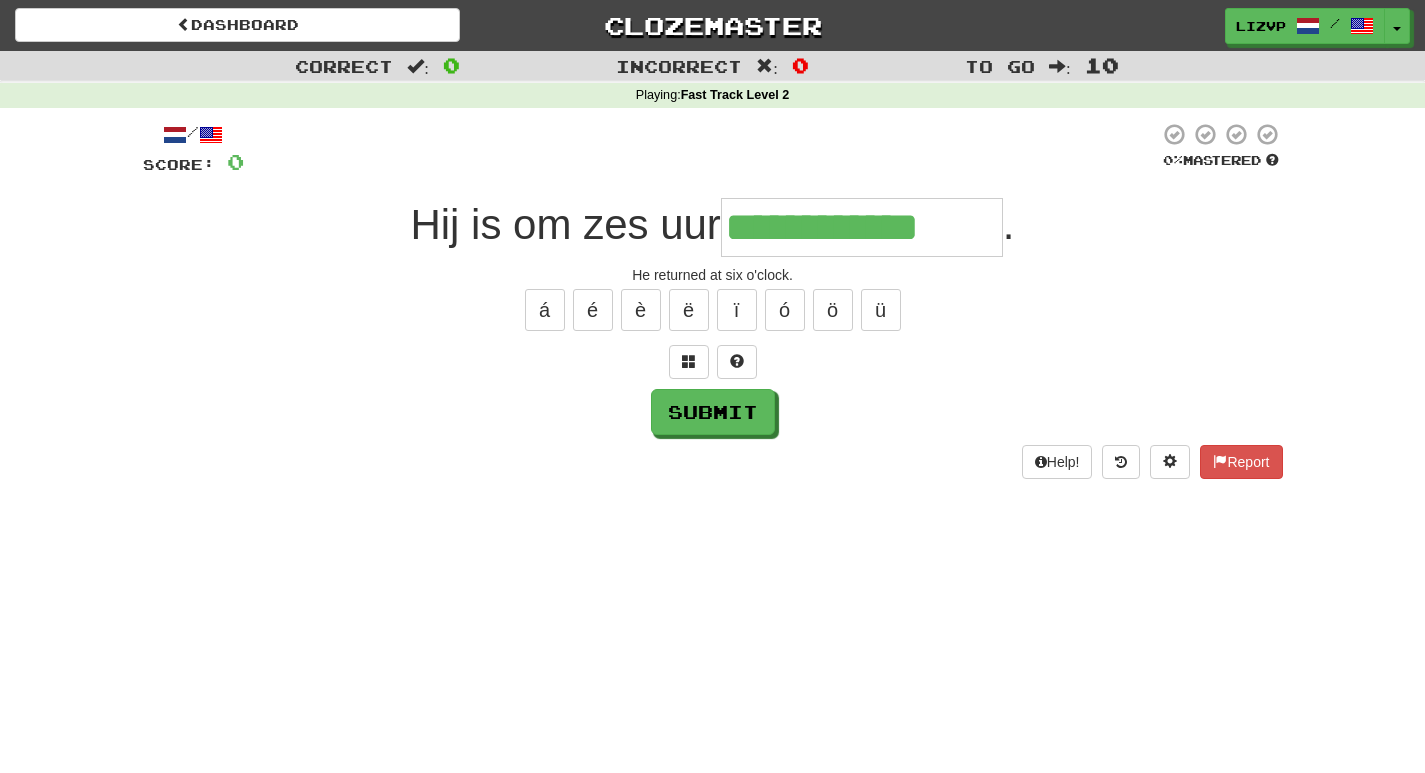 type on "**********" 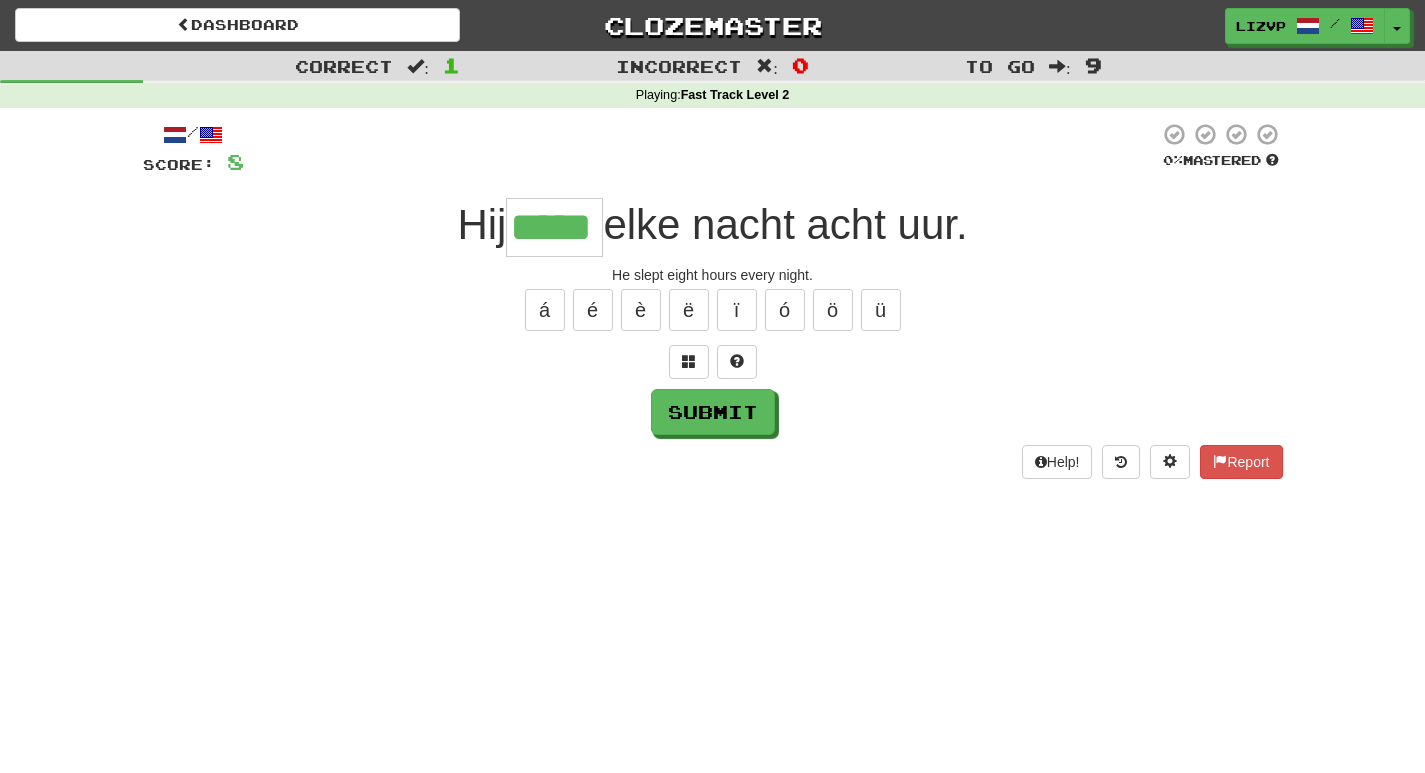 type on "*****" 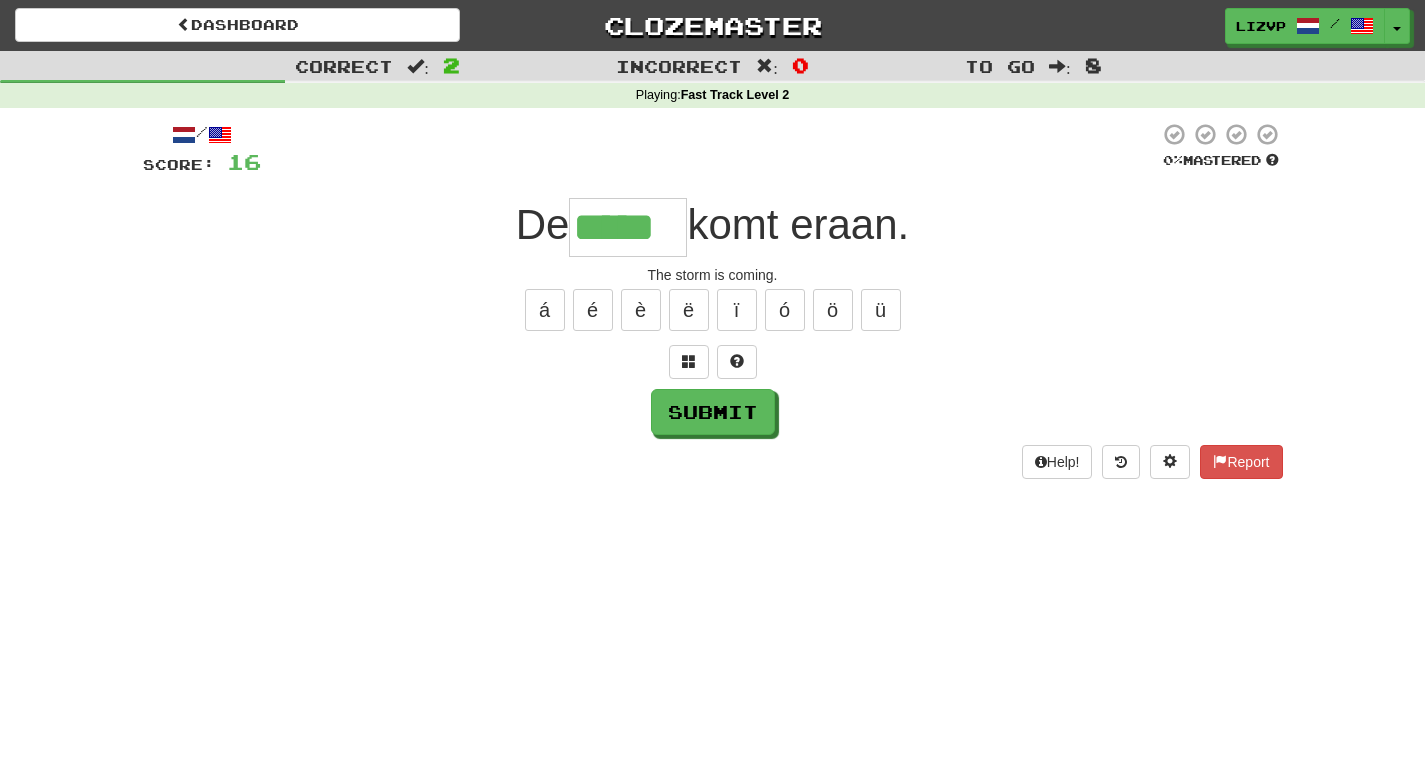 type on "*****" 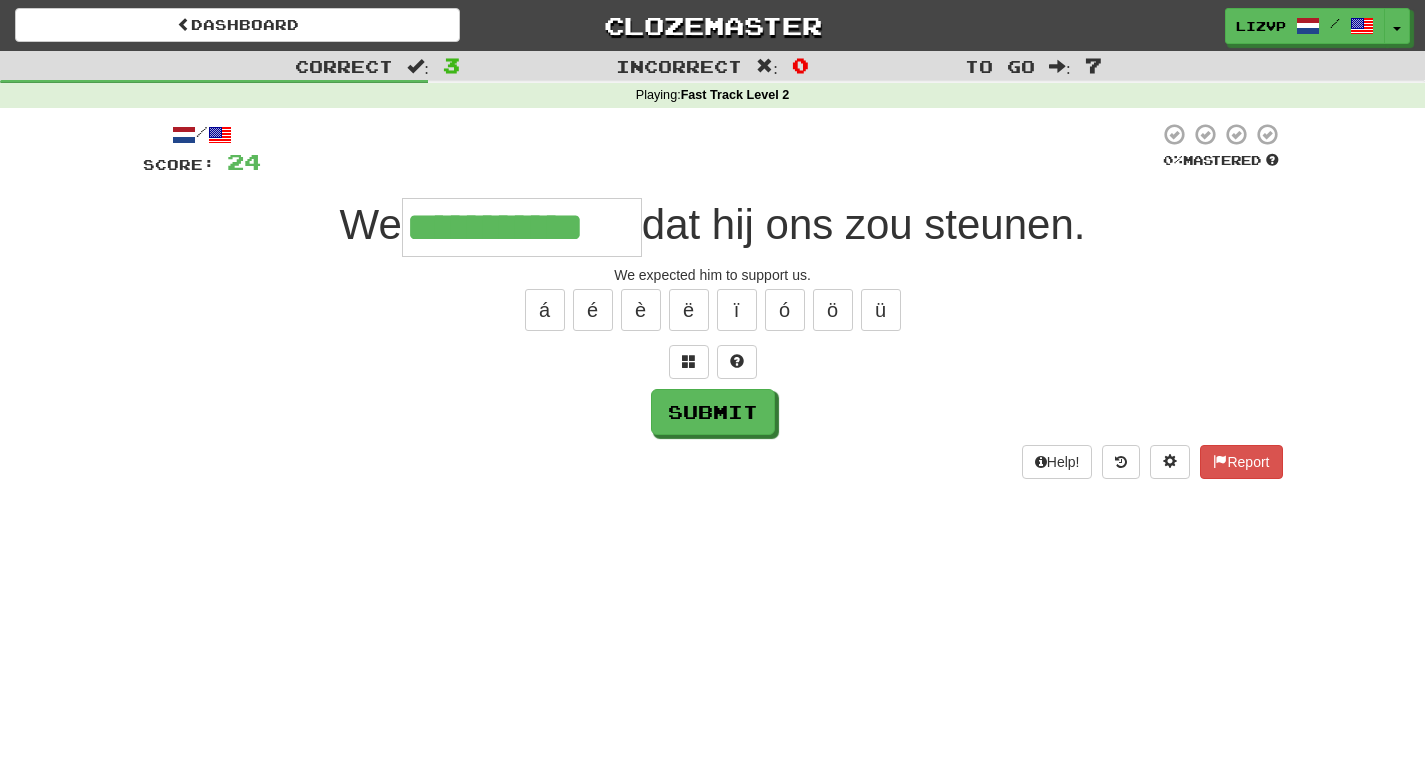 type on "**********" 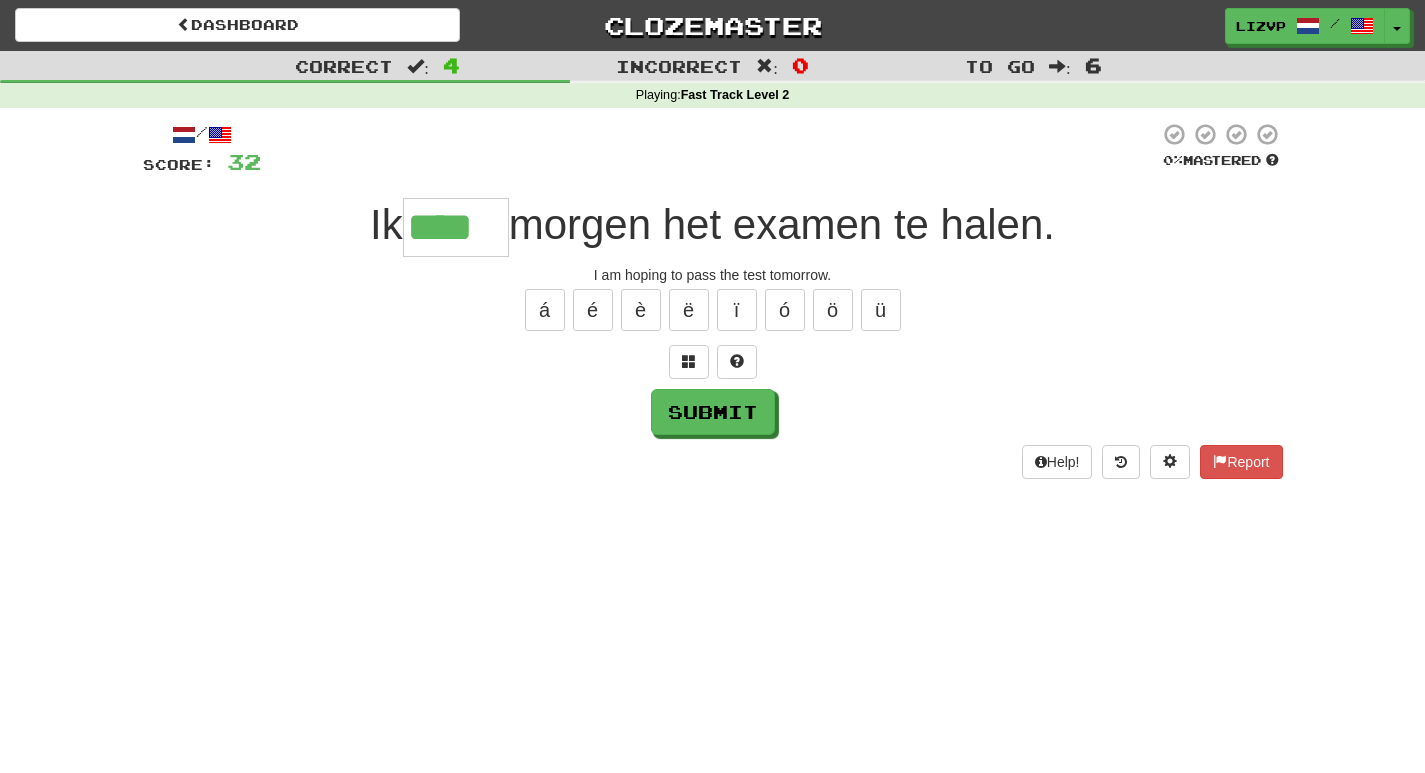 type on "****" 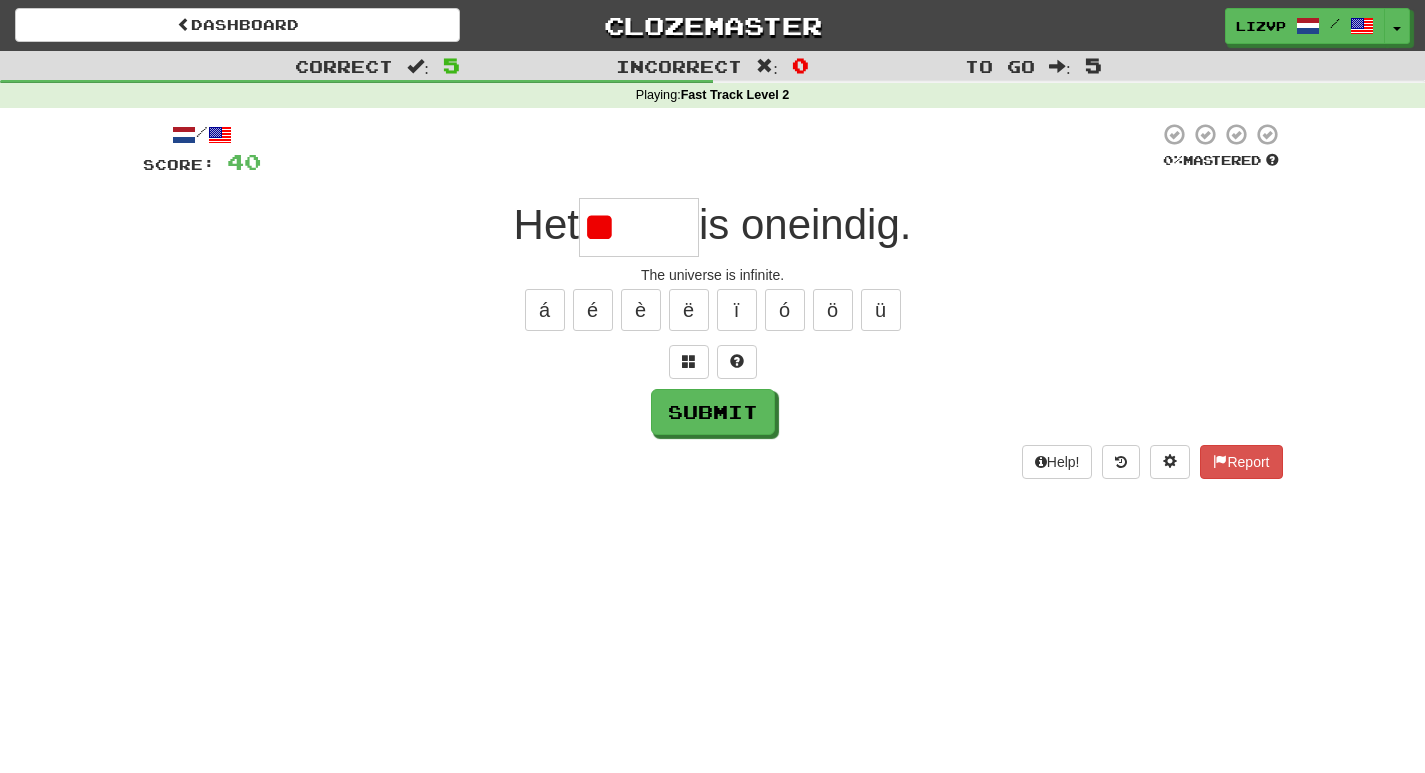 type on "*" 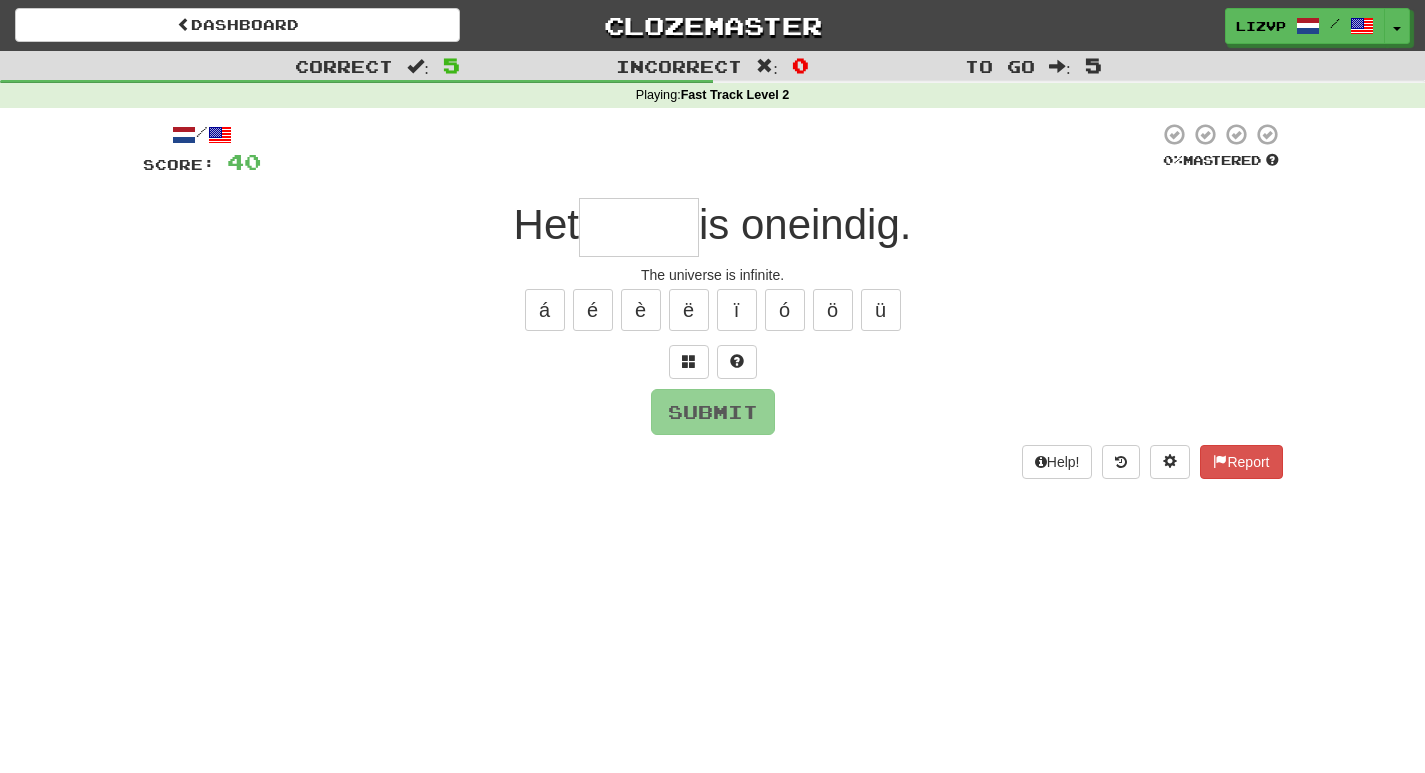 type on "*" 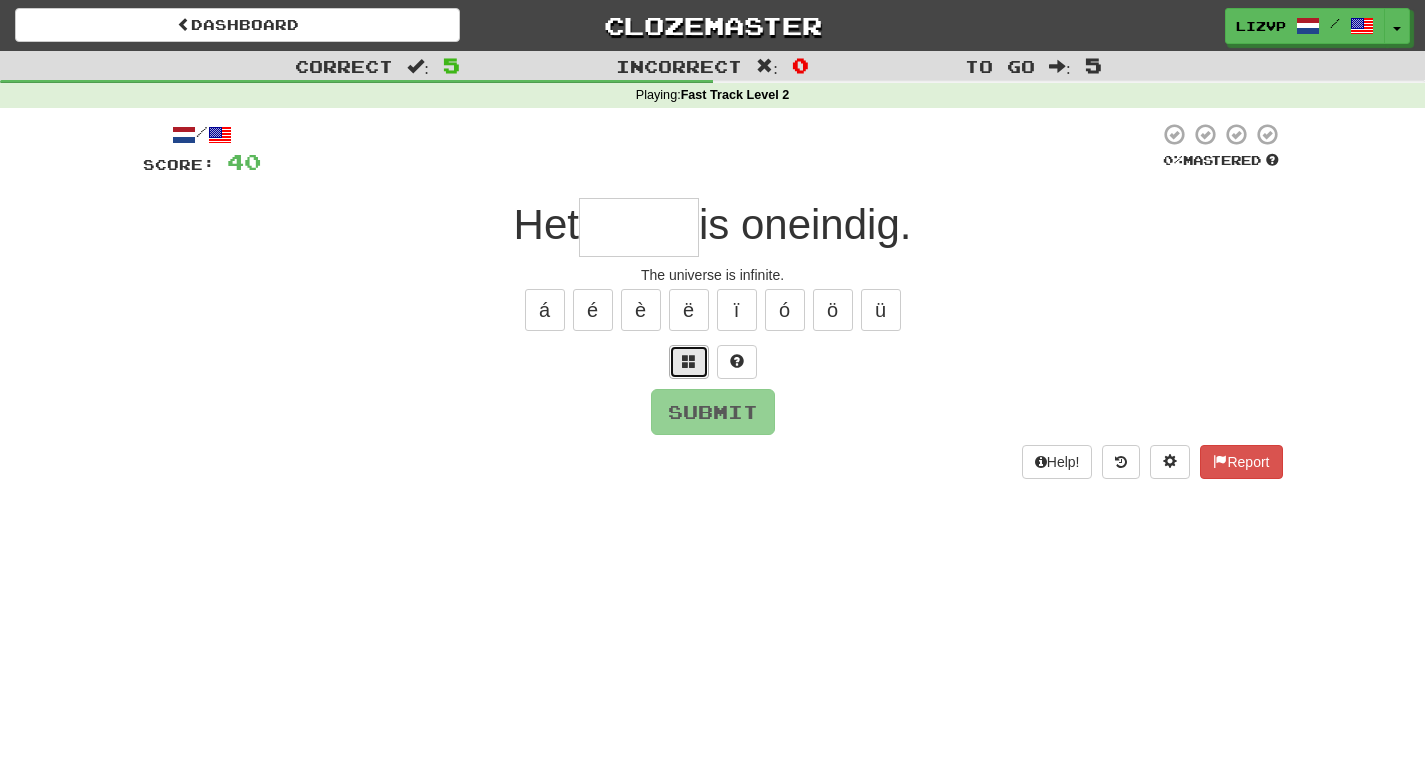click at bounding box center (689, 361) 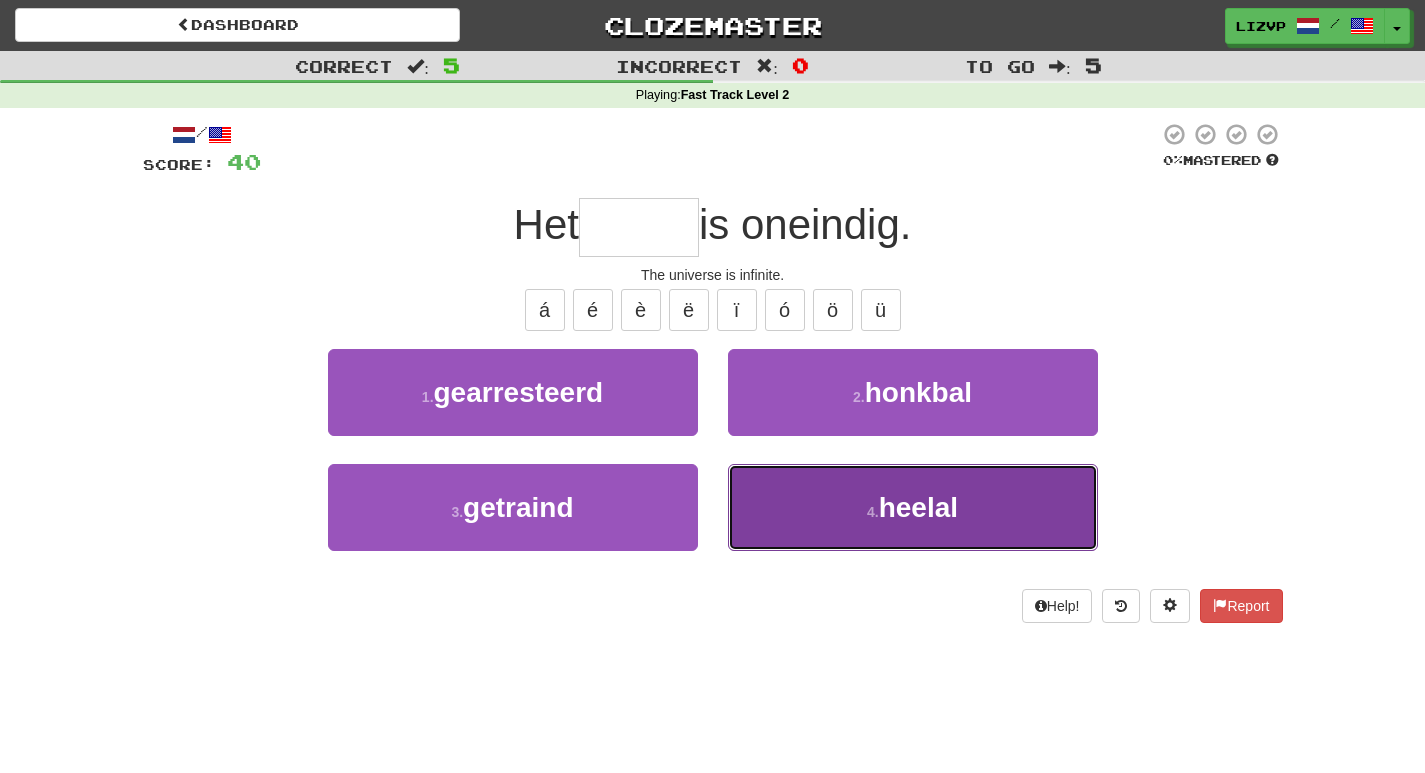 click on "heelal" at bounding box center [918, 507] 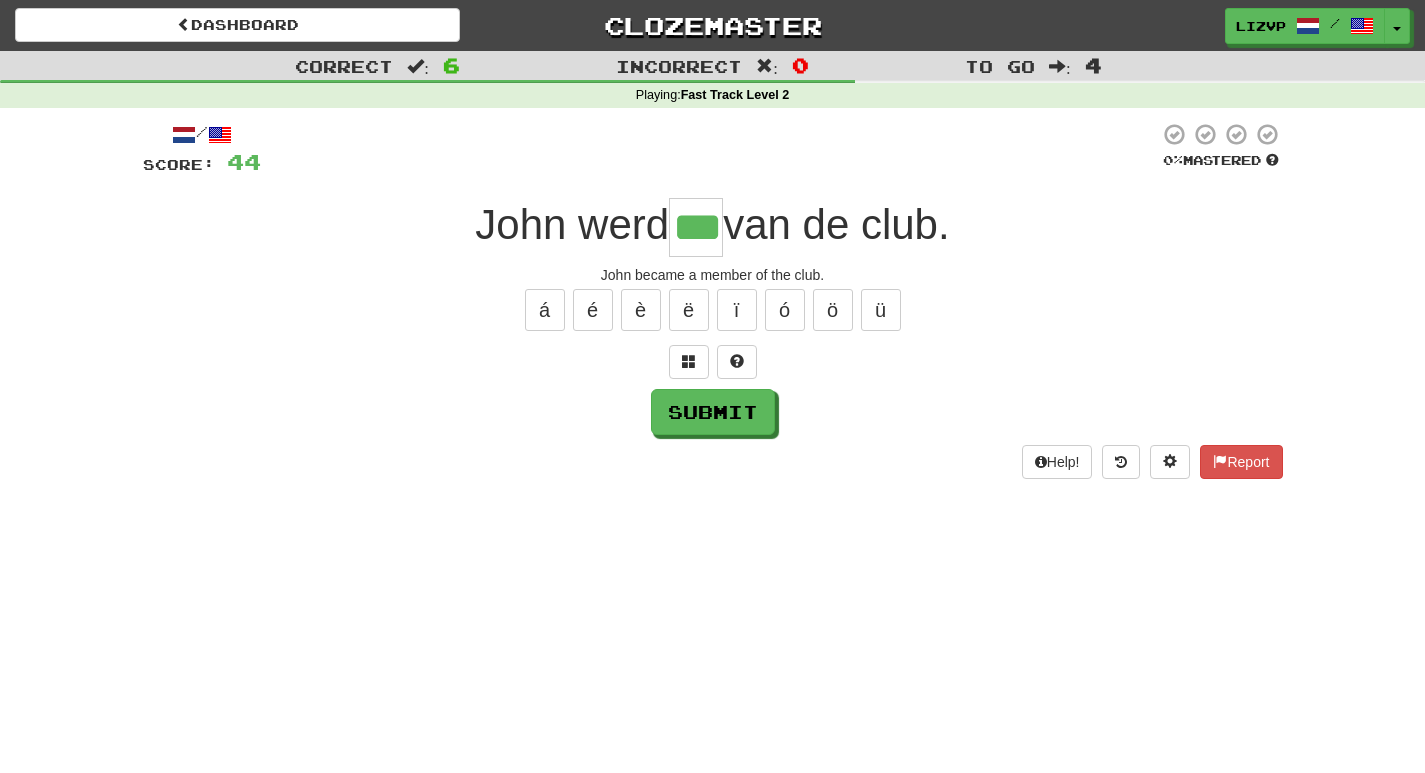 type on "***" 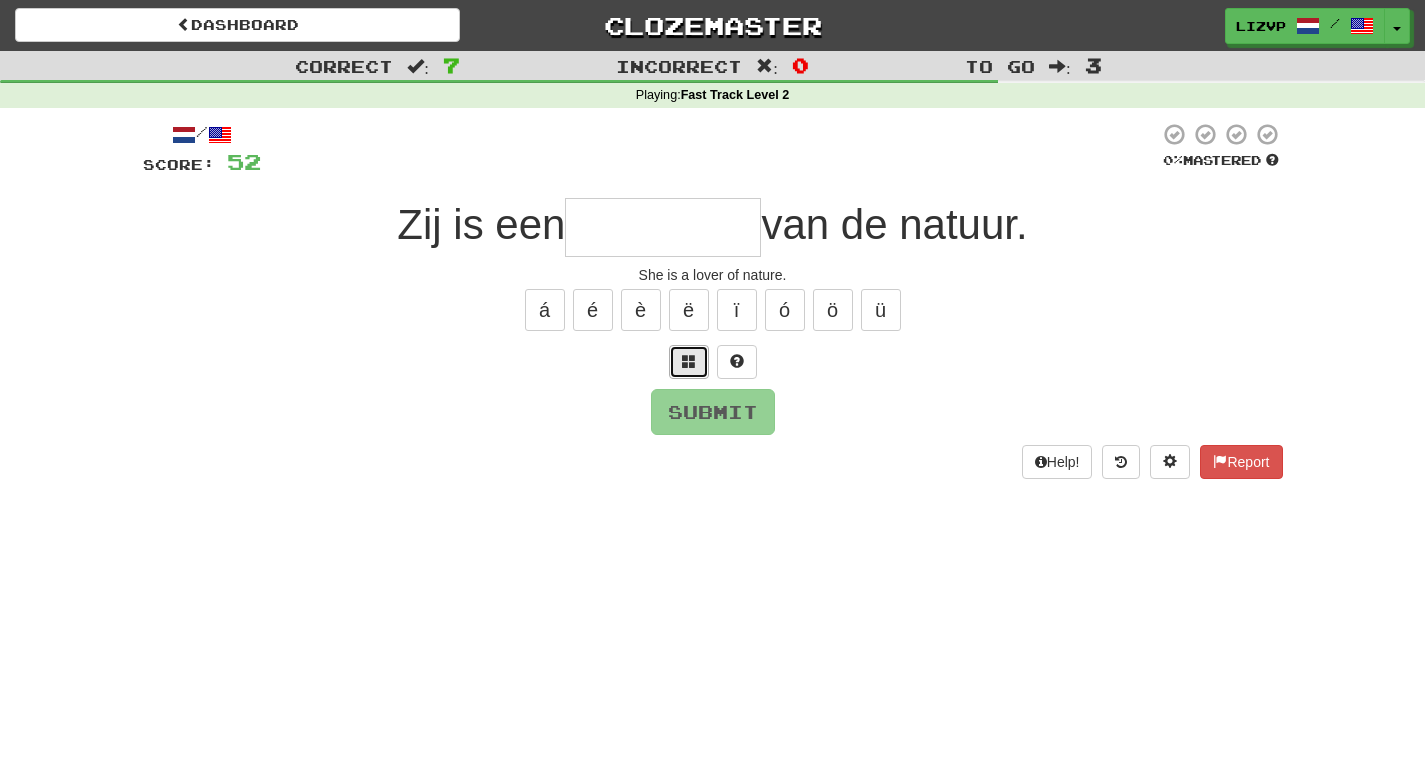 click at bounding box center [689, 362] 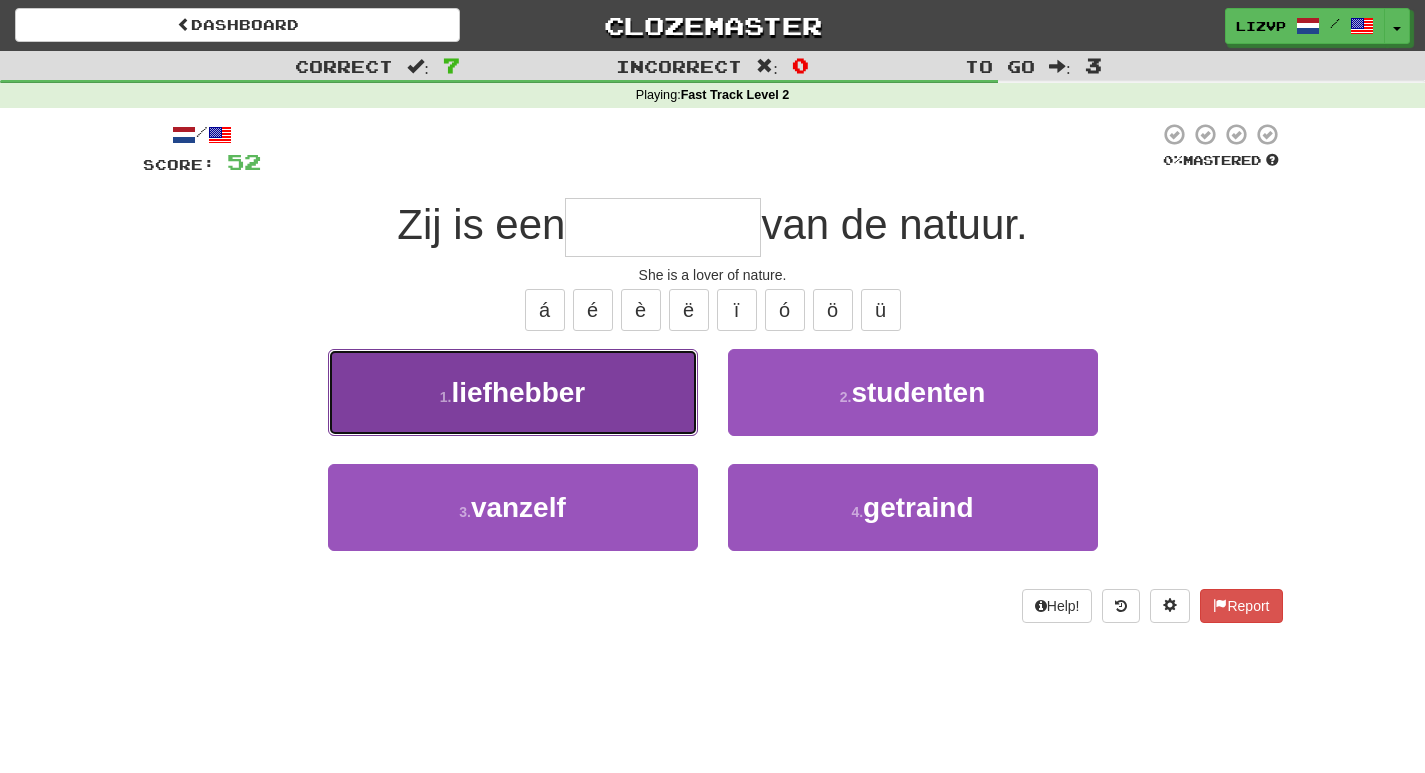 click on "1 .  liefhebber" at bounding box center [513, 392] 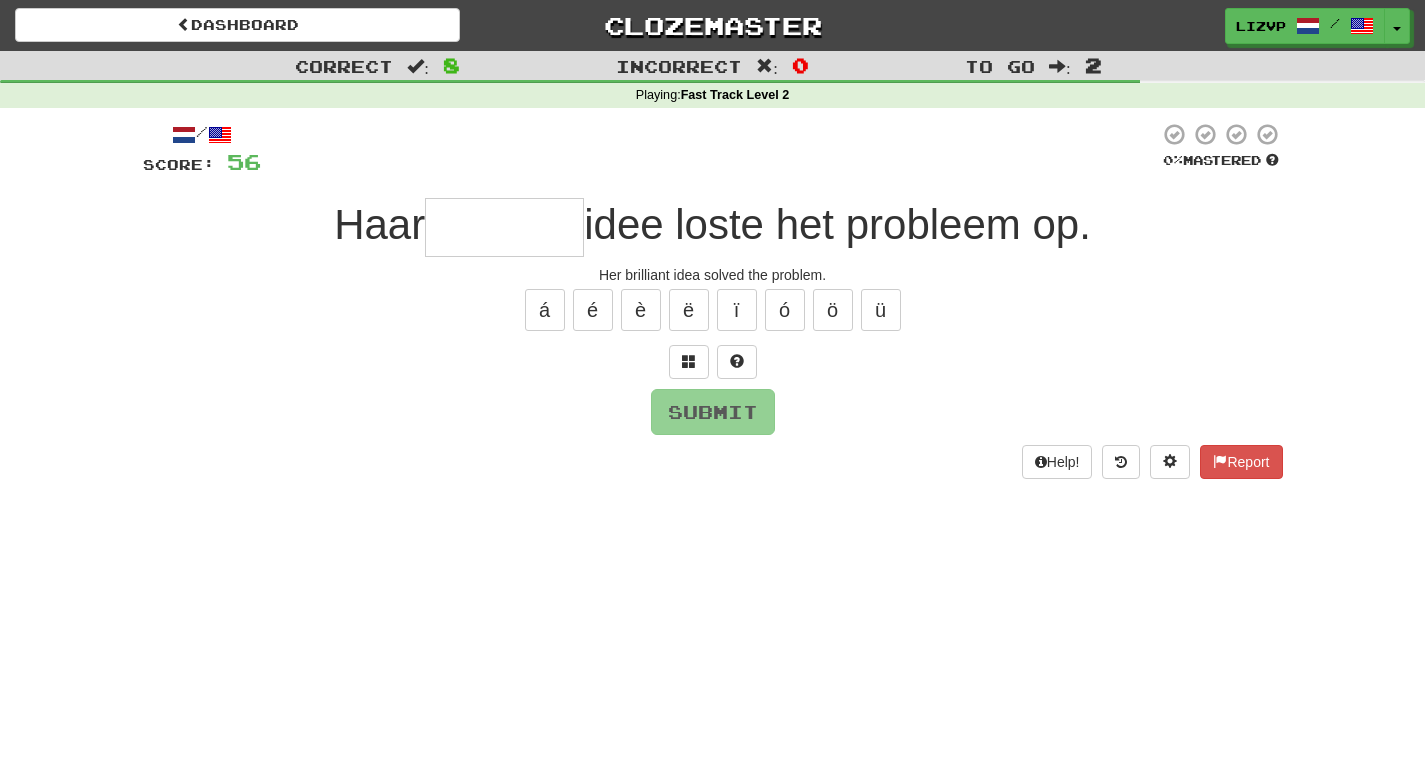 type on "*" 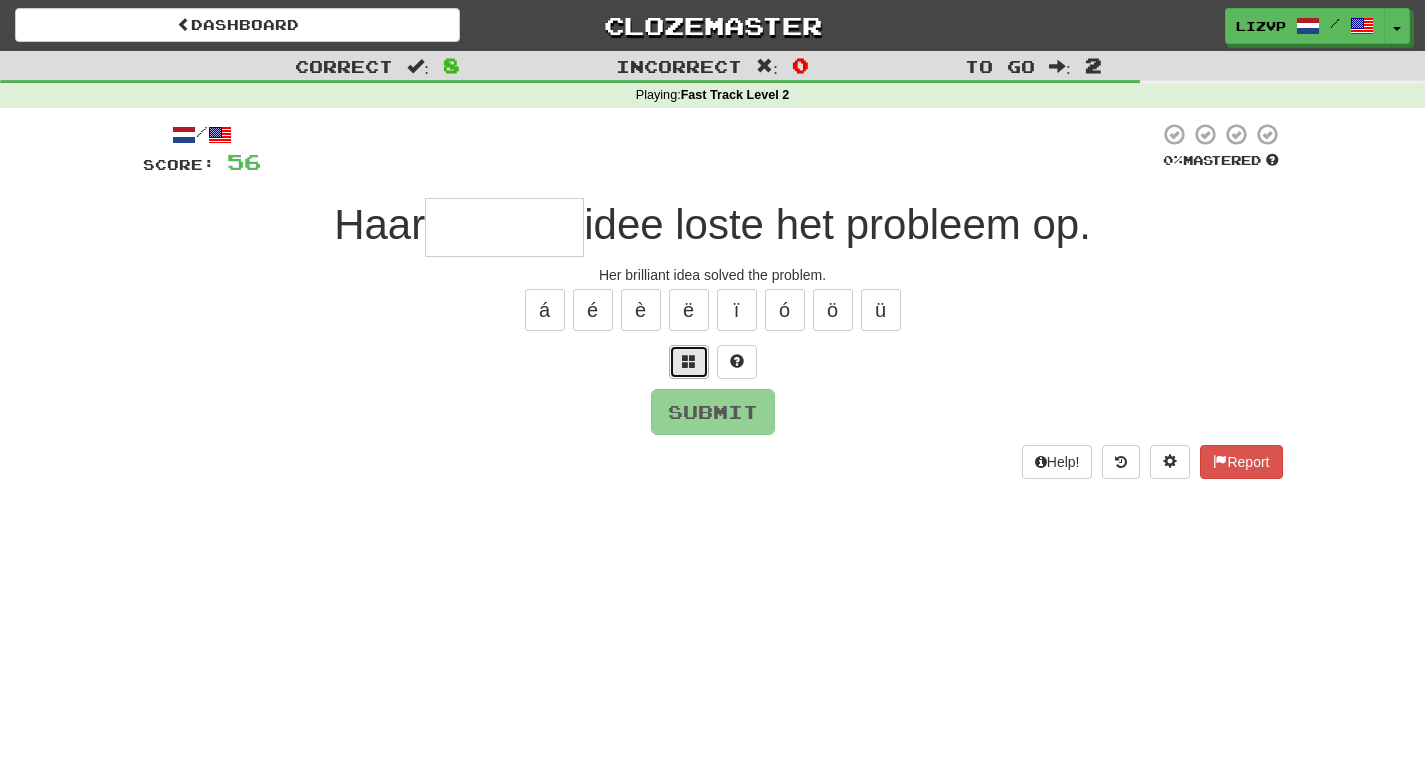 click at bounding box center [689, 362] 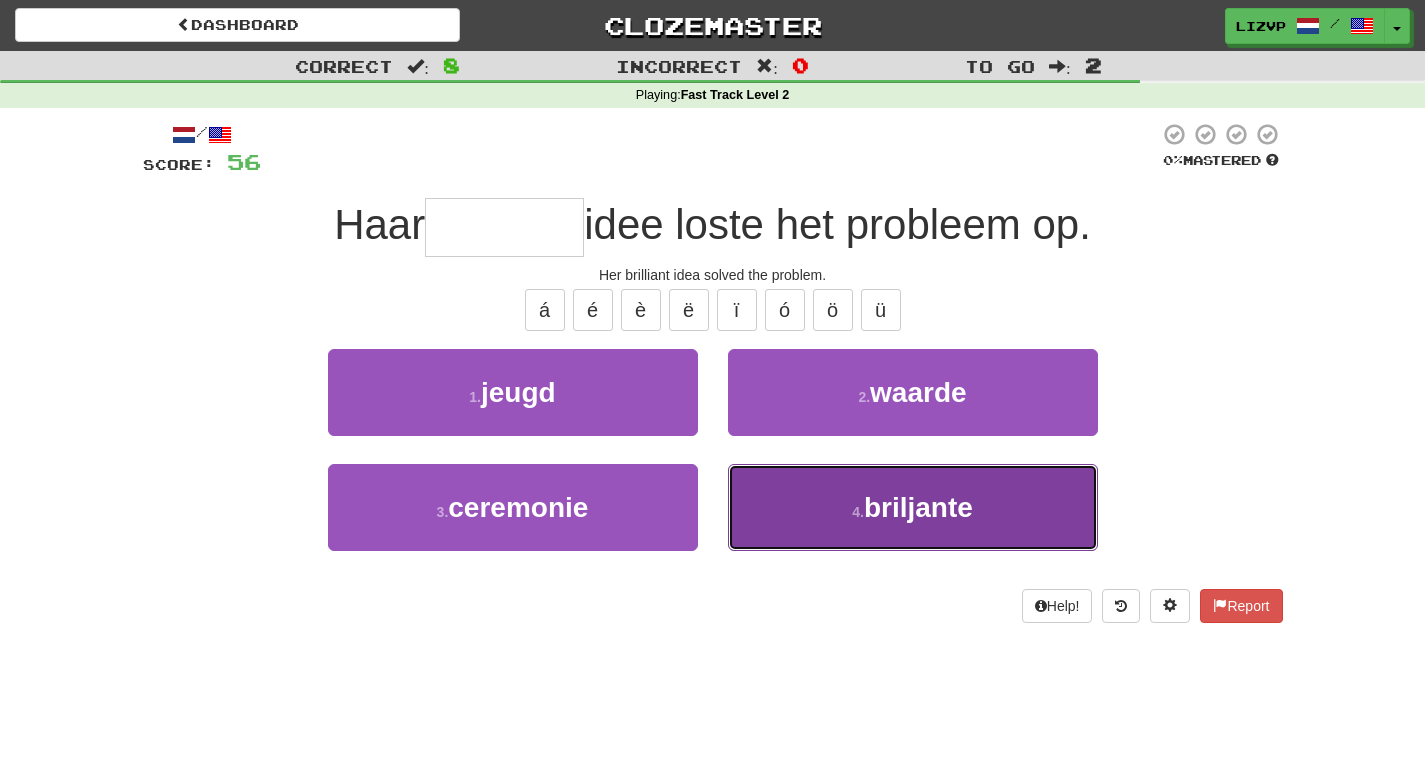 click on "4 .  briljante" at bounding box center (913, 507) 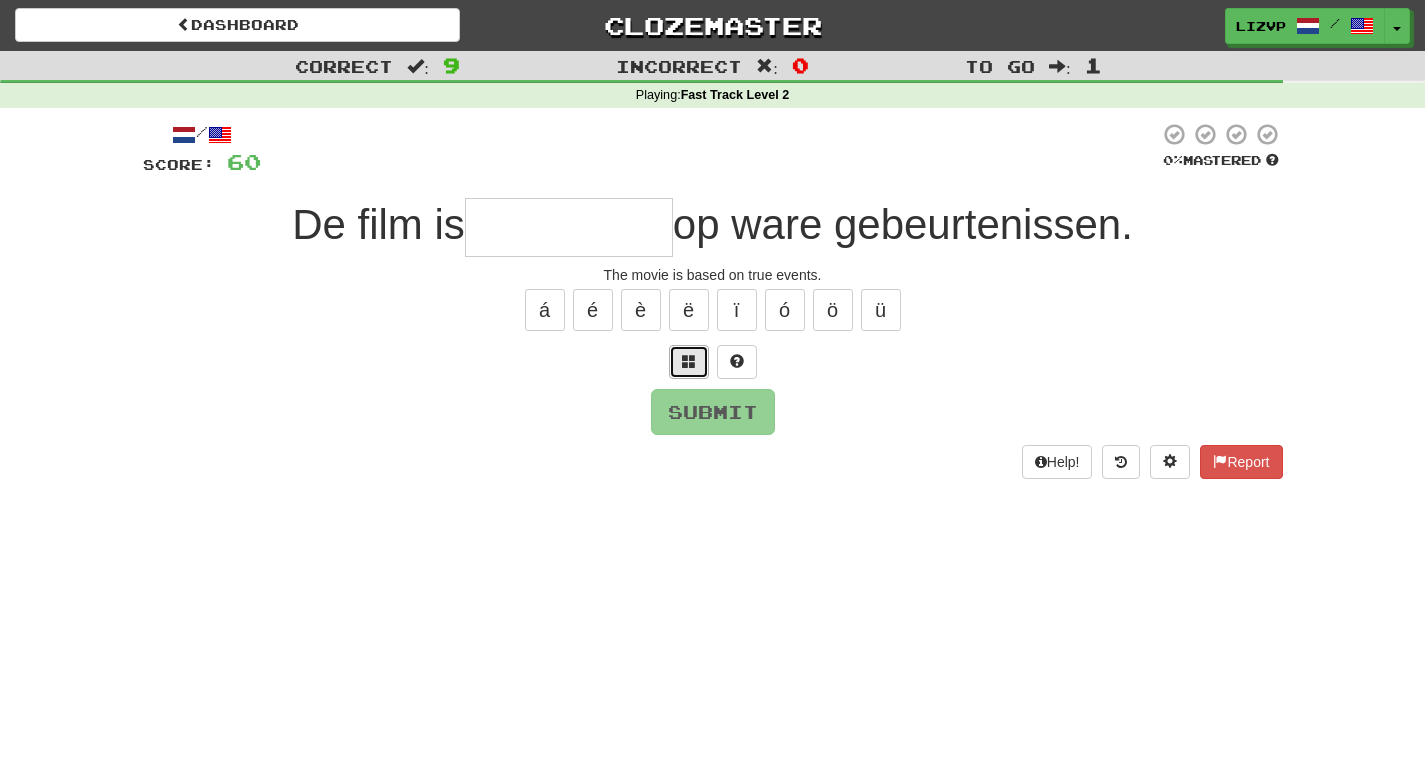click at bounding box center [689, 361] 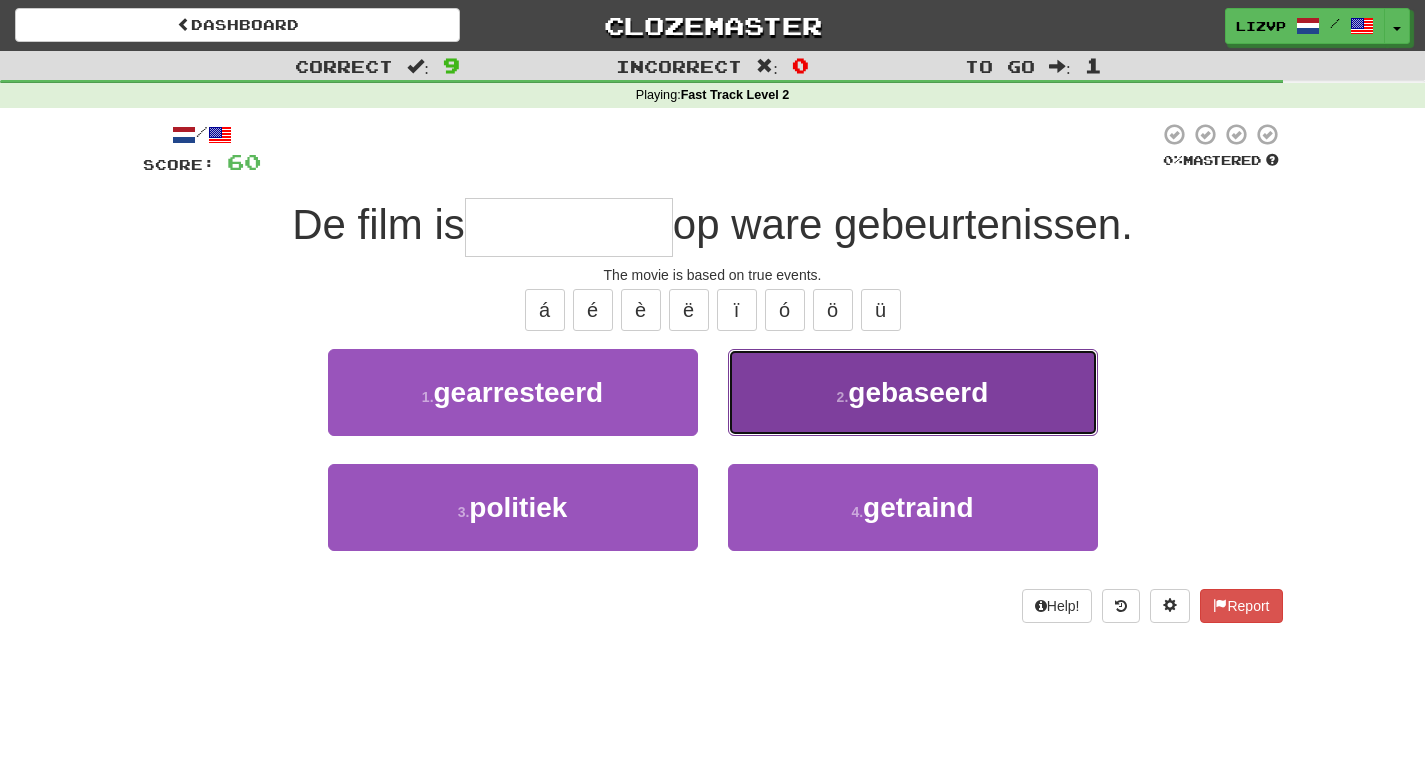 click on "gebaseerd" at bounding box center [918, 392] 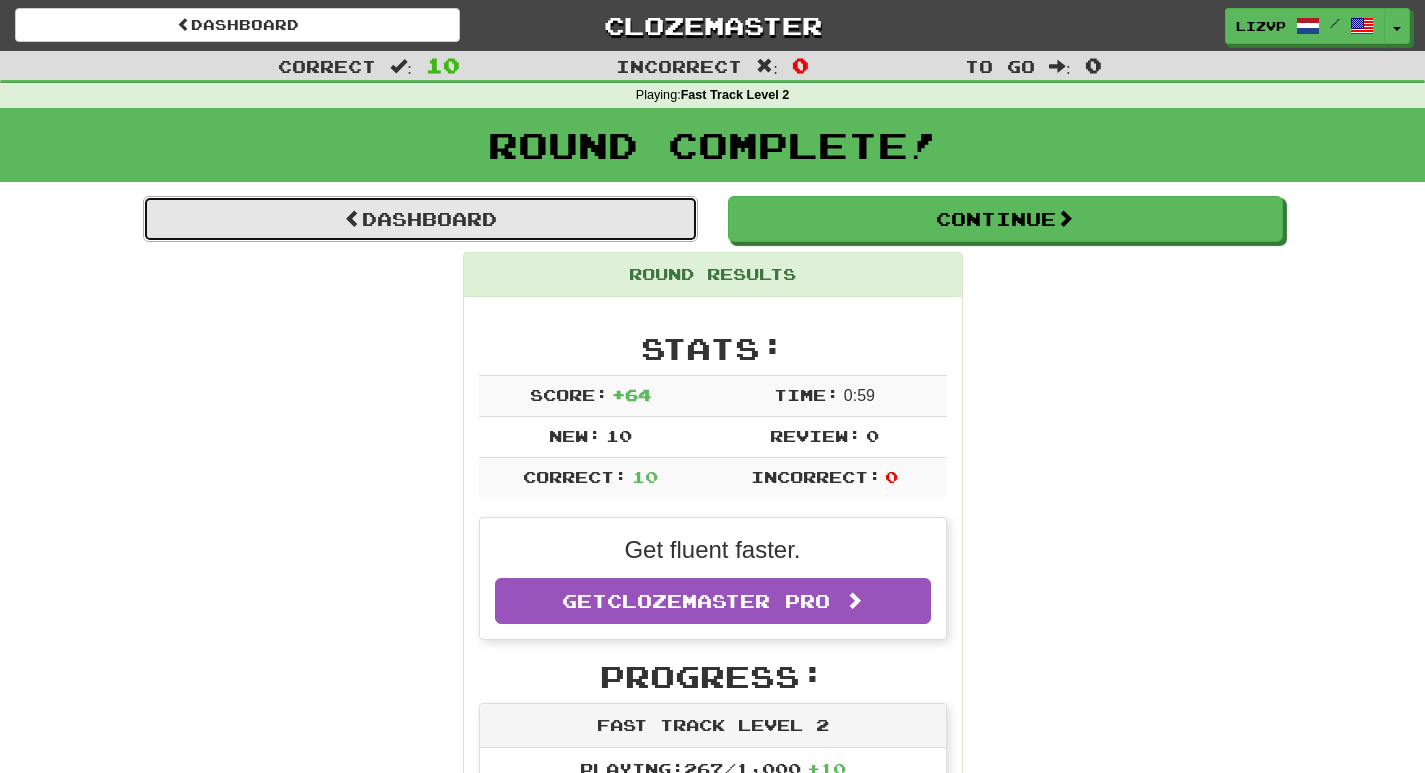 click on "Dashboard" at bounding box center (420, 219) 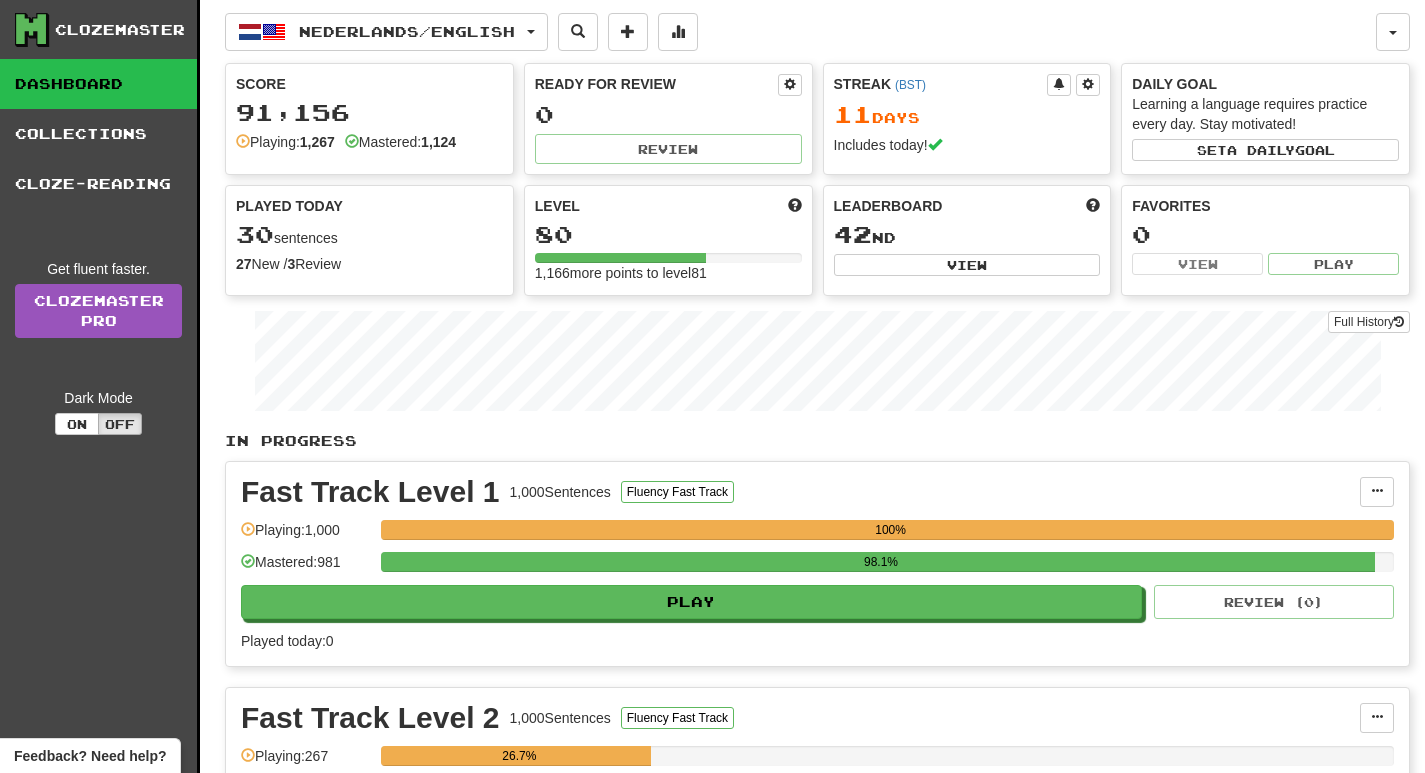 scroll, scrollTop: 0, scrollLeft: 0, axis: both 